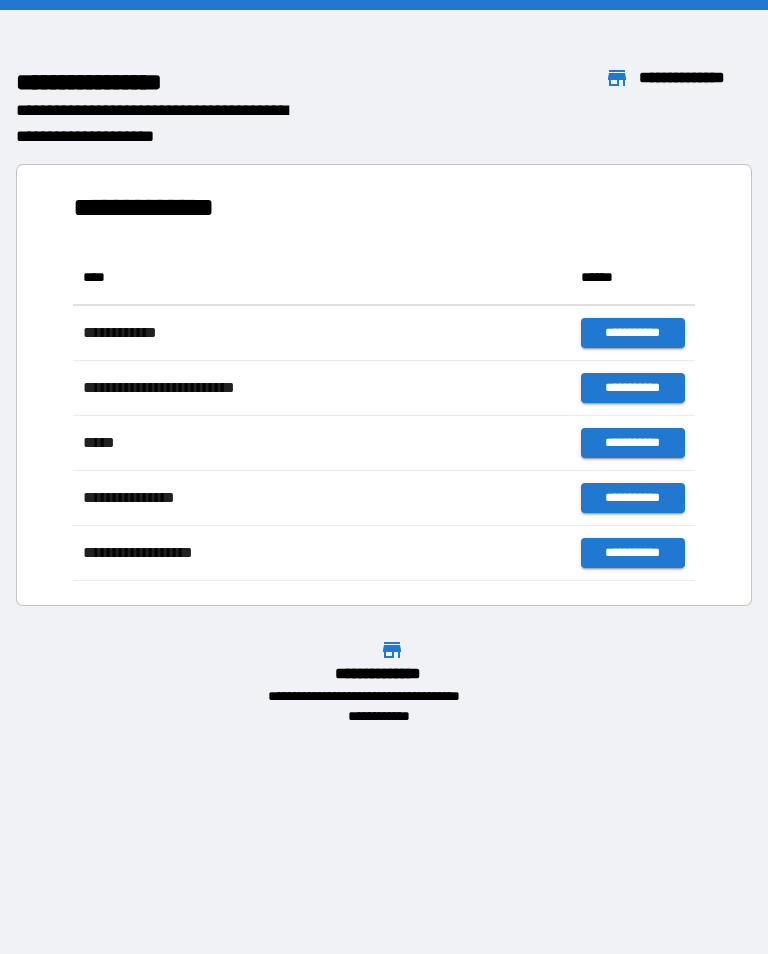 scroll, scrollTop: 0, scrollLeft: 0, axis: both 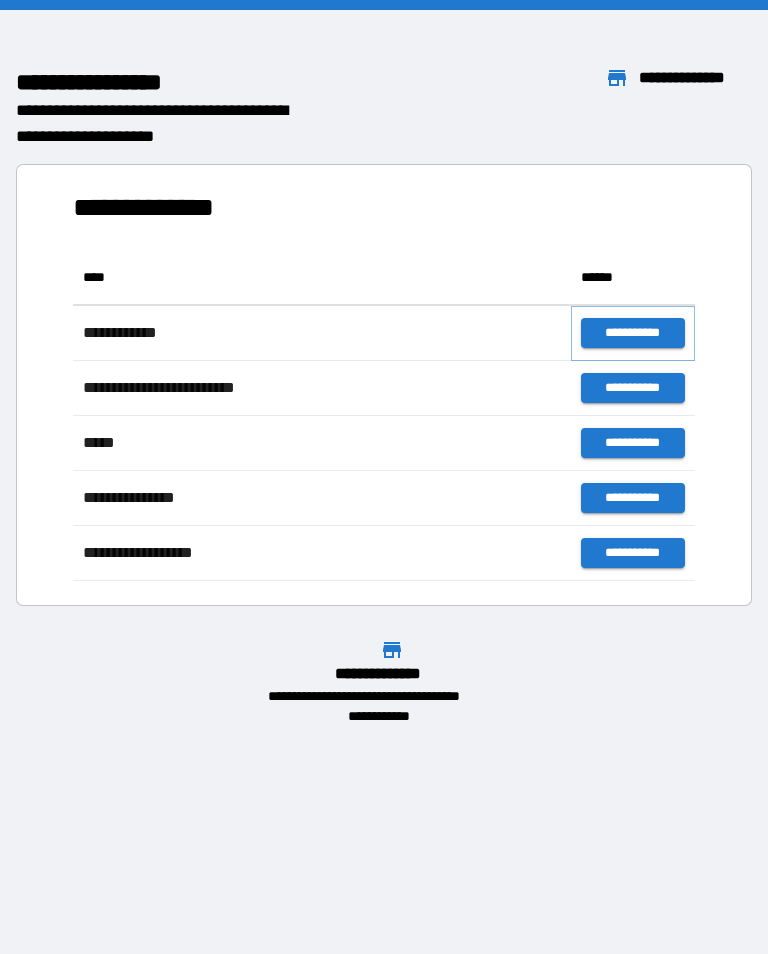 click on "**********" at bounding box center (633, 333) 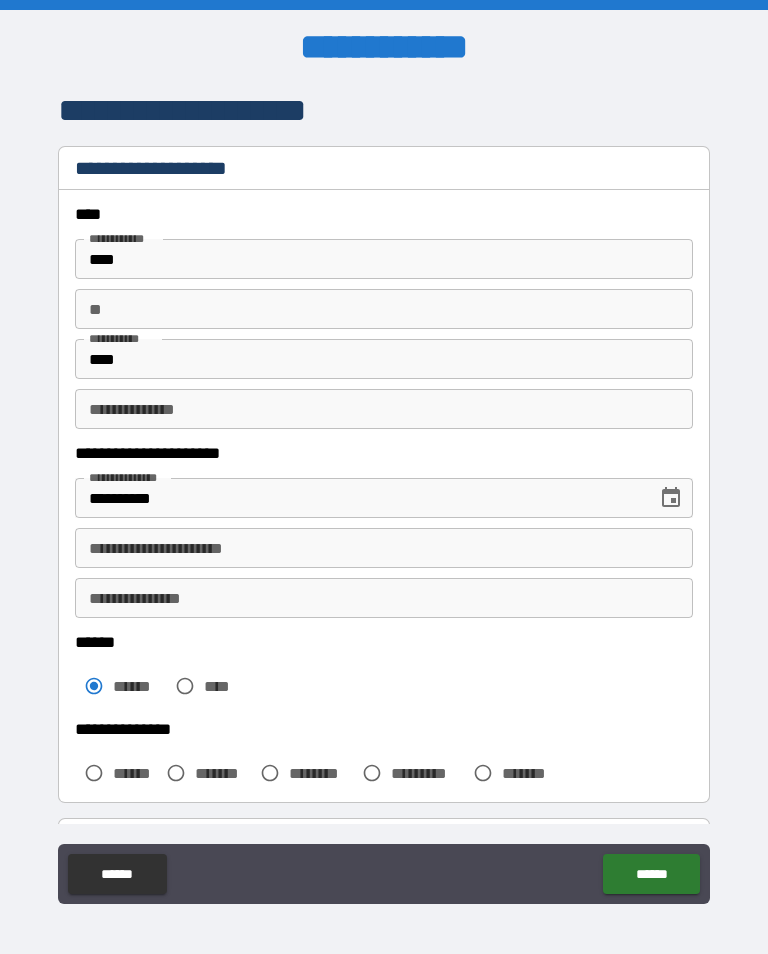 click on "**********" at bounding box center (384, 598) 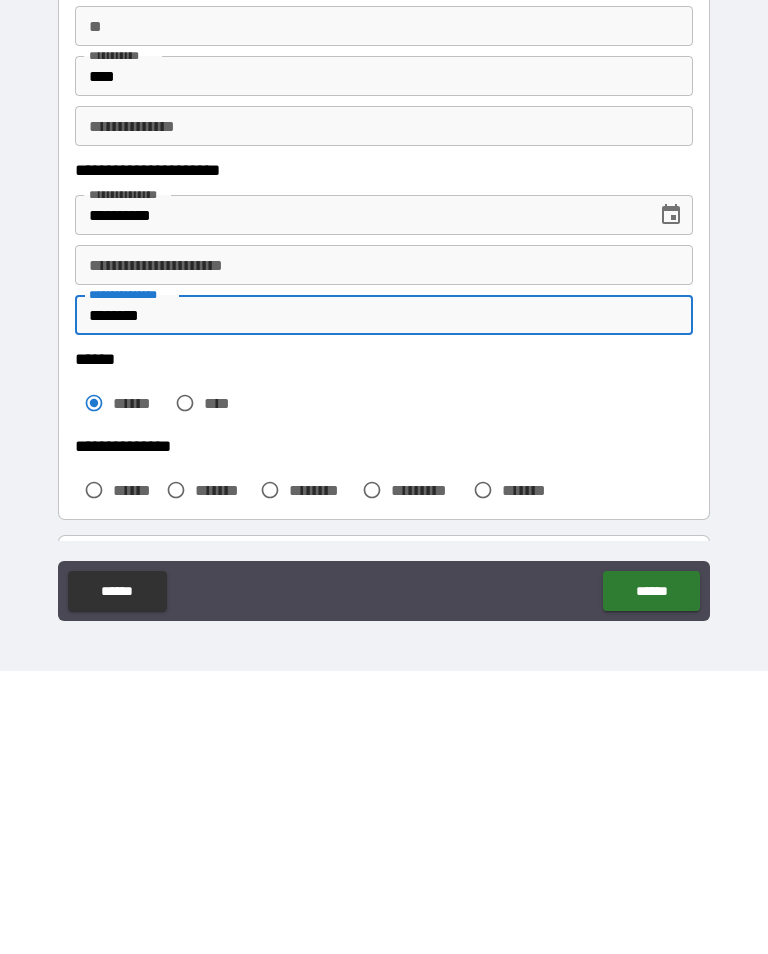 type on "********" 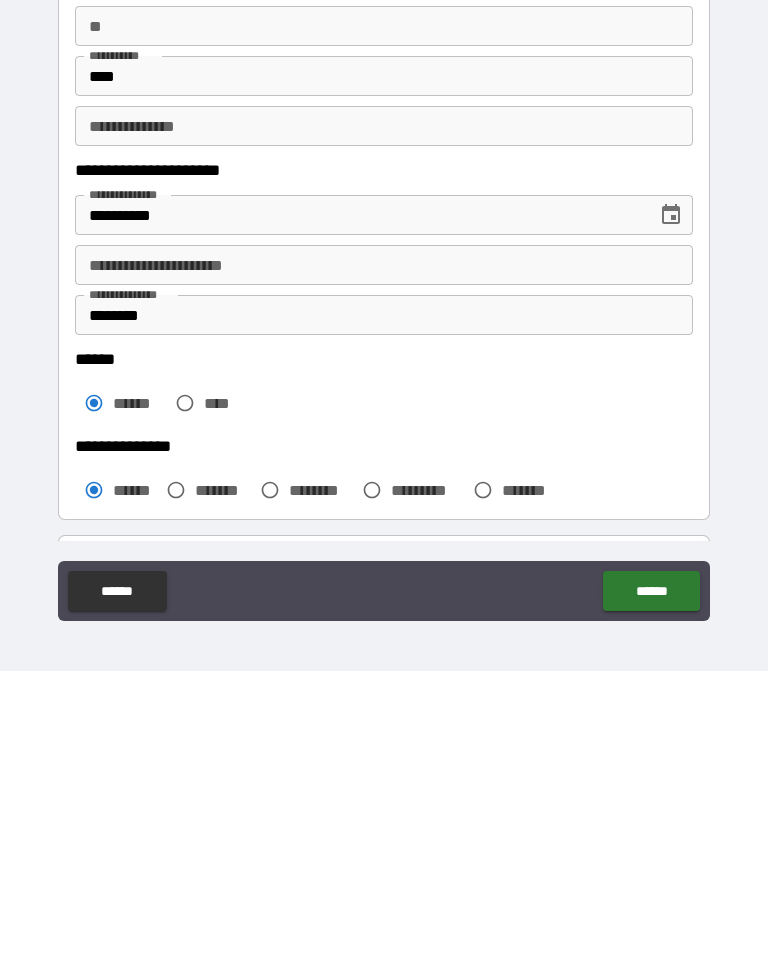scroll, scrollTop: 31, scrollLeft: 0, axis: vertical 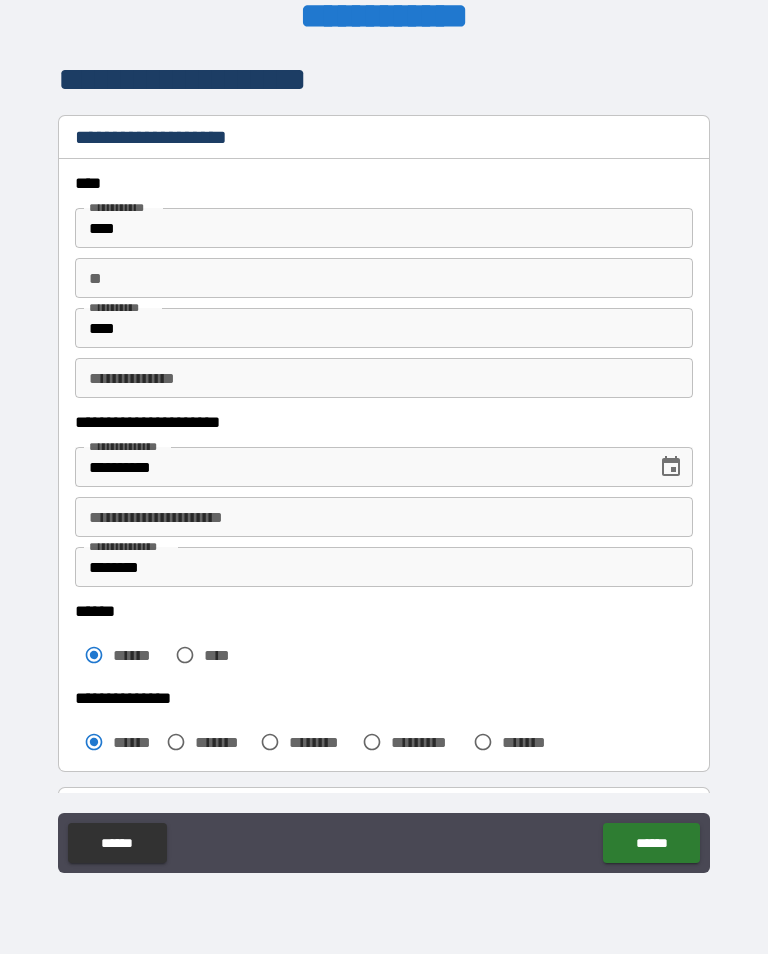 click on "******" at bounding box center (651, 843) 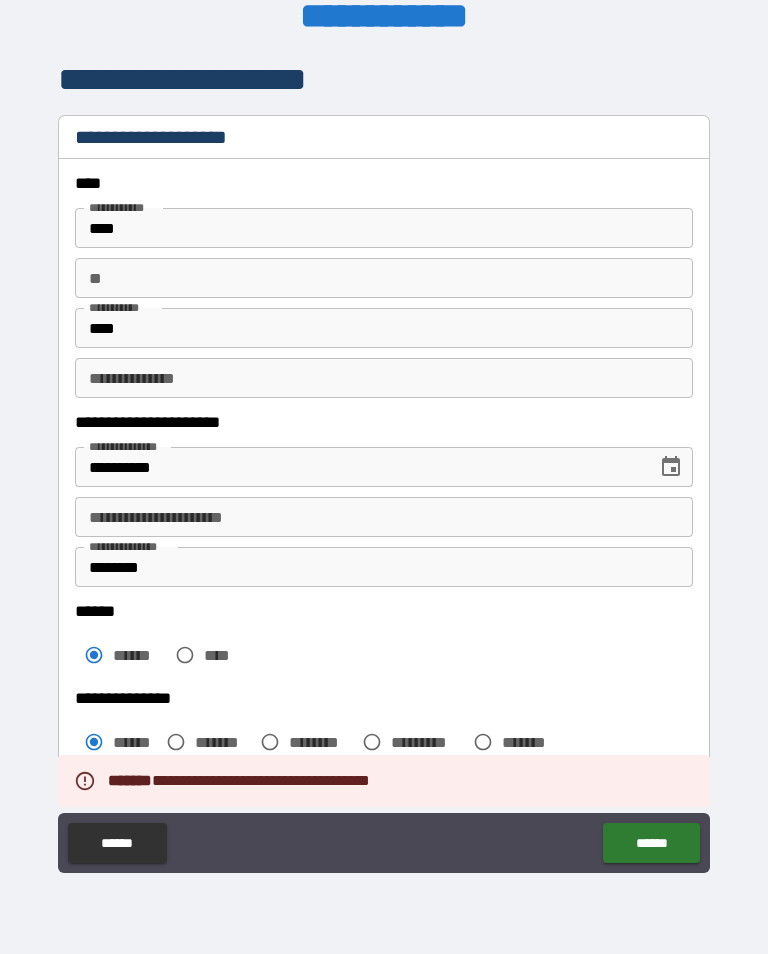click on "******" at bounding box center (651, 843) 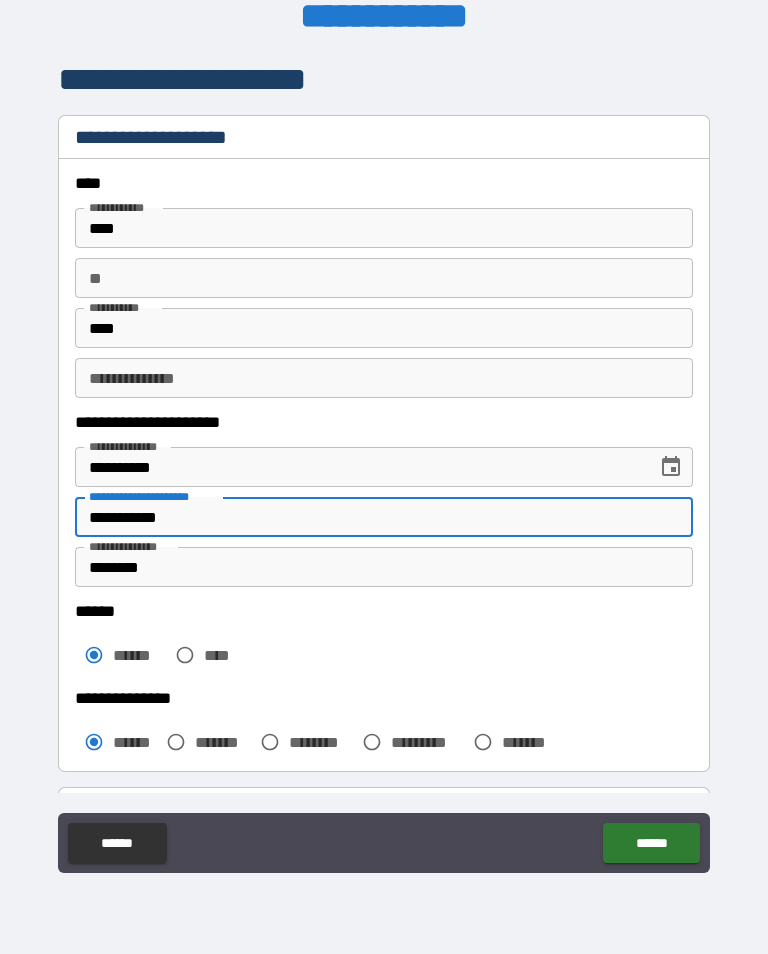type on "**********" 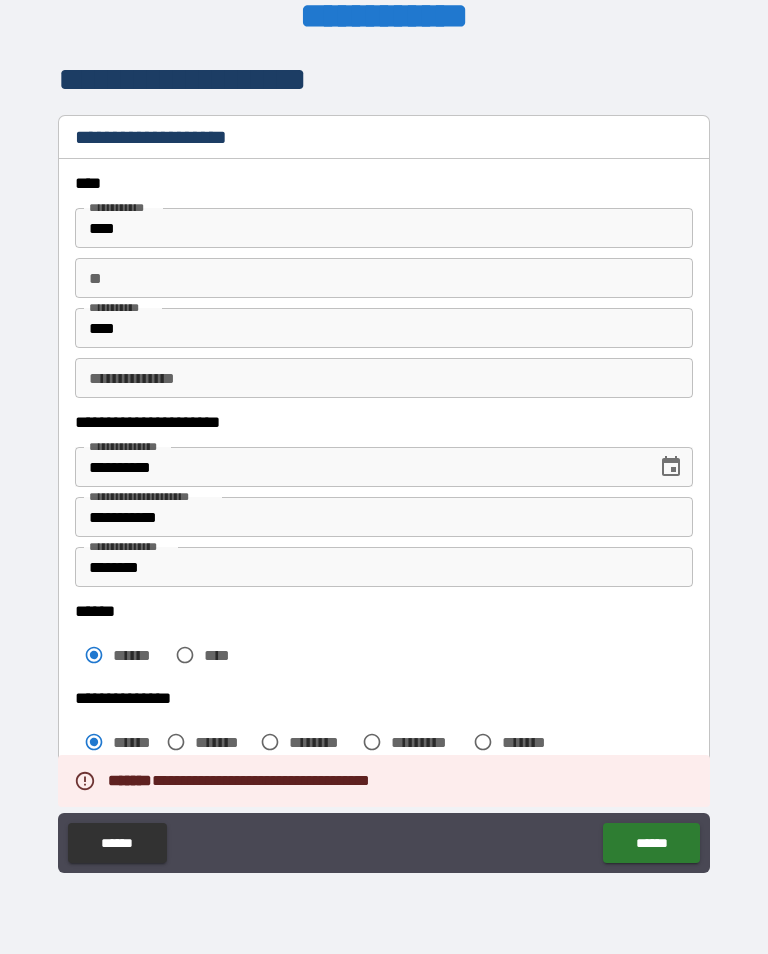 click on "******" at bounding box center (651, 843) 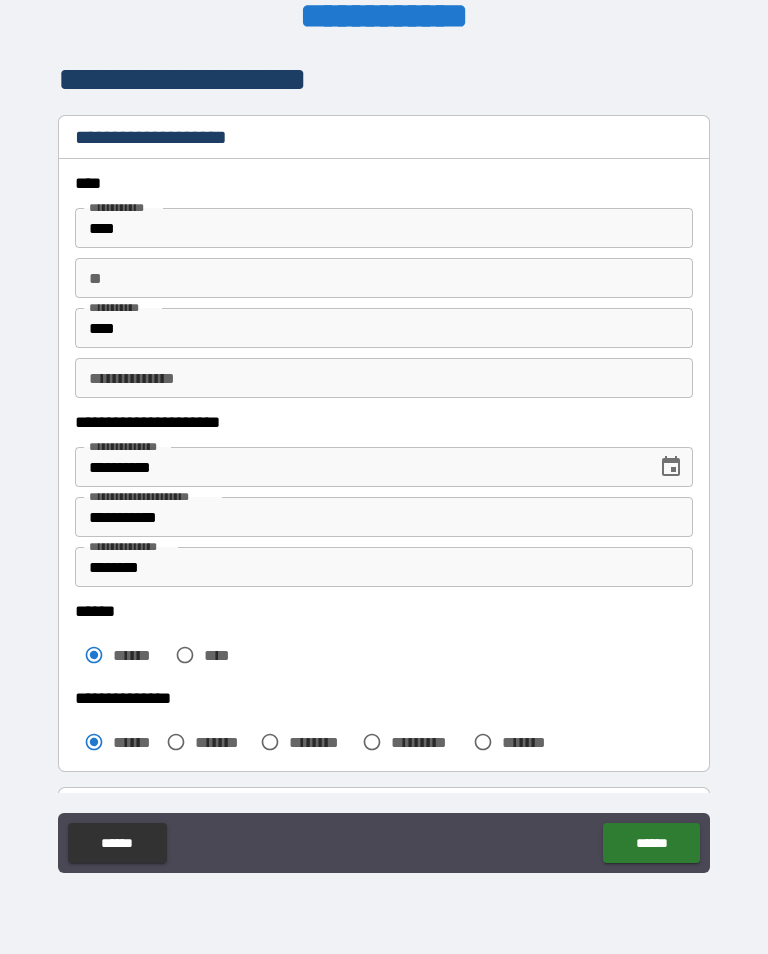 click on "**" at bounding box center (384, 278) 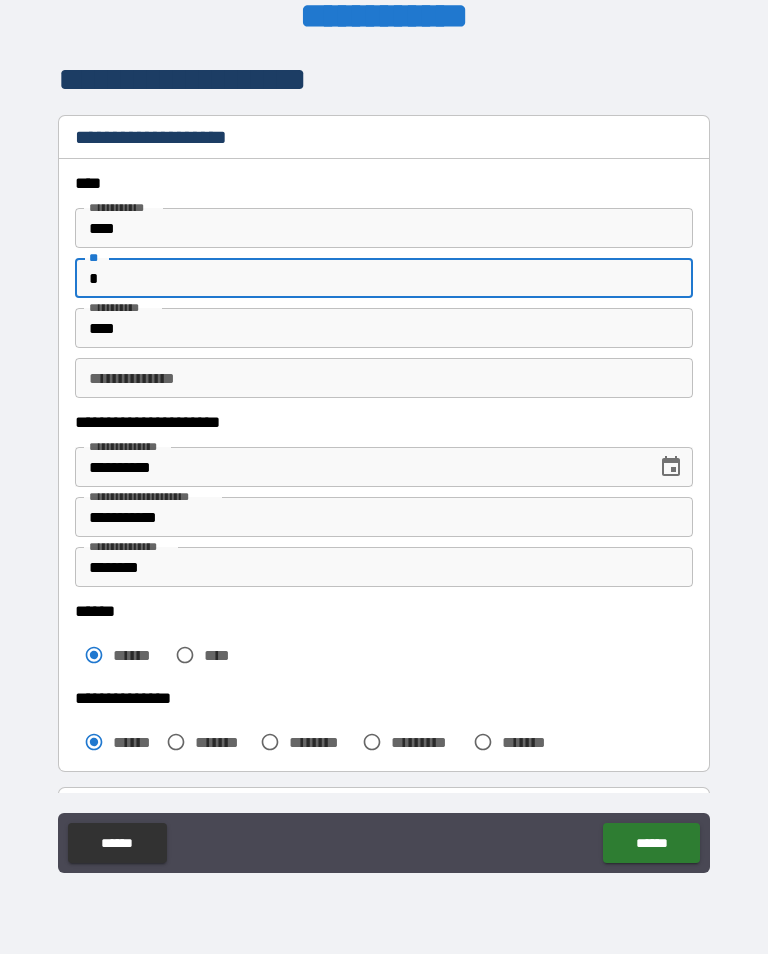 type on "*" 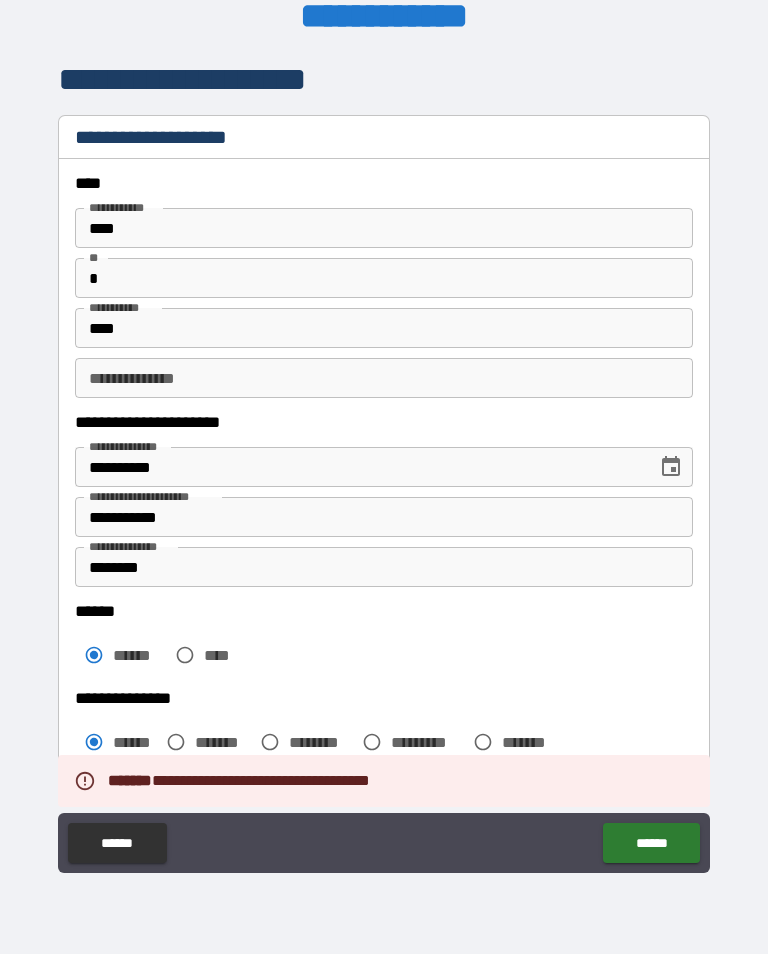 click on "******" at bounding box center (651, 843) 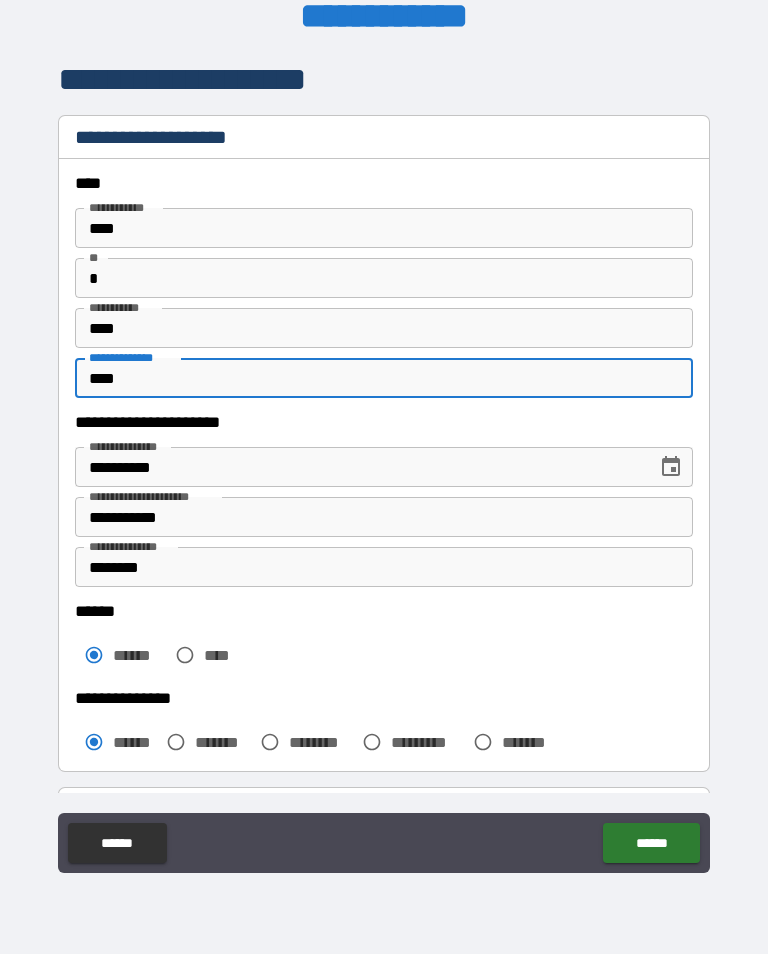 type on "****" 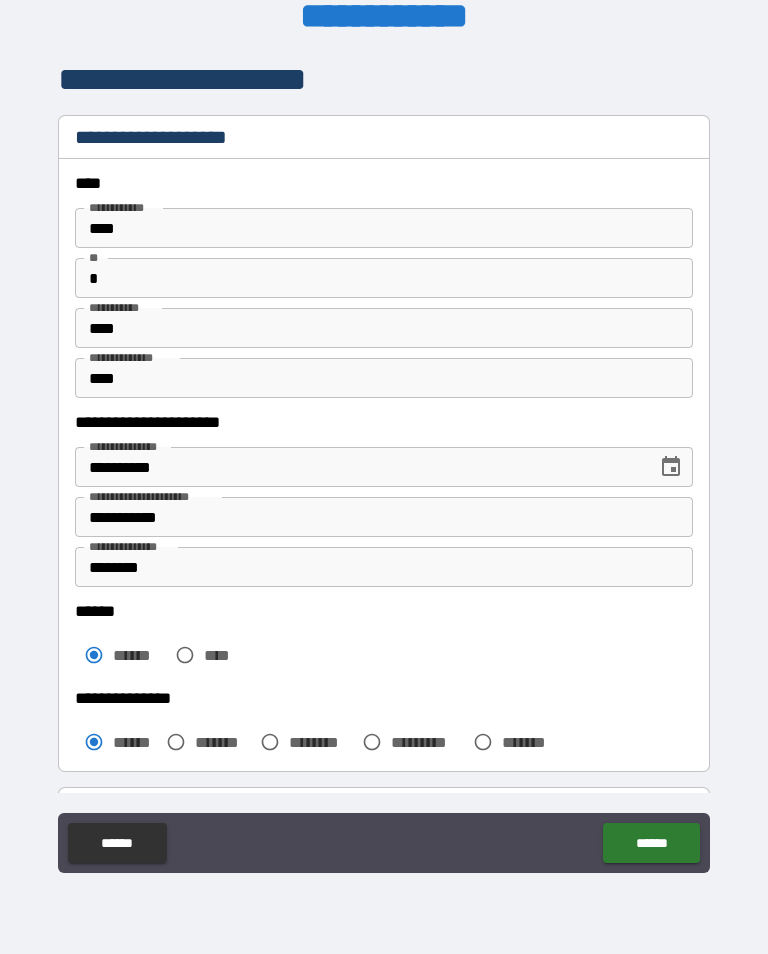 click 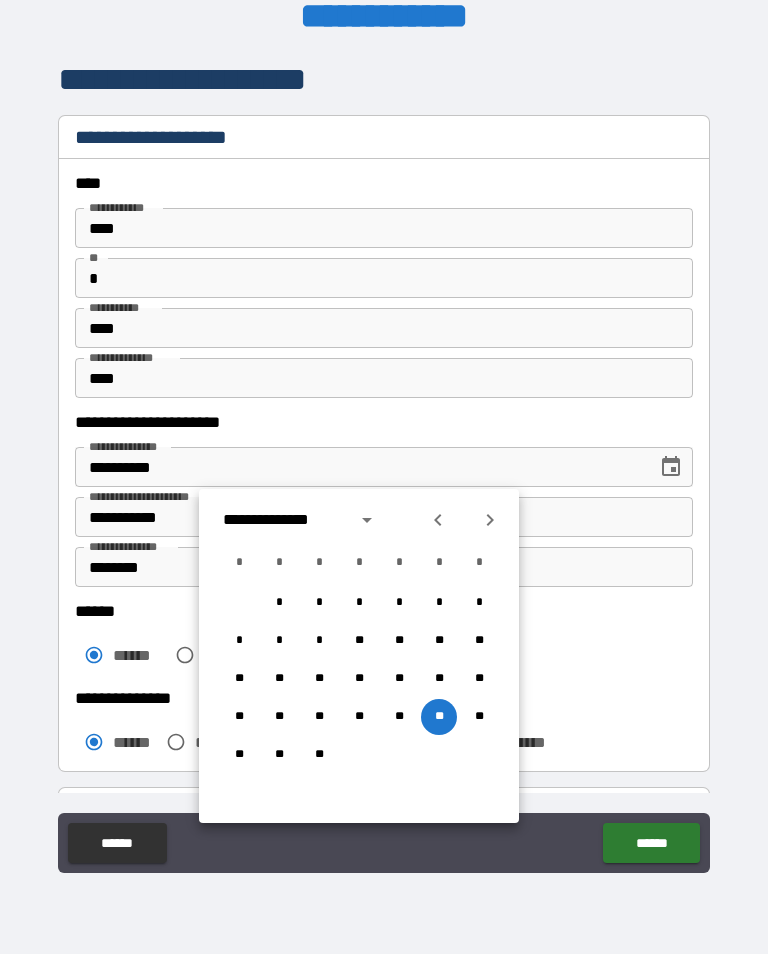 click on "**" at bounding box center [439, 717] 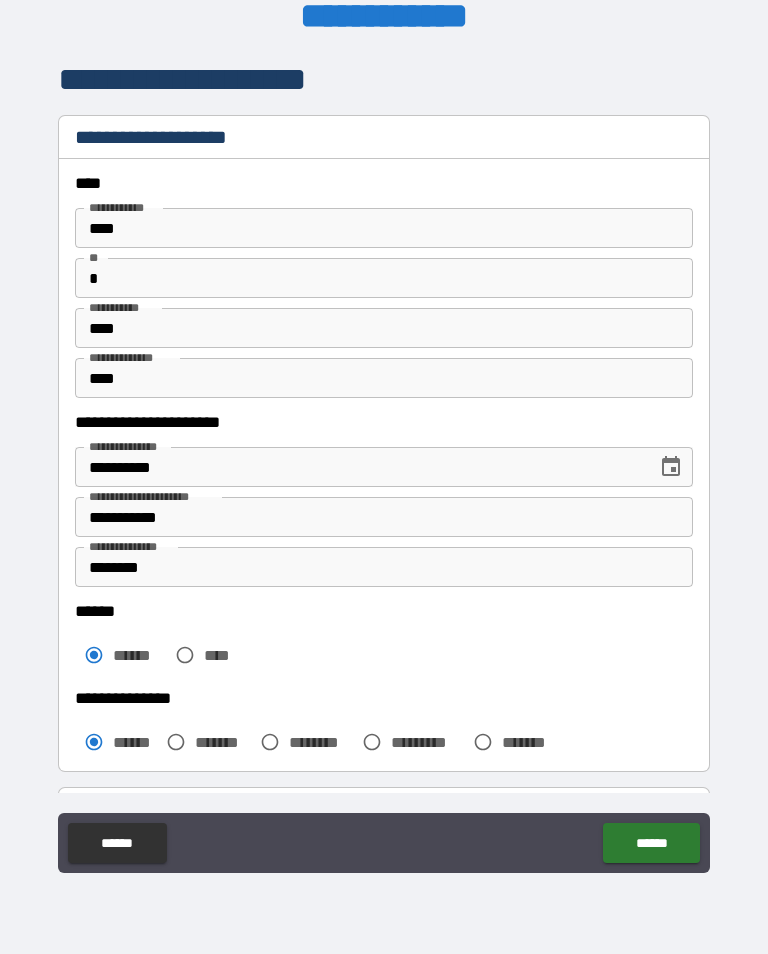 click on "******" at bounding box center [651, 843] 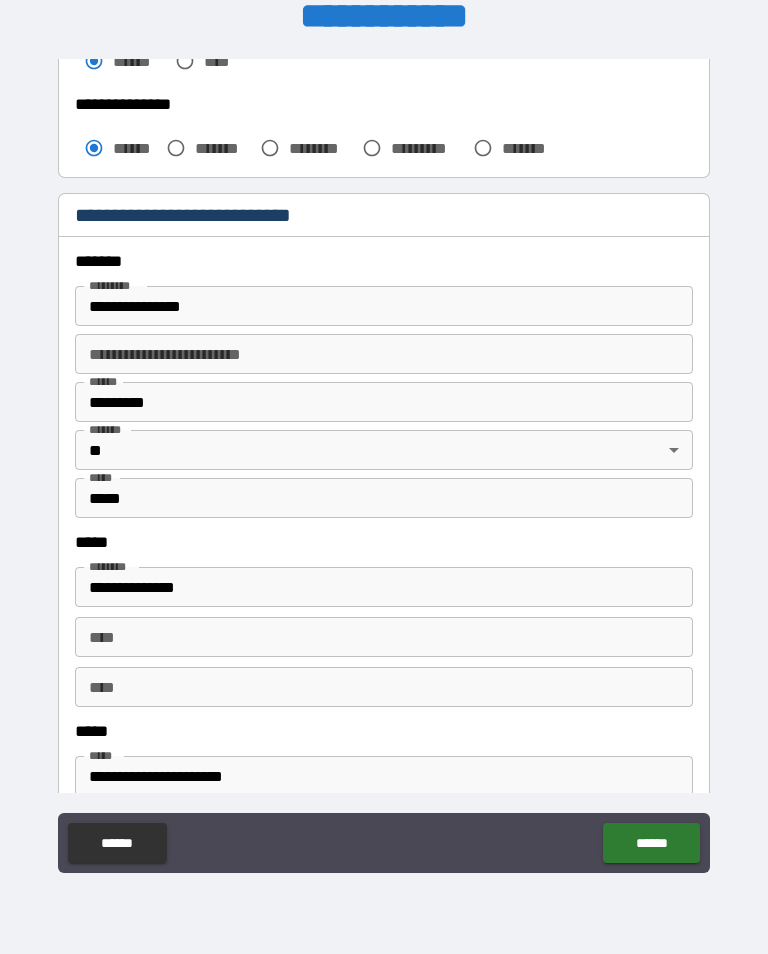 scroll, scrollTop: 595, scrollLeft: 0, axis: vertical 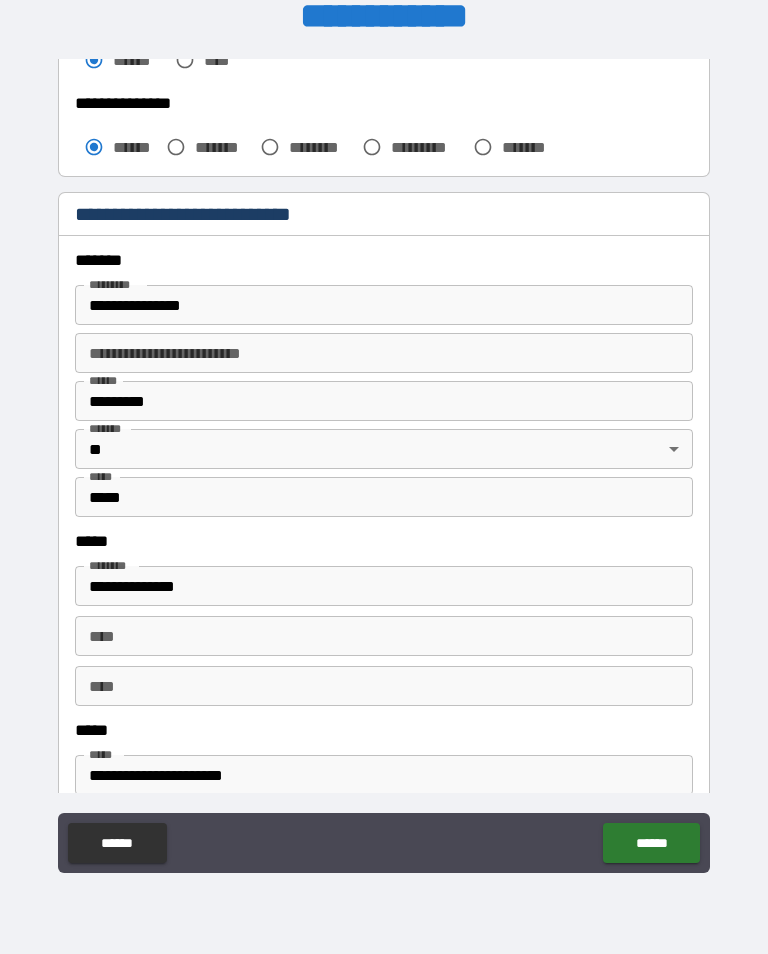 click on "**********" at bounding box center (384, 305) 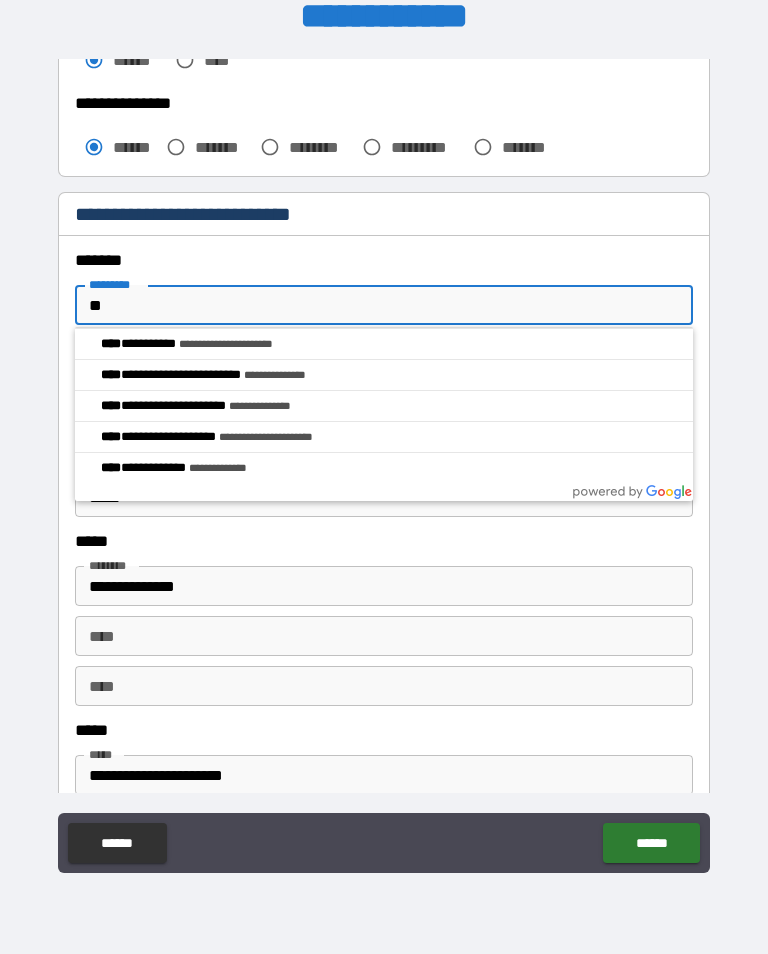 type on "*" 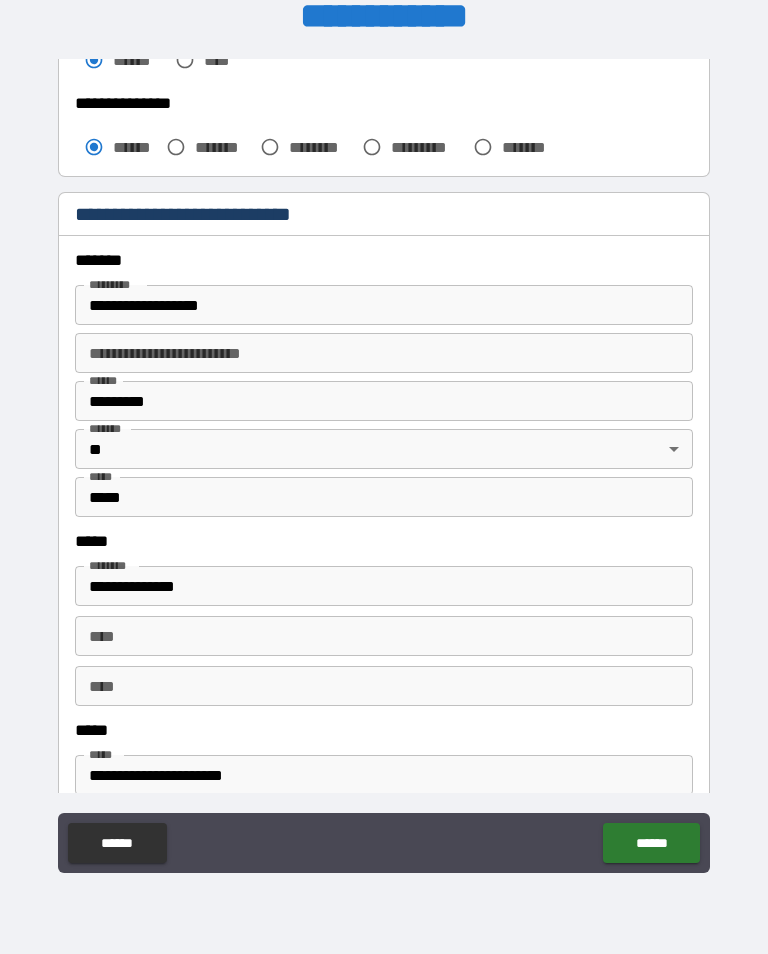 click on "**********" at bounding box center (384, 305) 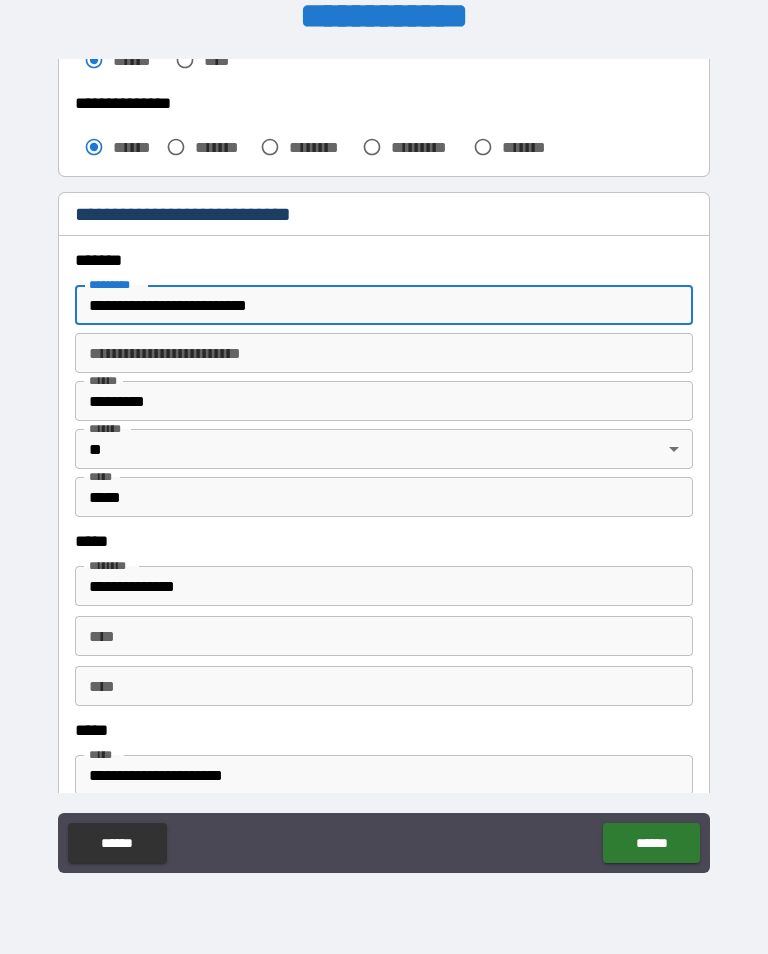 type on "**********" 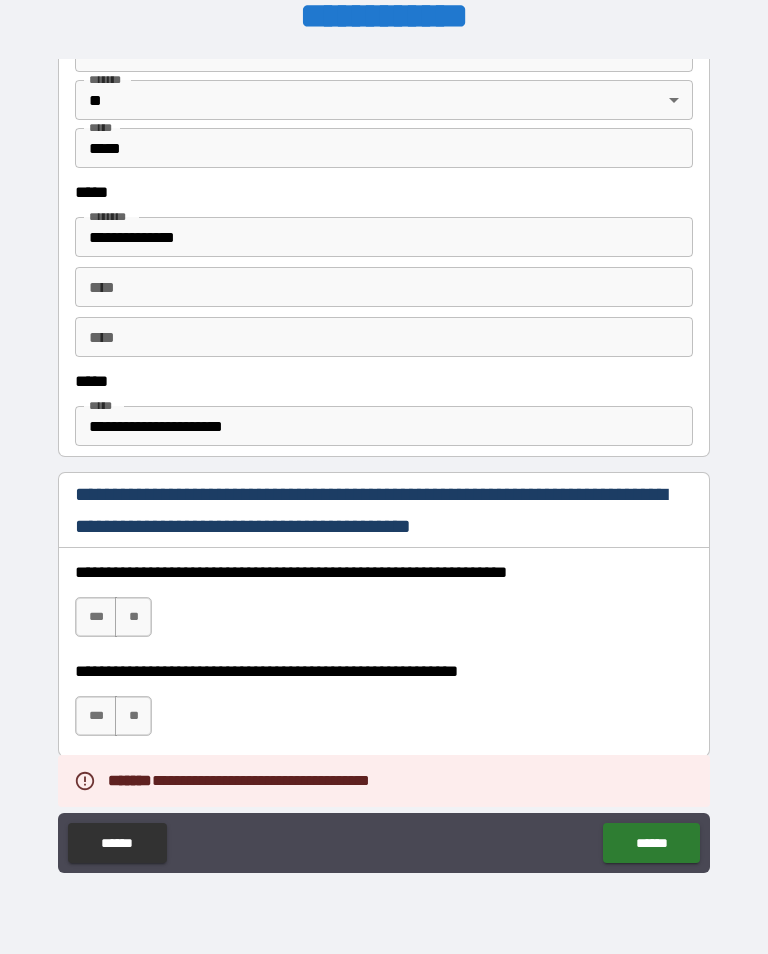 scroll, scrollTop: 932, scrollLeft: 0, axis: vertical 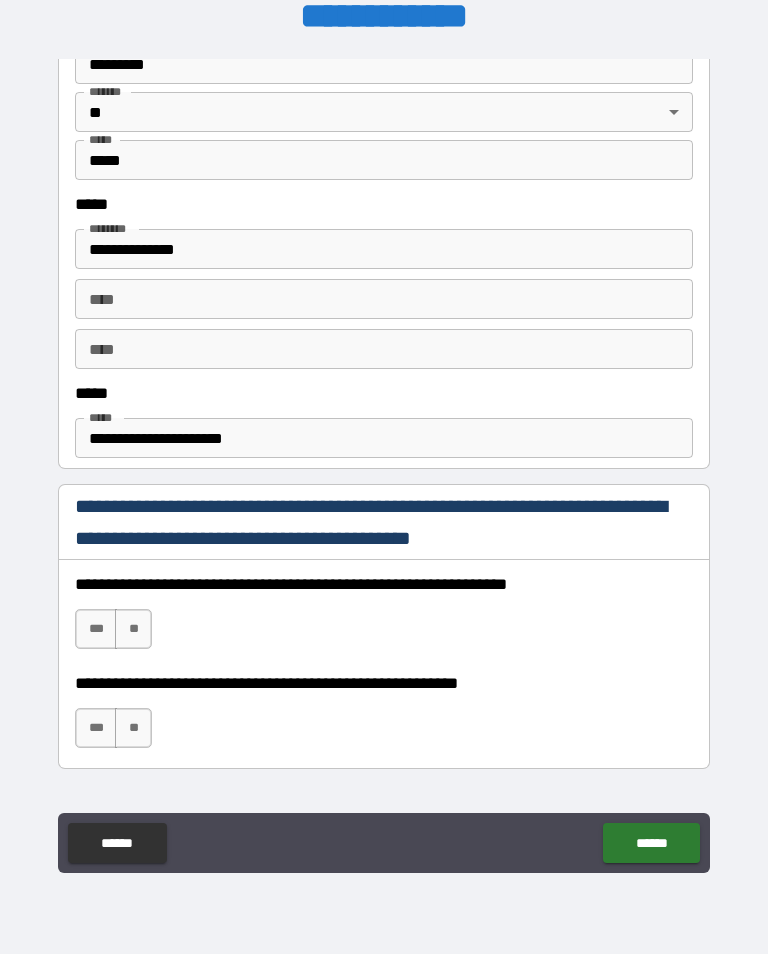 click on "***" at bounding box center [96, 629] 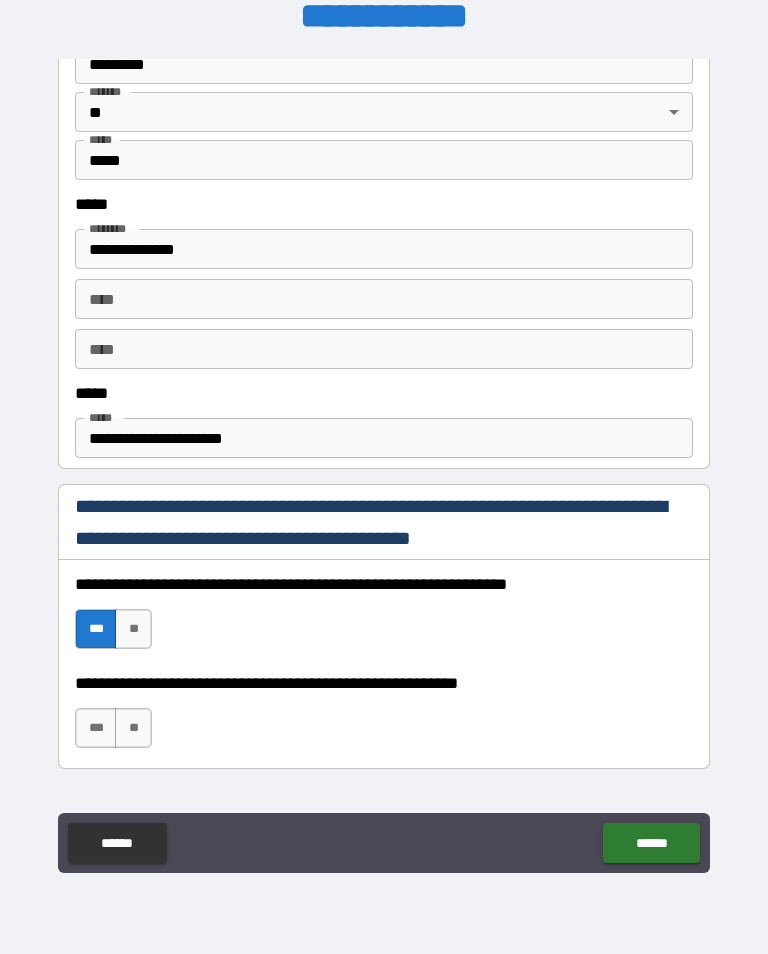 click on "**" at bounding box center (133, 728) 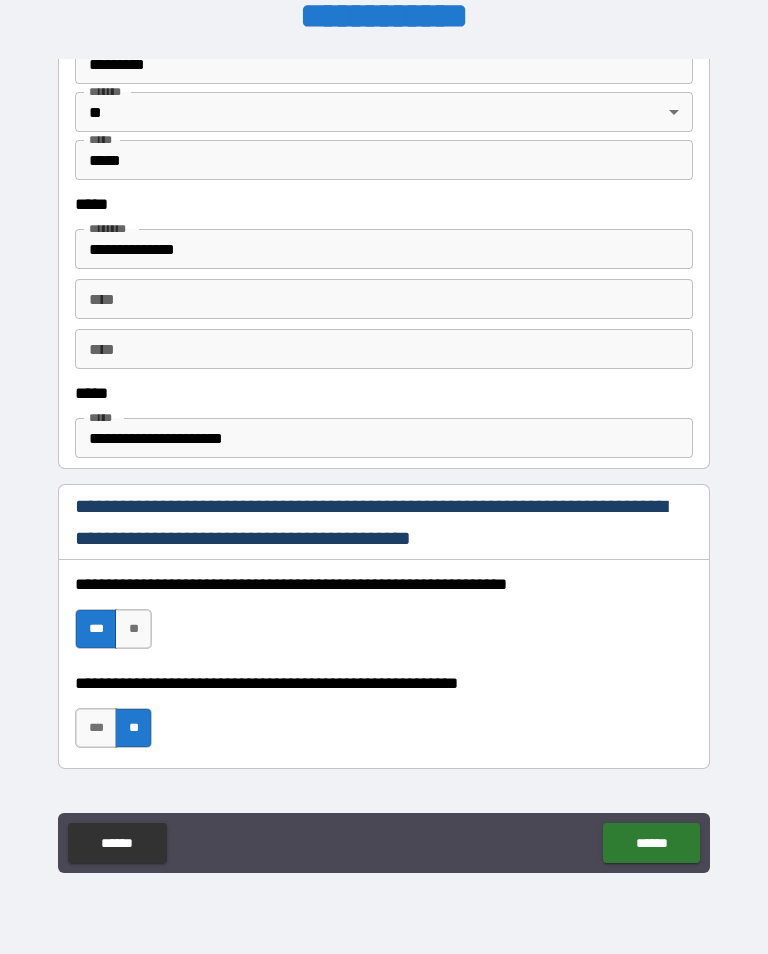 click on "***" at bounding box center (96, 728) 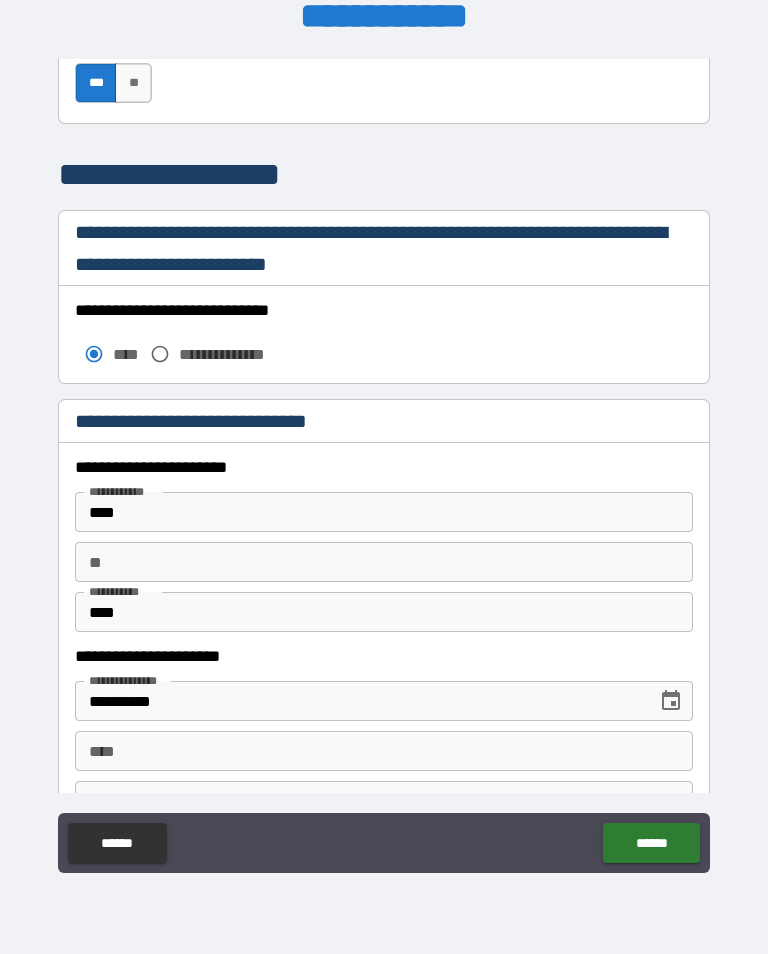 scroll, scrollTop: 1581, scrollLeft: 0, axis: vertical 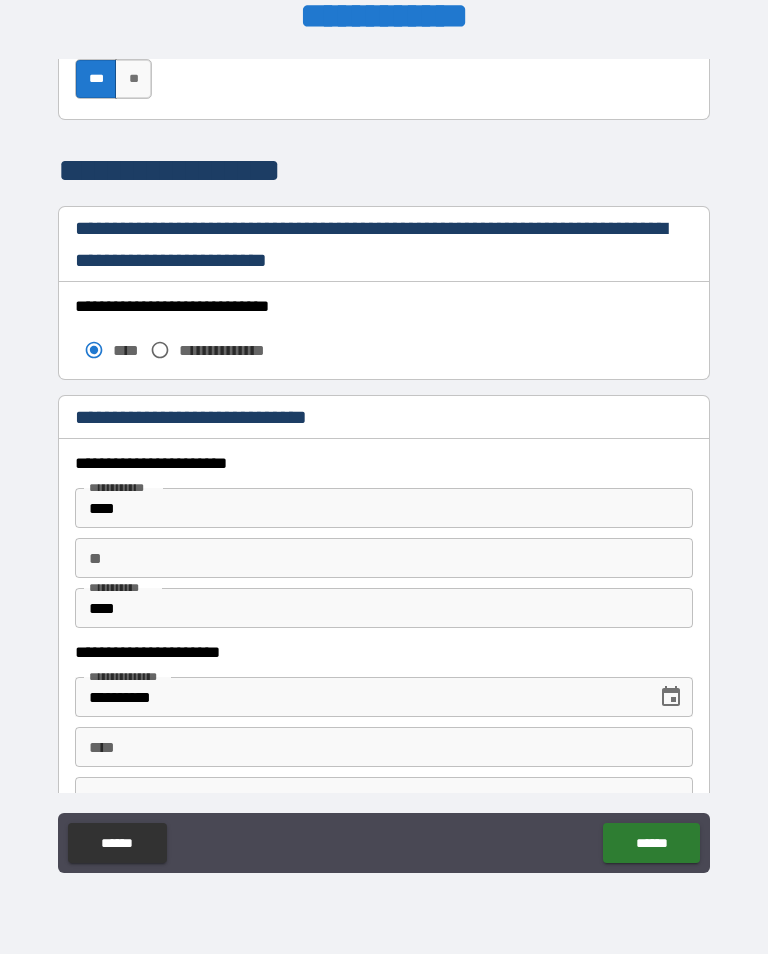 click on "**" at bounding box center (384, 558) 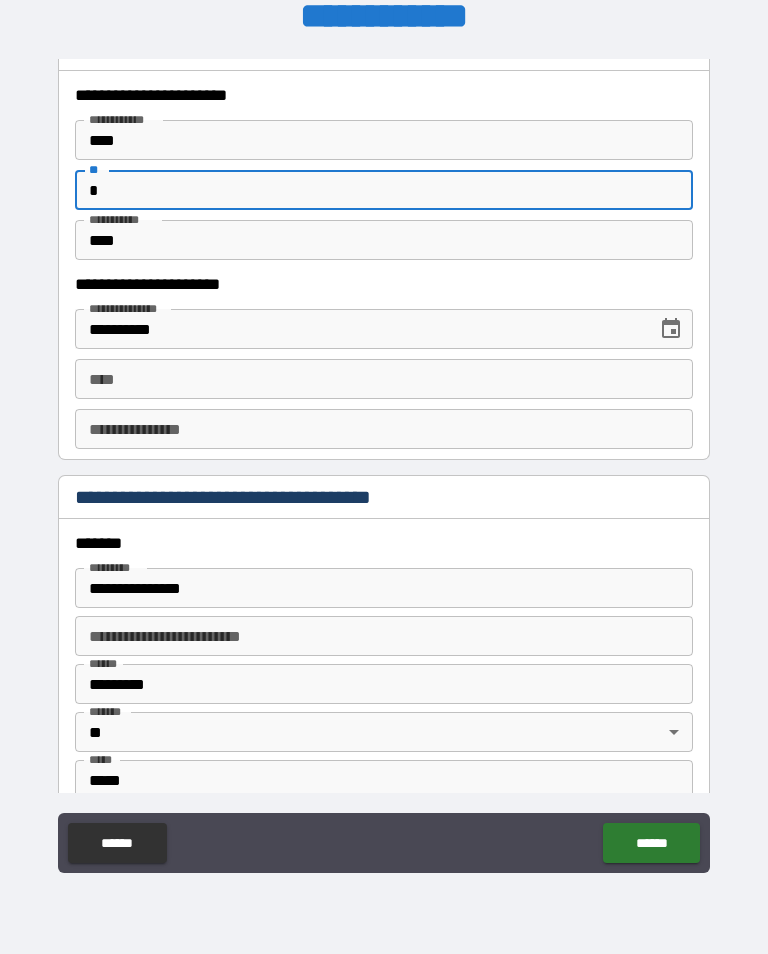scroll, scrollTop: 1952, scrollLeft: 0, axis: vertical 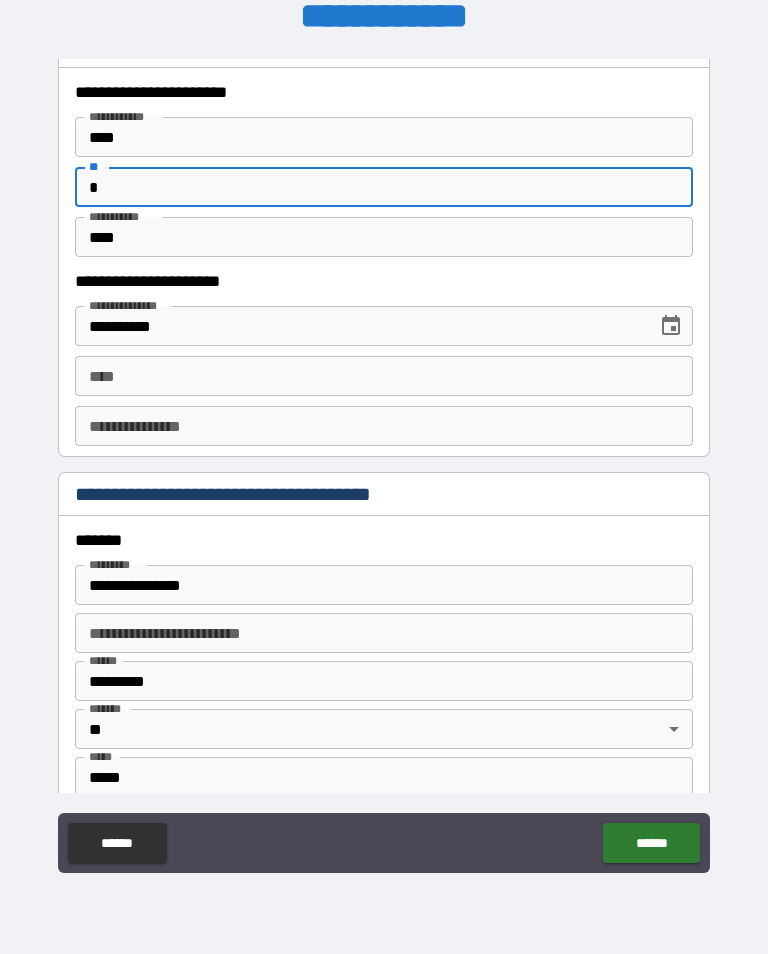 type on "*" 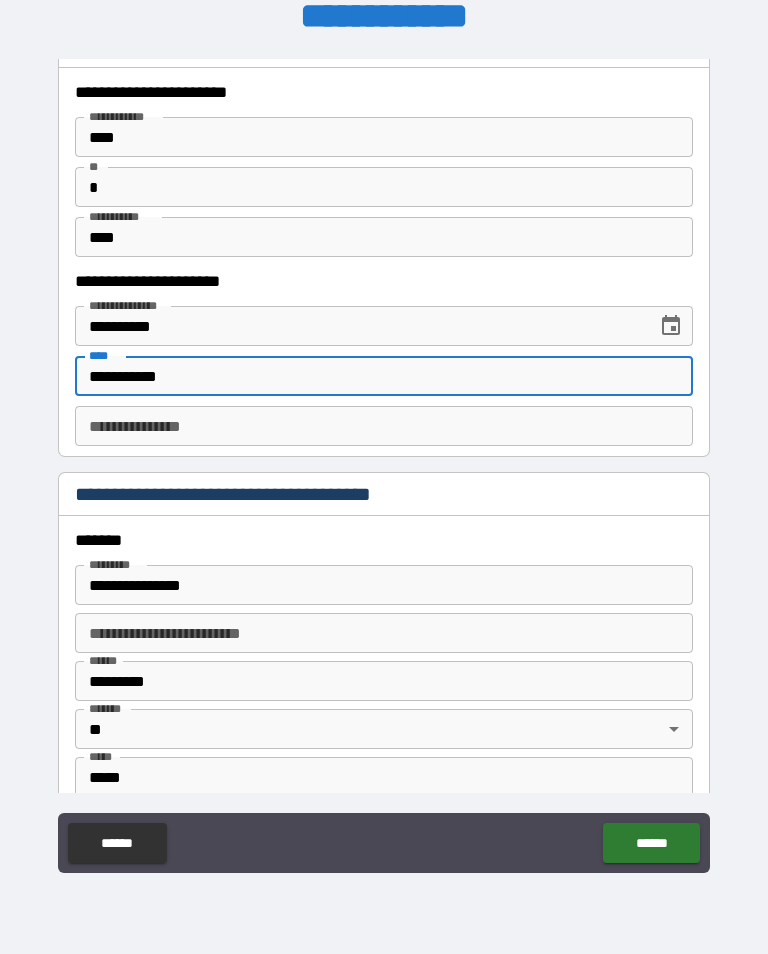 type on "**********" 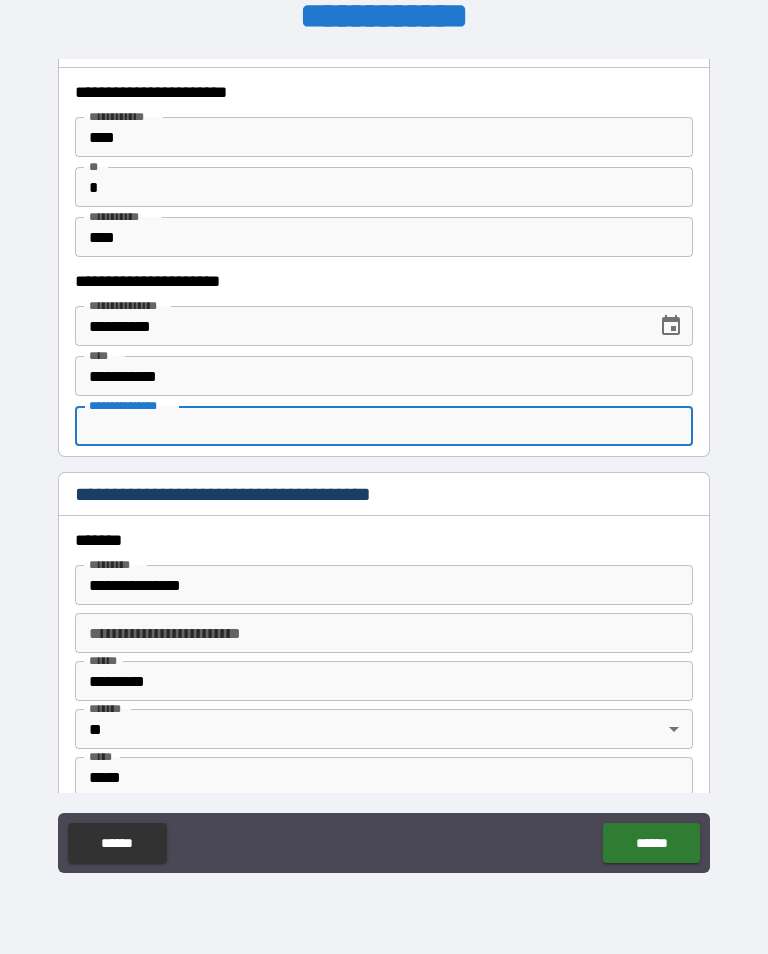 type on "*" 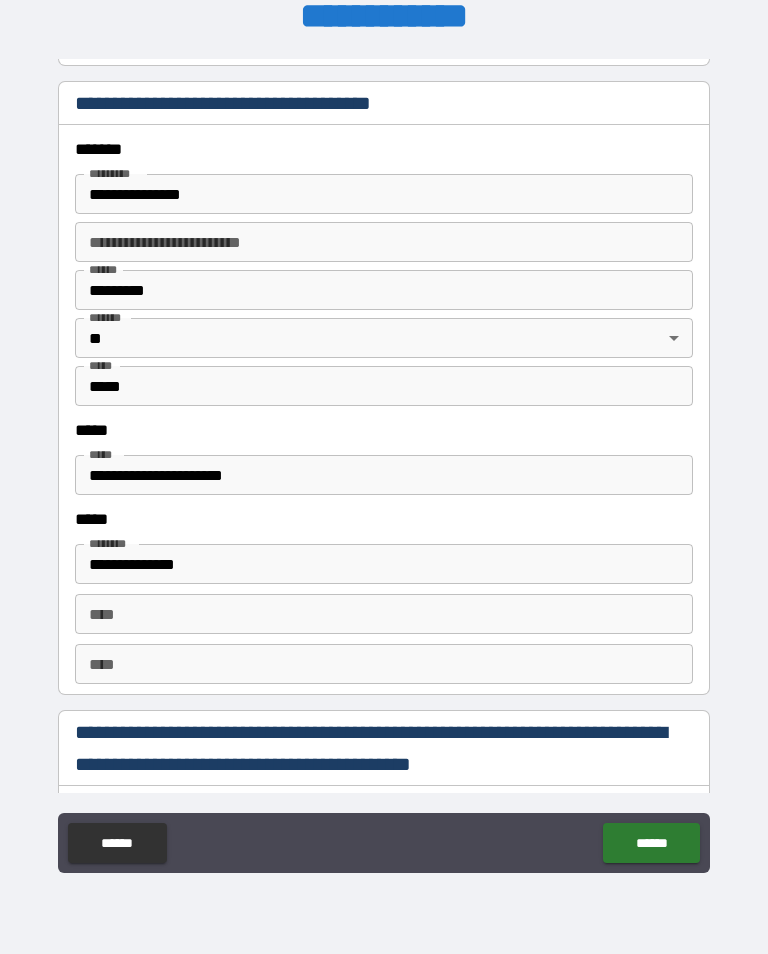 scroll, scrollTop: 2345, scrollLeft: 0, axis: vertical 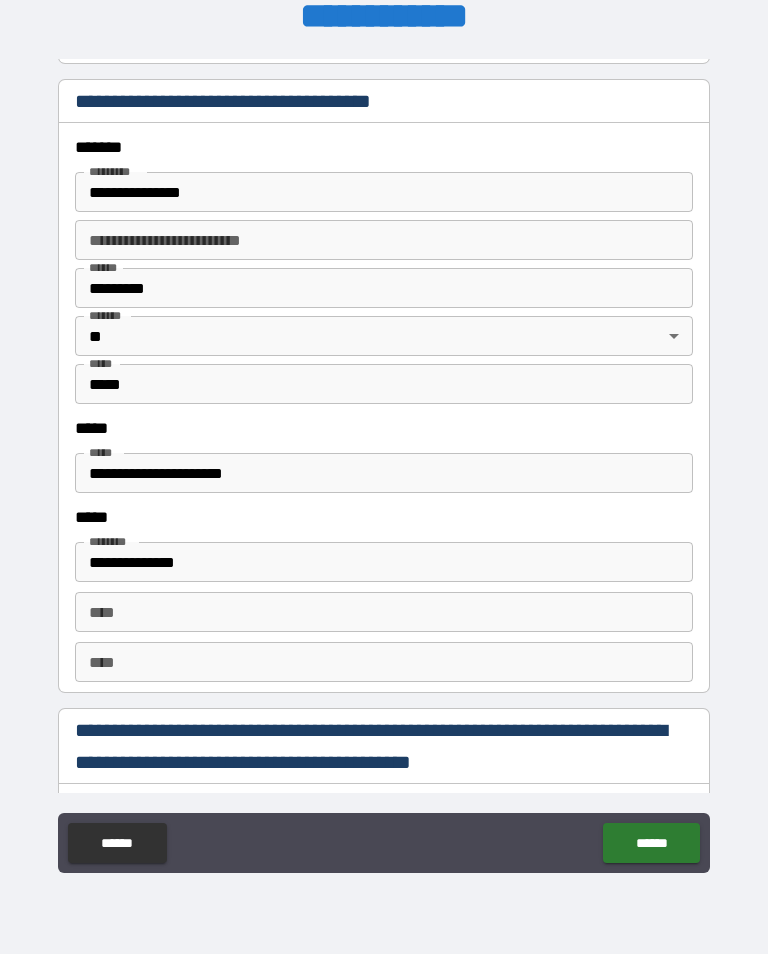 type on "********" 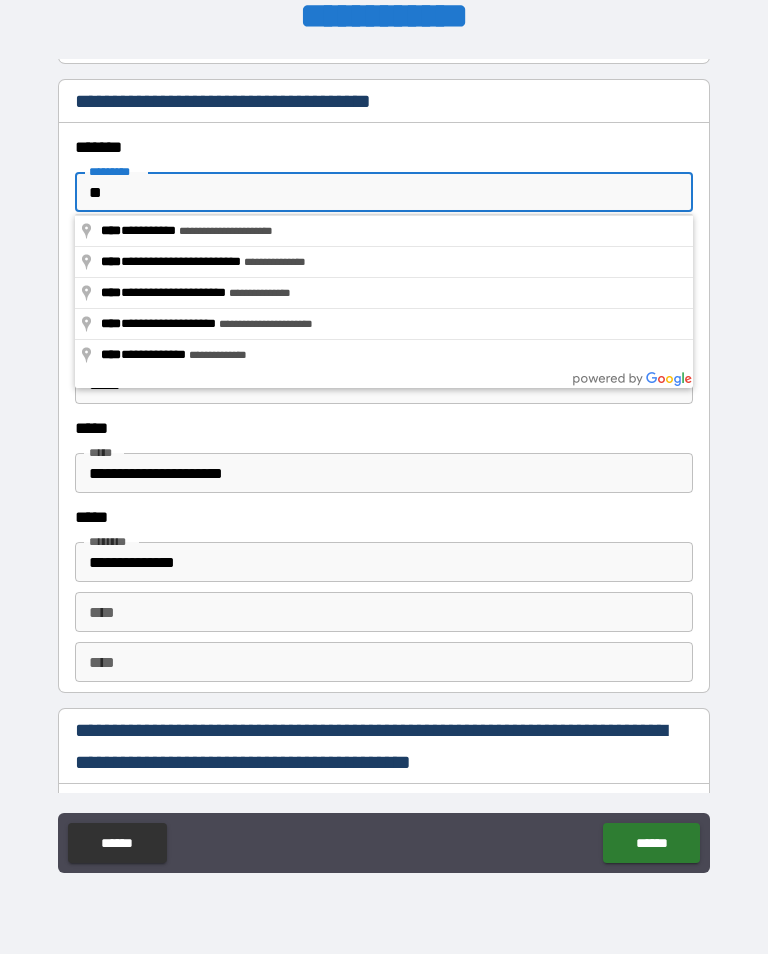 type on "*" 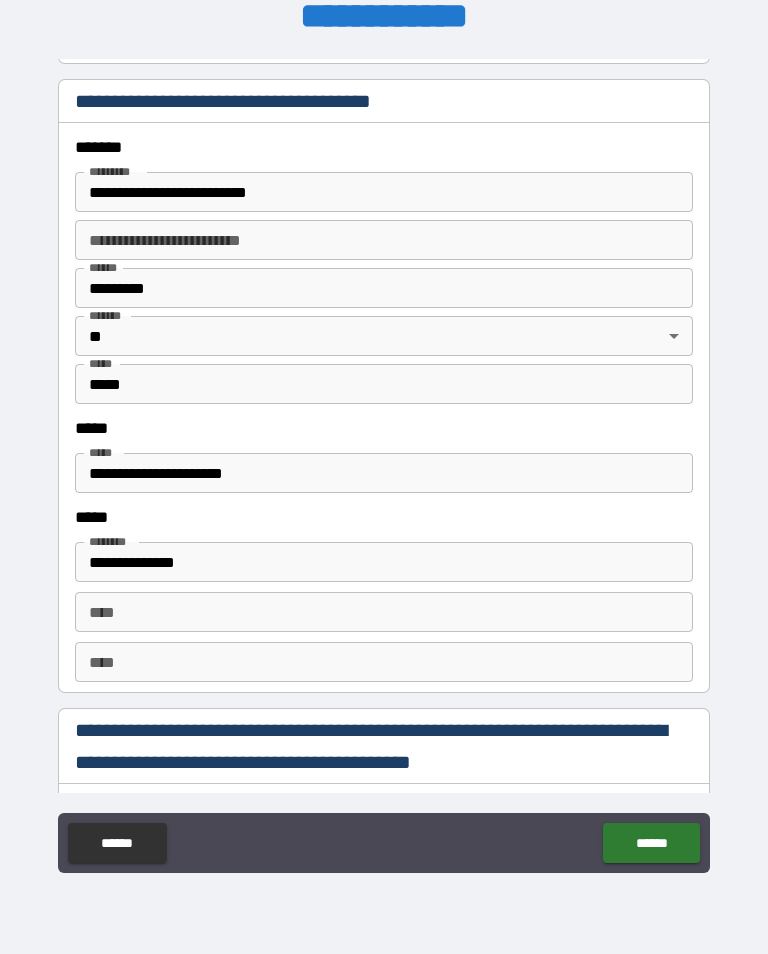 type on "**********" 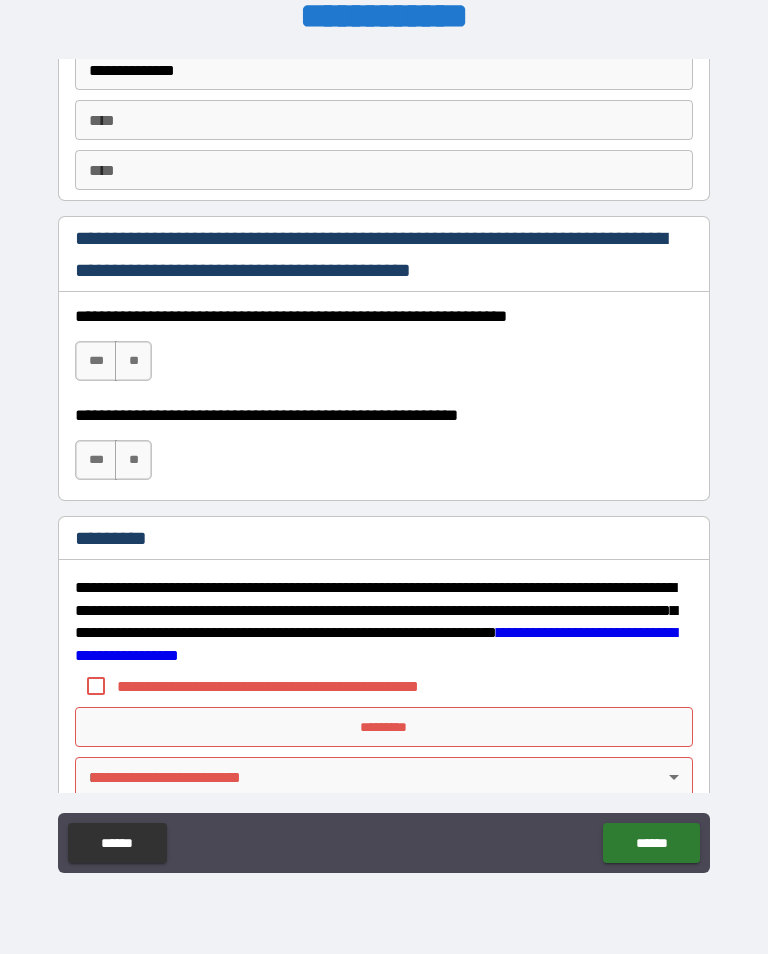 scroll, scrollTop: 2838, scrollLeft: 0, axis: vertical 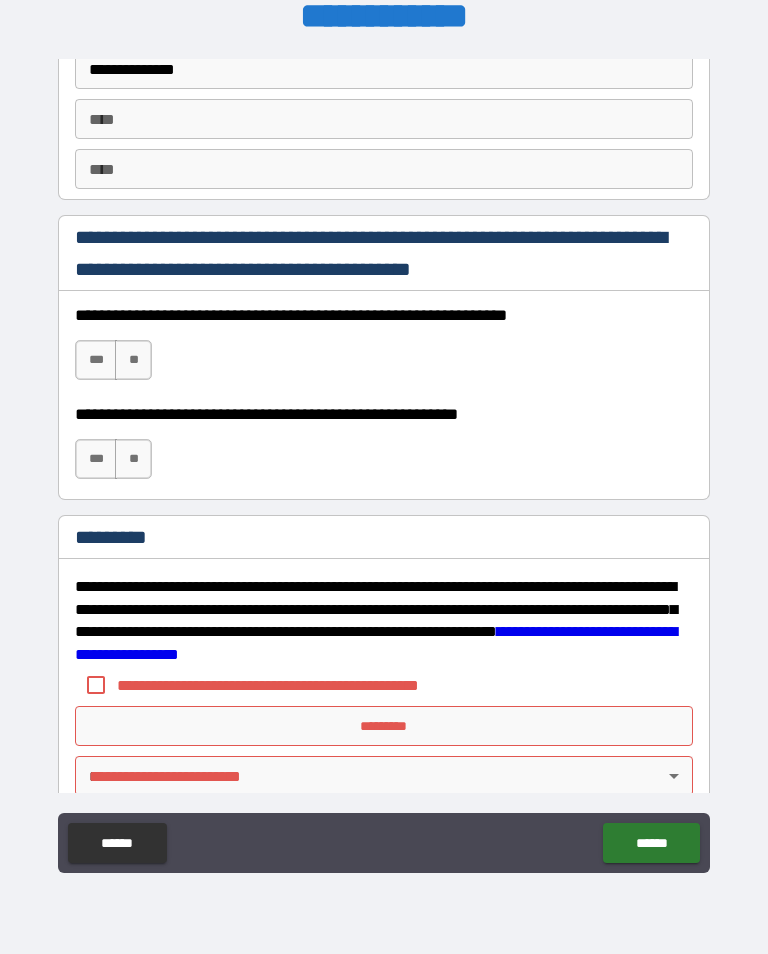 click on "***" at bounding box center [96, 360] 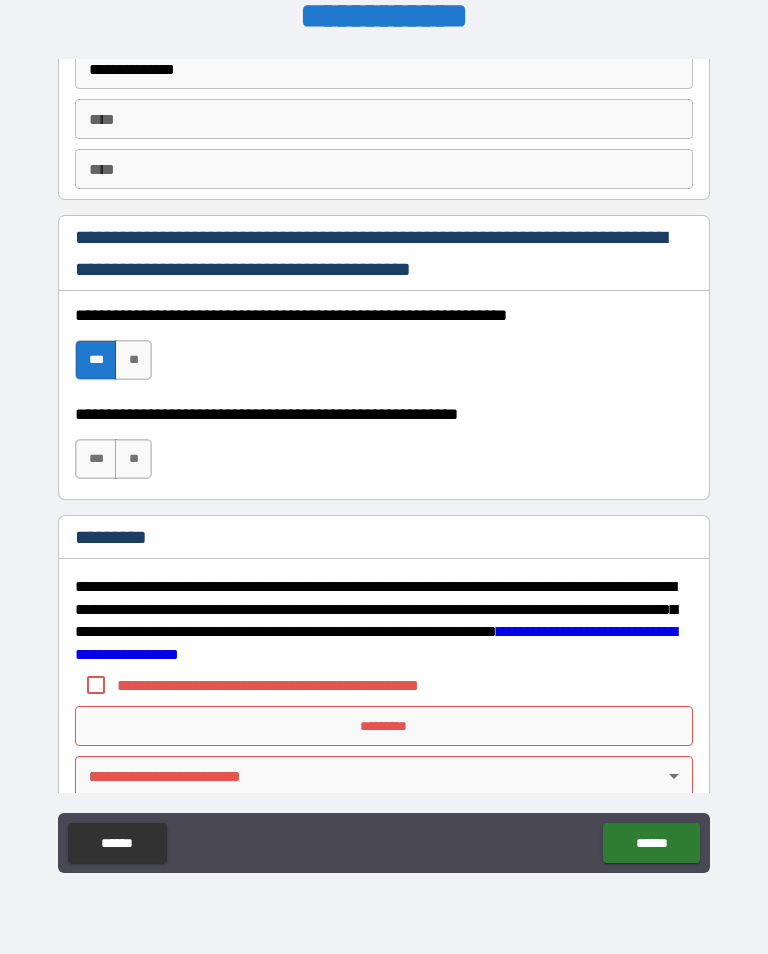 click on "***" at bounding box center [96, 459] 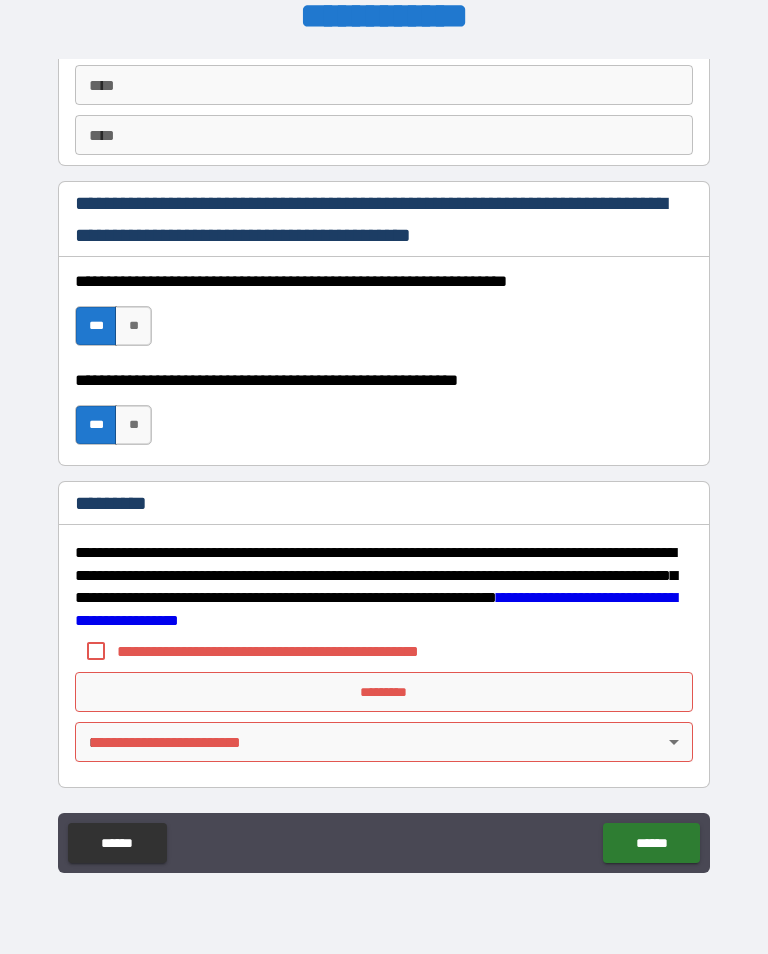 scroll, scrollTop: 2872, scrollLeft: 0, axis: vertical 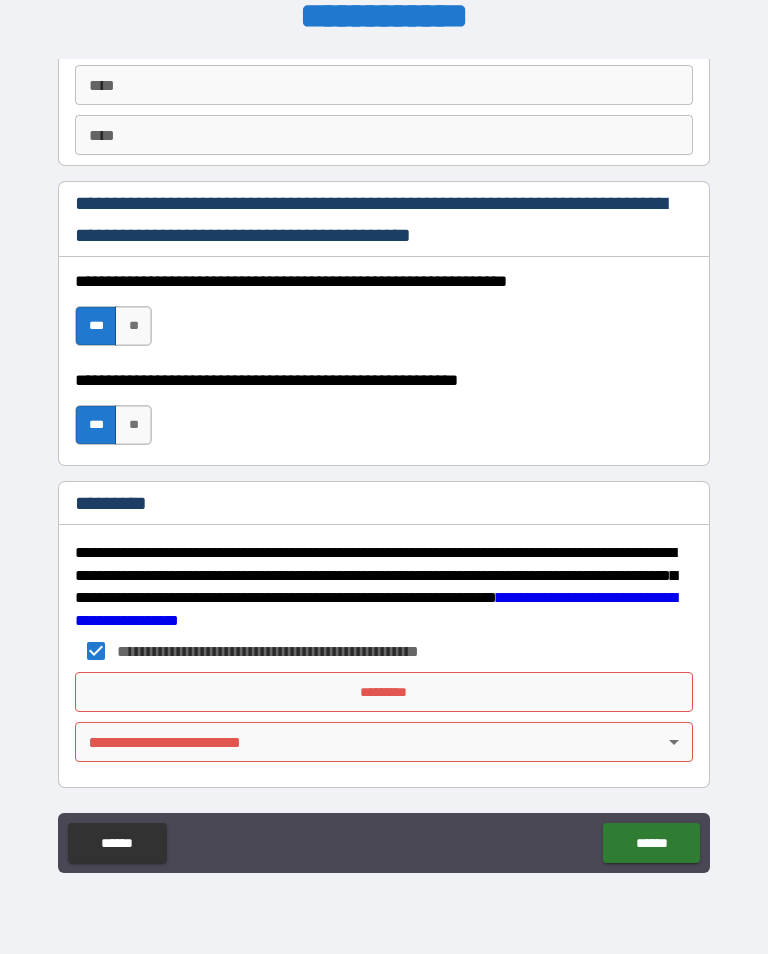 click on "*********" at bounding box center [384, 692] 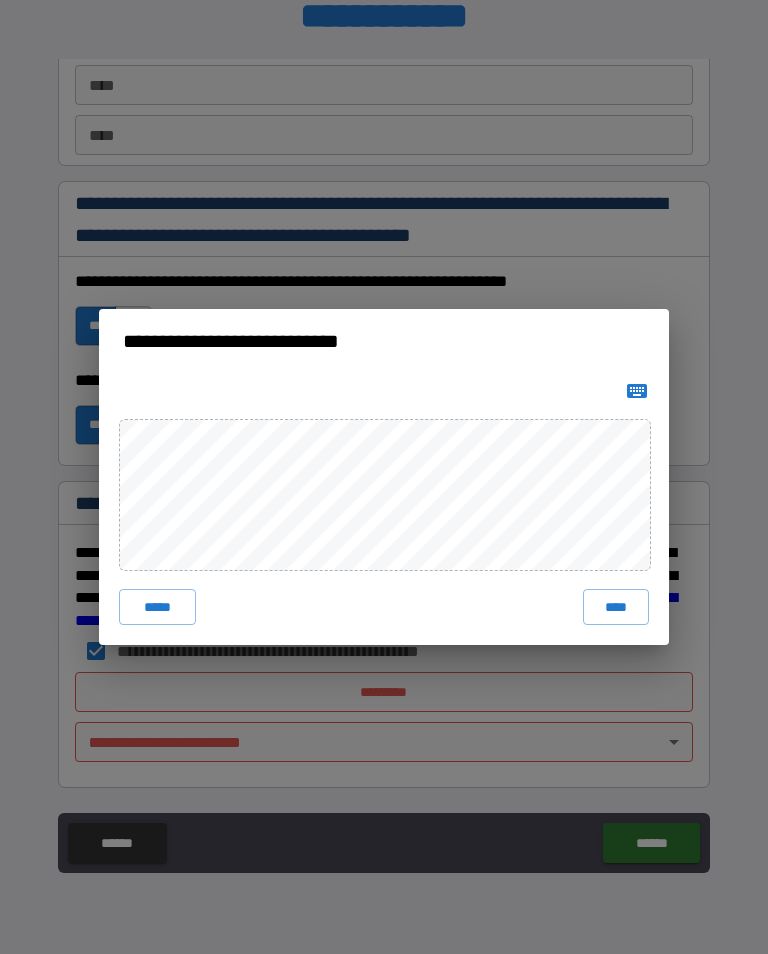 click on "****" at bounding box center [616, 607] 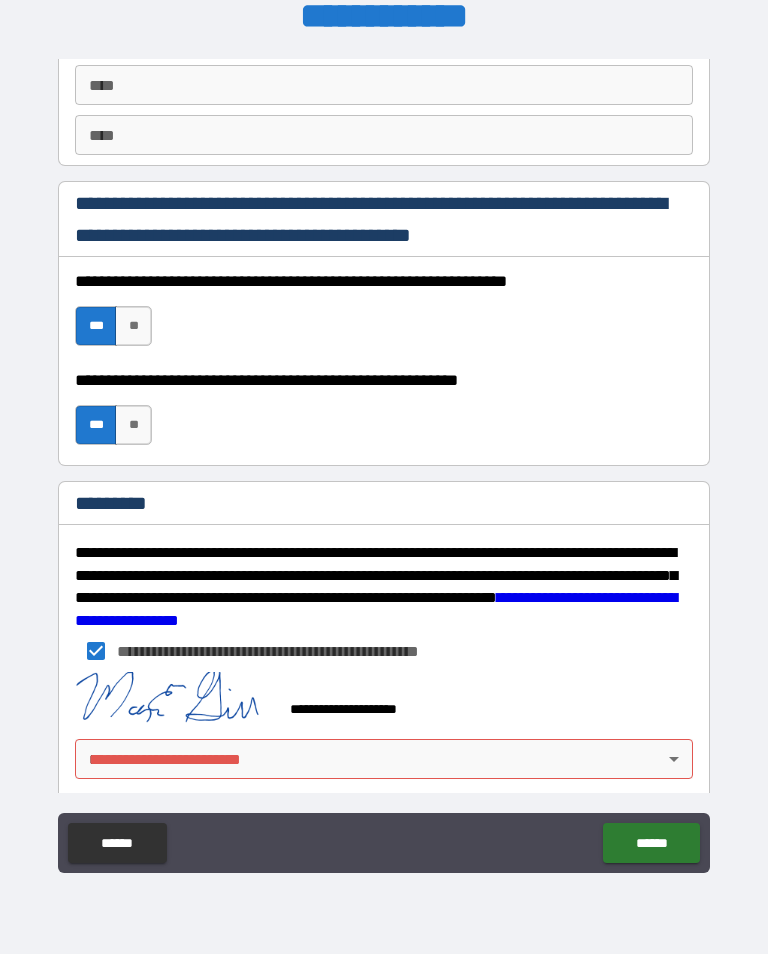 click on "[FIRST] [LAST] [STREET] [CITY], [STATE] [ZIP] [COUNTRY] [PHONE] [EMAIL] [SSN] [DLN] [CC] [PASSPORT] [DOB] [AGE] [ADDRESS] [COORDINATES] [POSTAL_CODE]" at bounding box center [384, 461] 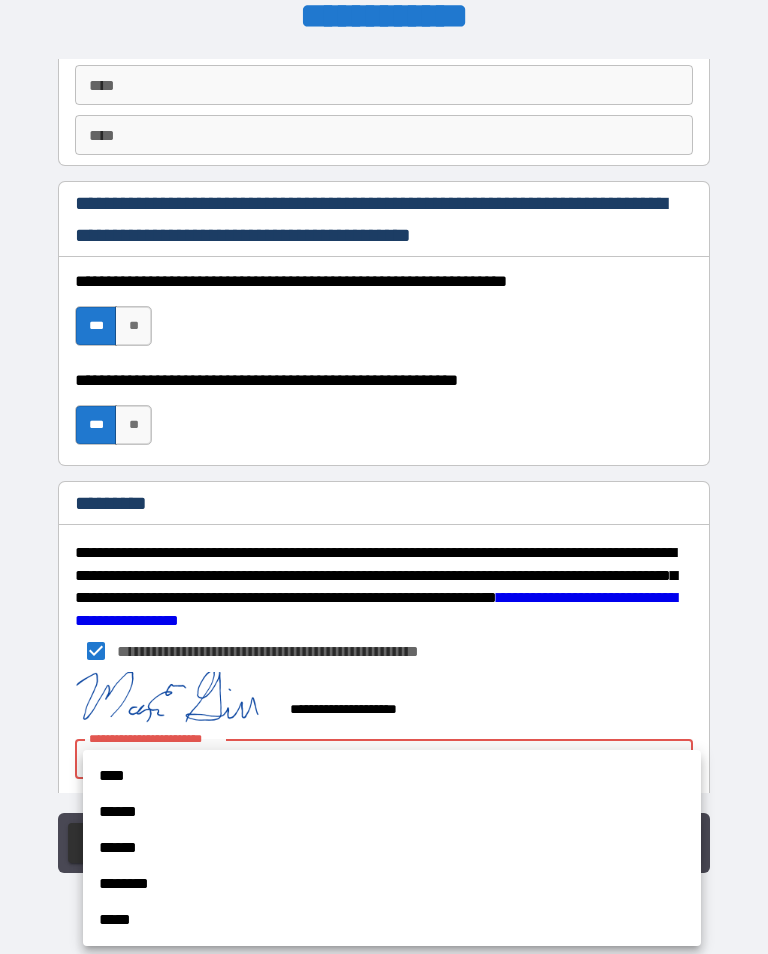 click on "****" at bounding box center [392, 776] 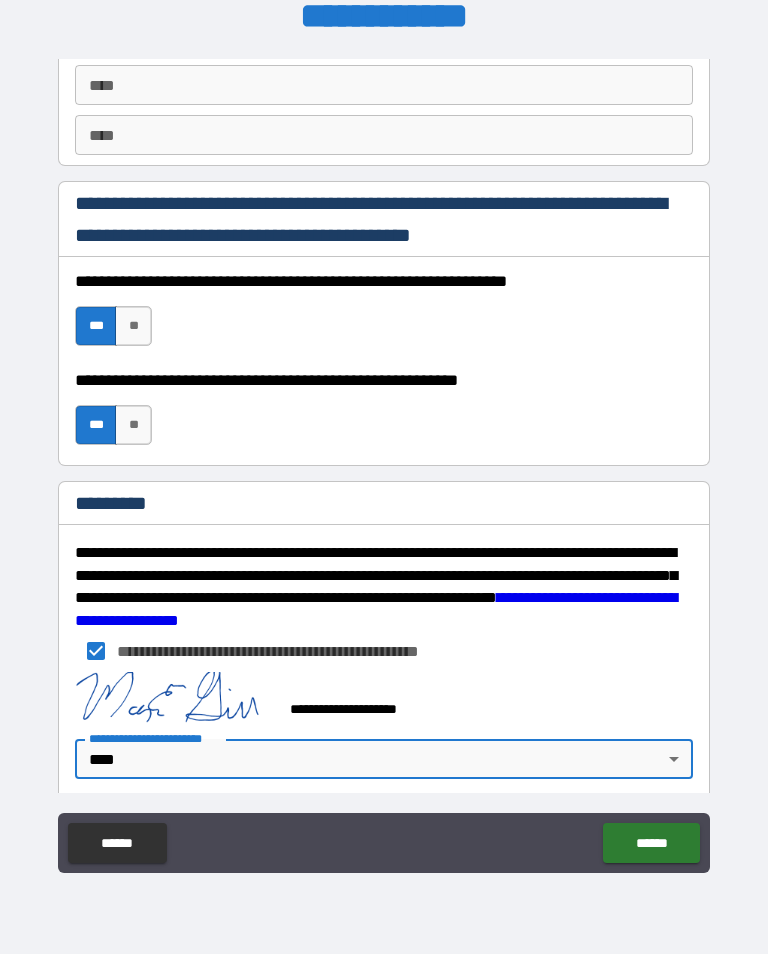 type on "*" 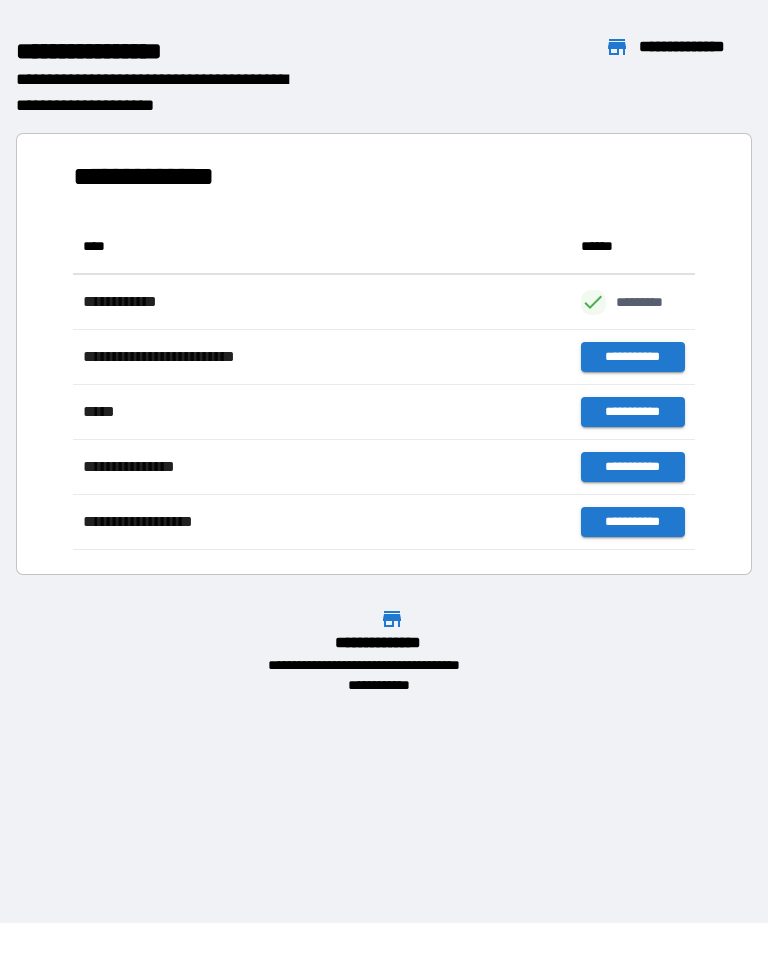 scroll, scrollTop: 331, scrollLeft: 622, axis: both 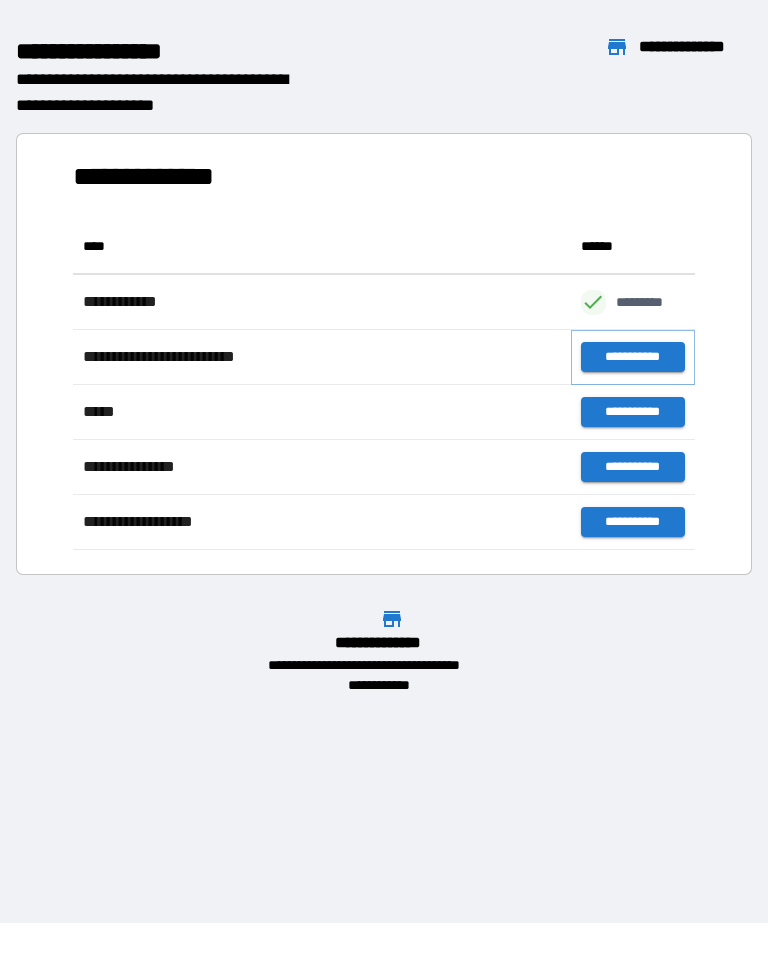click on "**********" at bounding box center (633, 357) 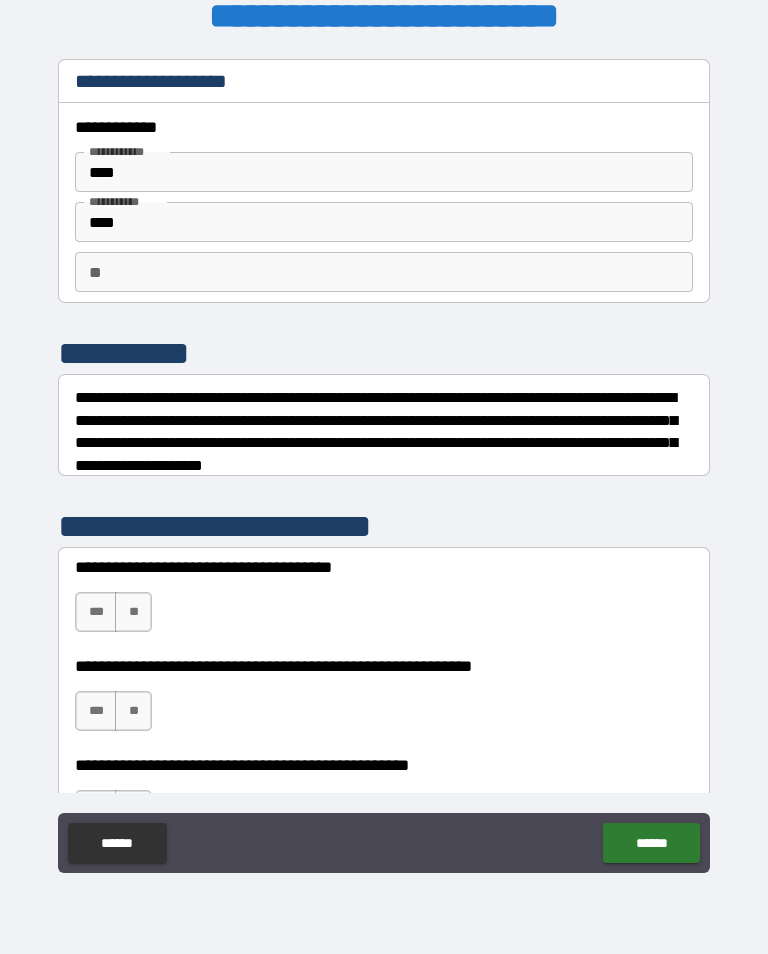 click on "***" at bounding box center [96, 612] 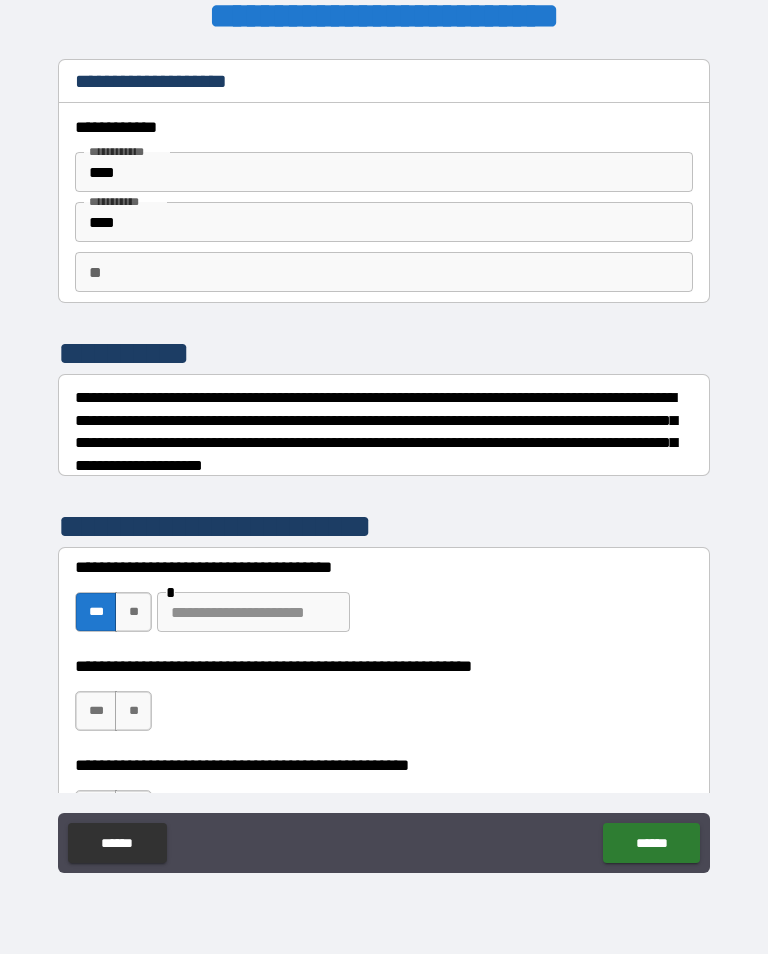 click on "***" at bounding box center (96, 711) 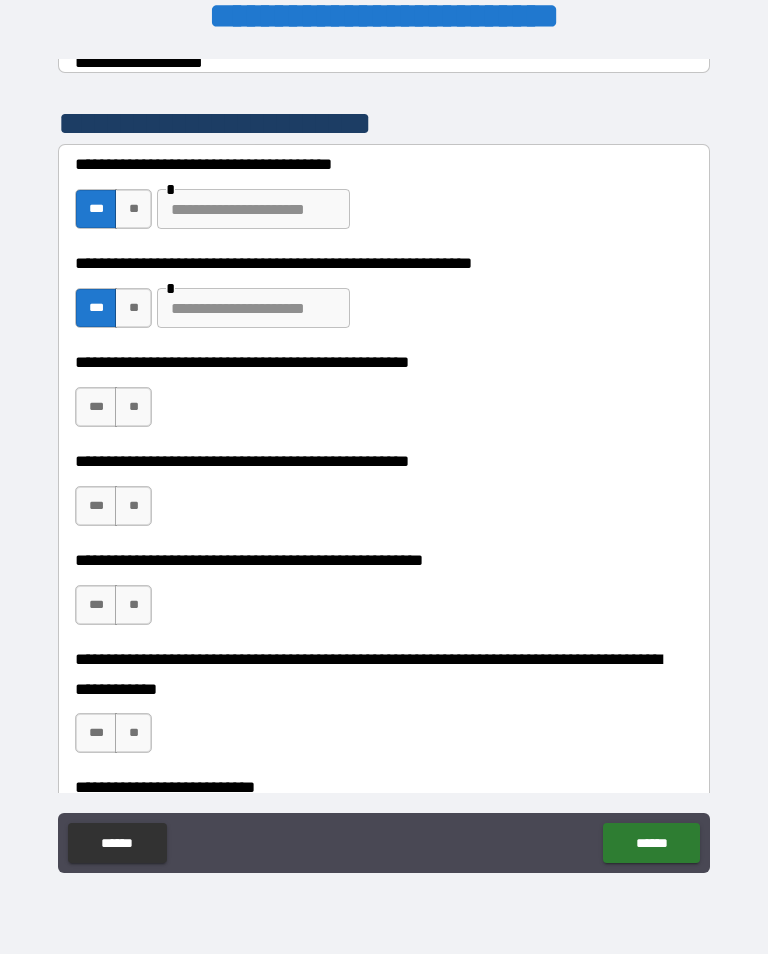 scroll, scrollTop: 408, scrollLeft: 0, axis: vertical 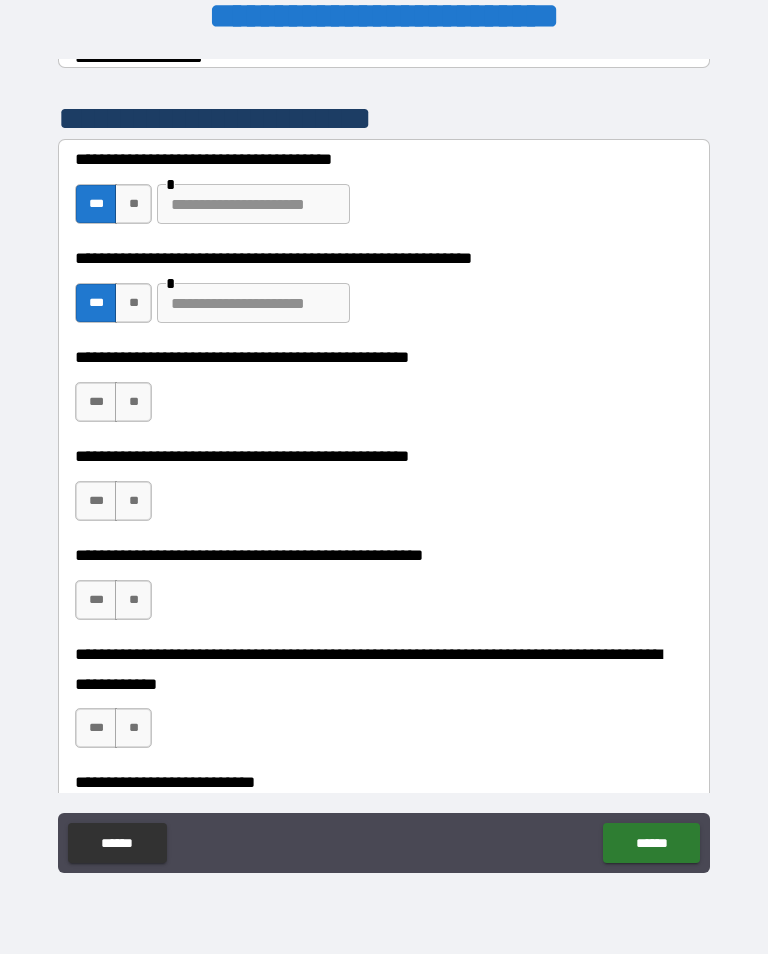click on "**" at bounding box center (133, 402) 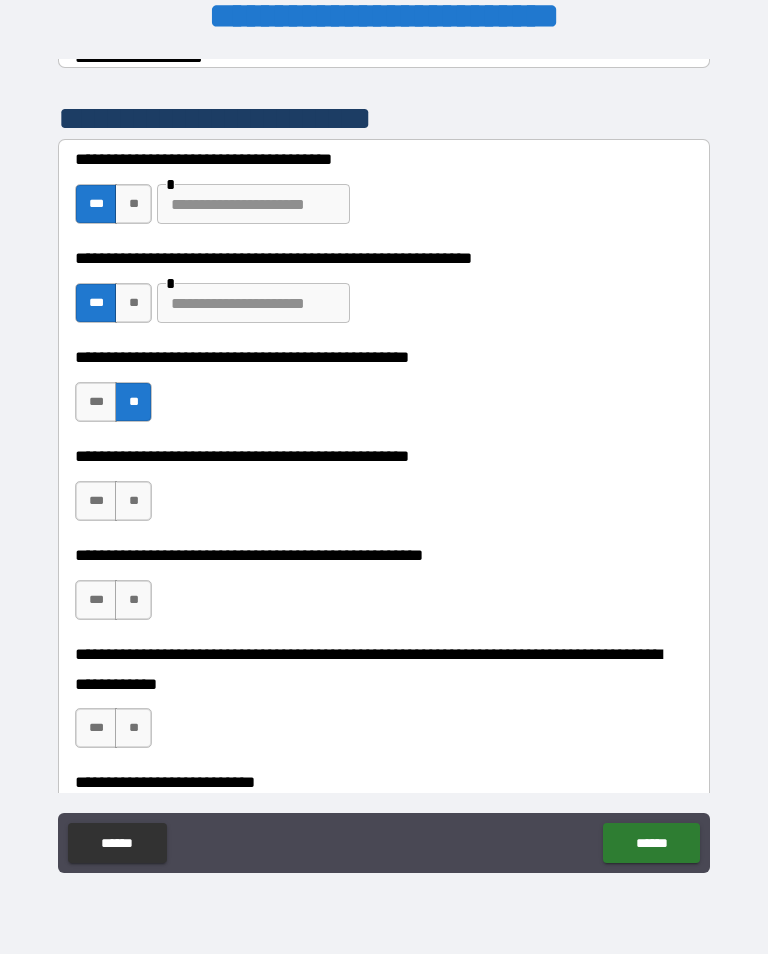 click on "***" at bounding box center (96, 501) 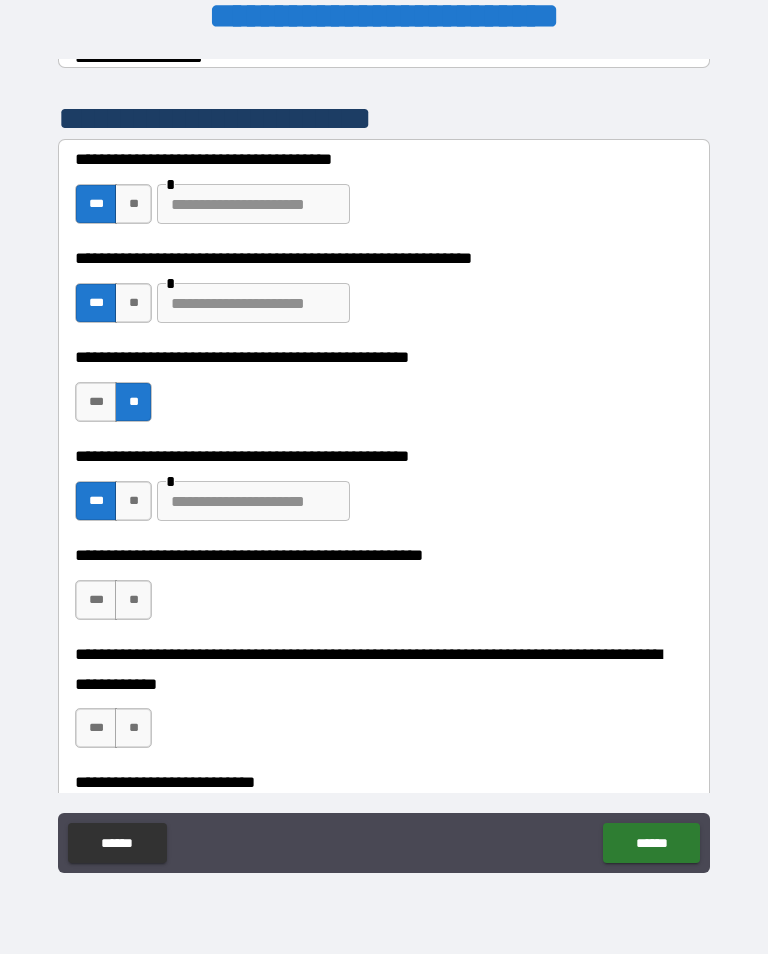 click on "**" at bounding box center [133, 600] 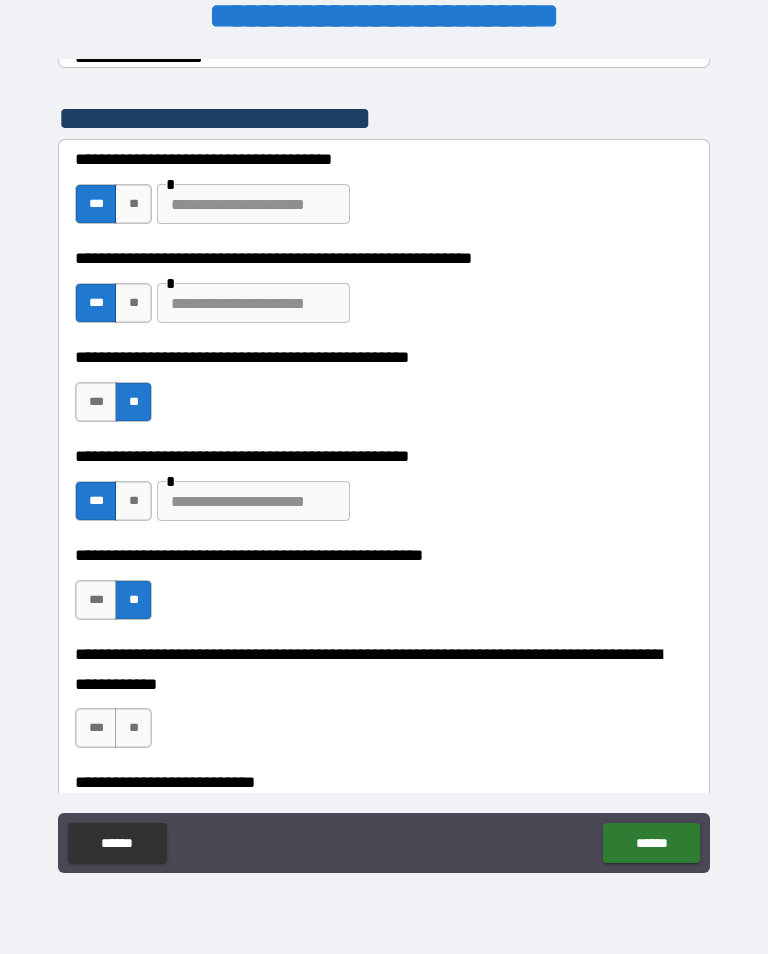 click on "**" at bounding box center [133, 728] 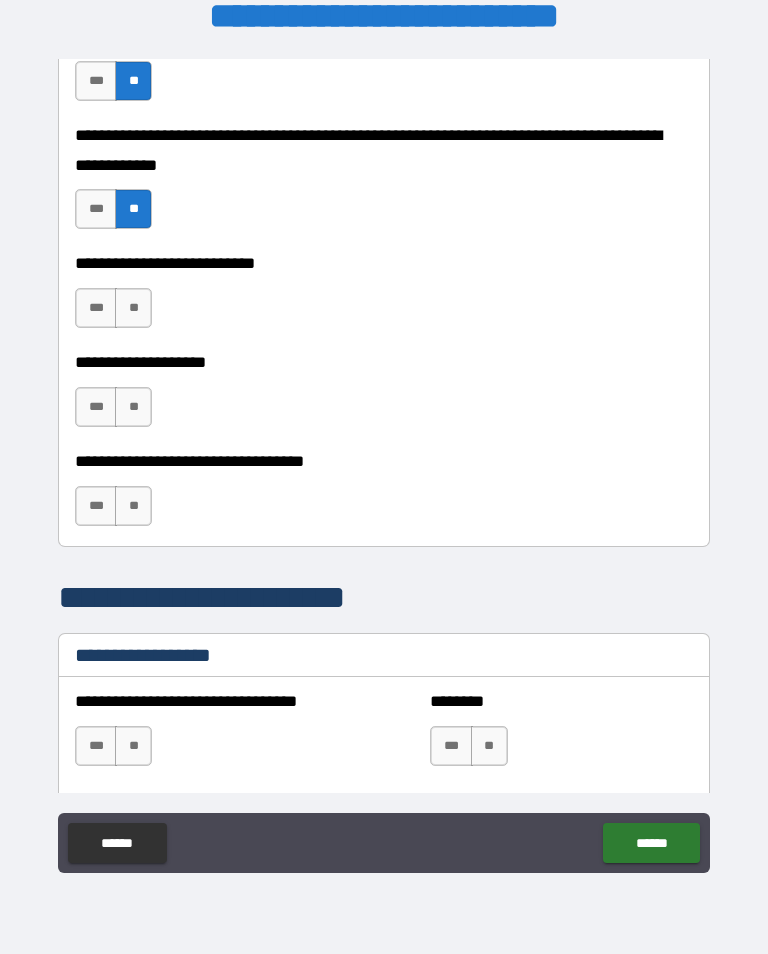 scroll, scrollTop: 886, scrollLeft: 0, axis: vertical 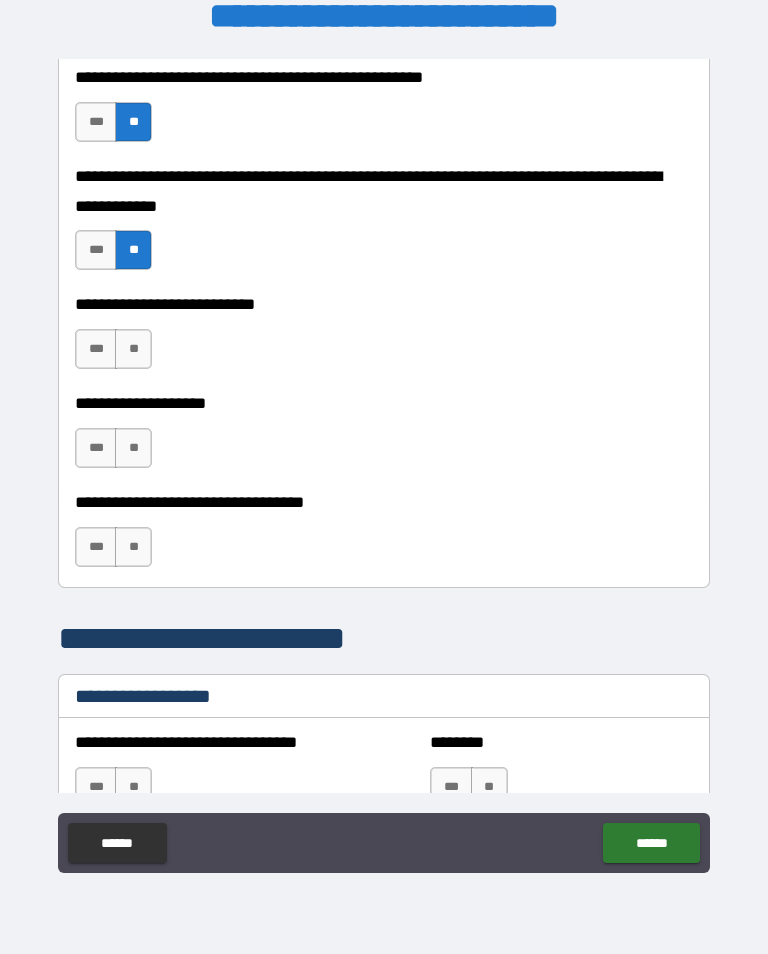 click on "**" at bounding box center [133, 349] 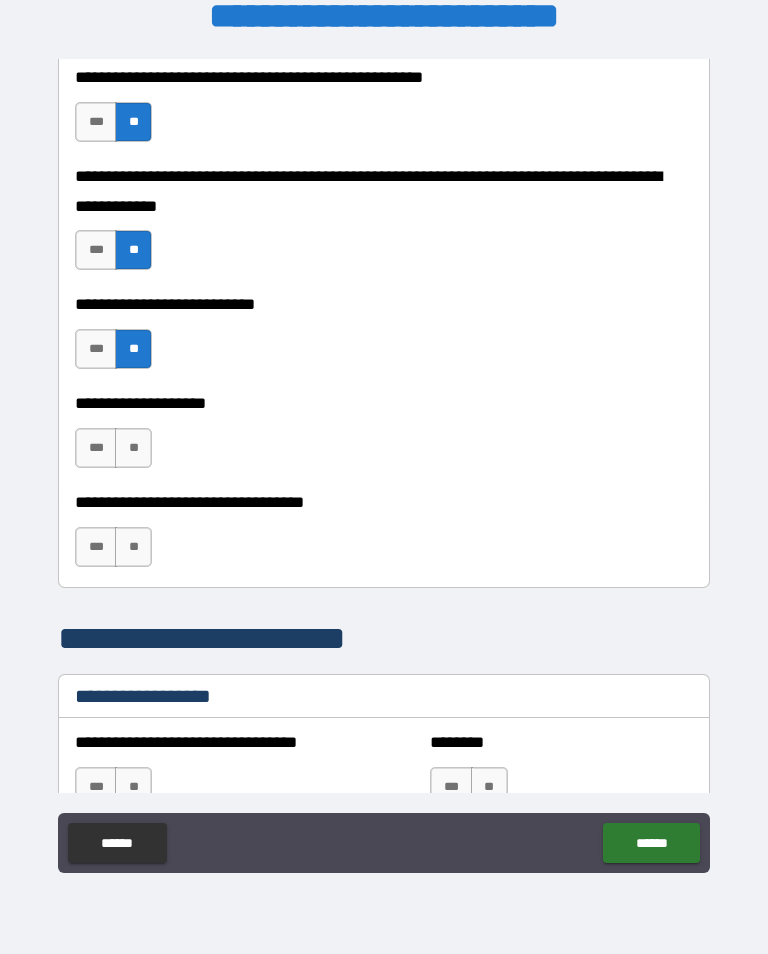 click on "**" at bounding box center (133, 448) 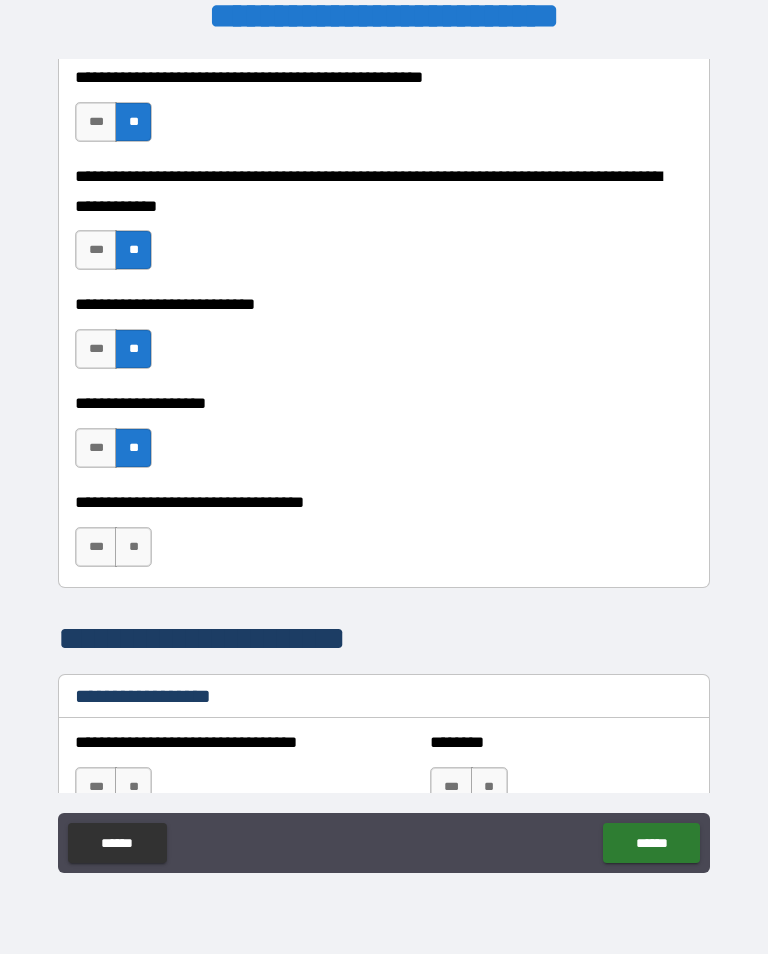click on "**" at bounding box center [133, 547] 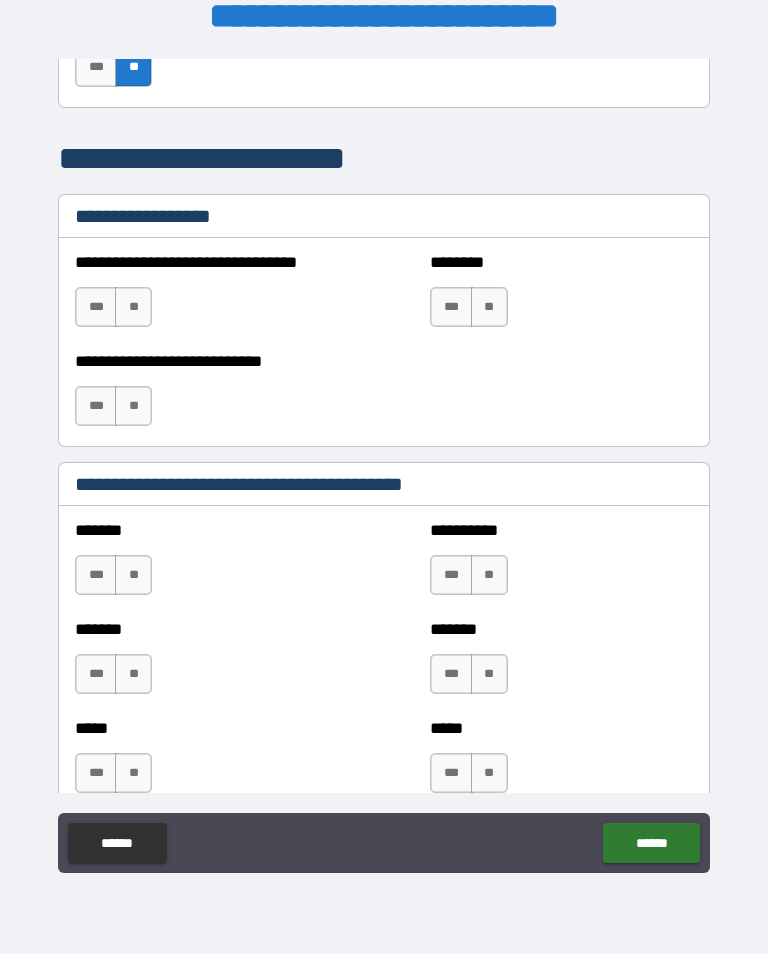scroll, scrollTop: 1367, scrollLeft: 0, axis: vertical 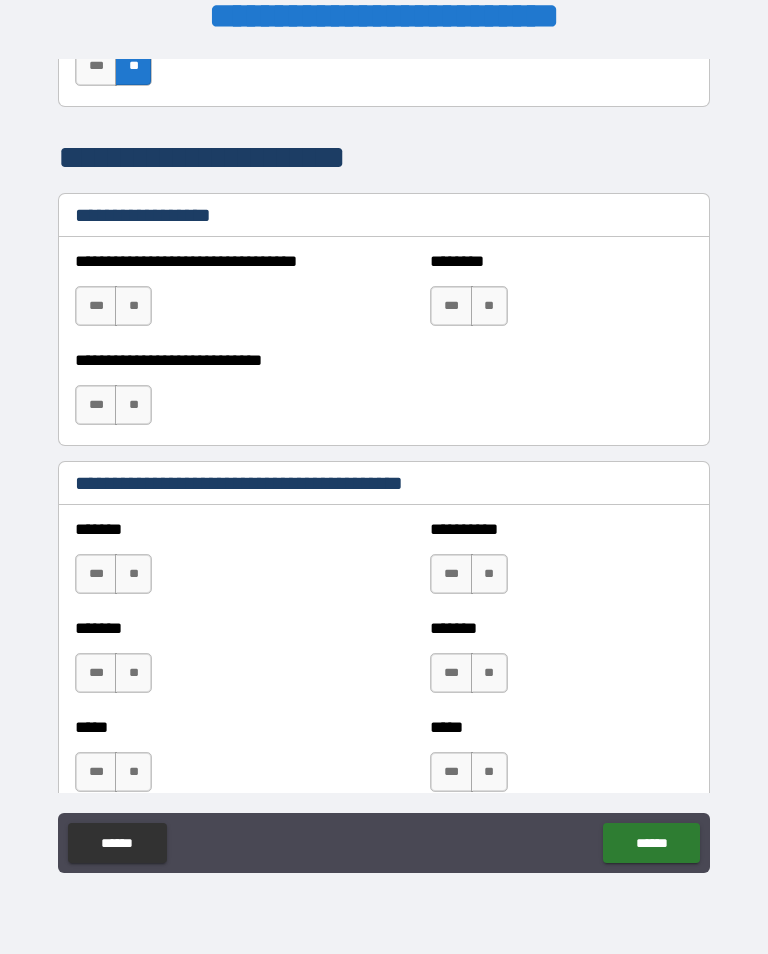 click on "**" at bounding box center (489, 306) 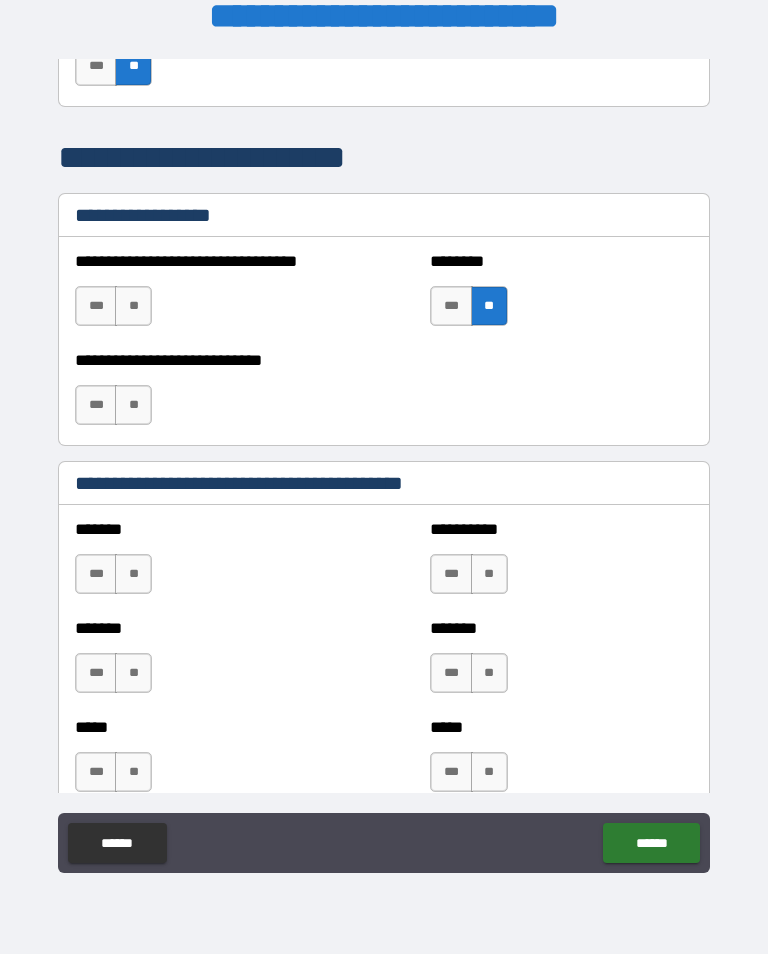 click on "**" at bounding box center [133, 306] 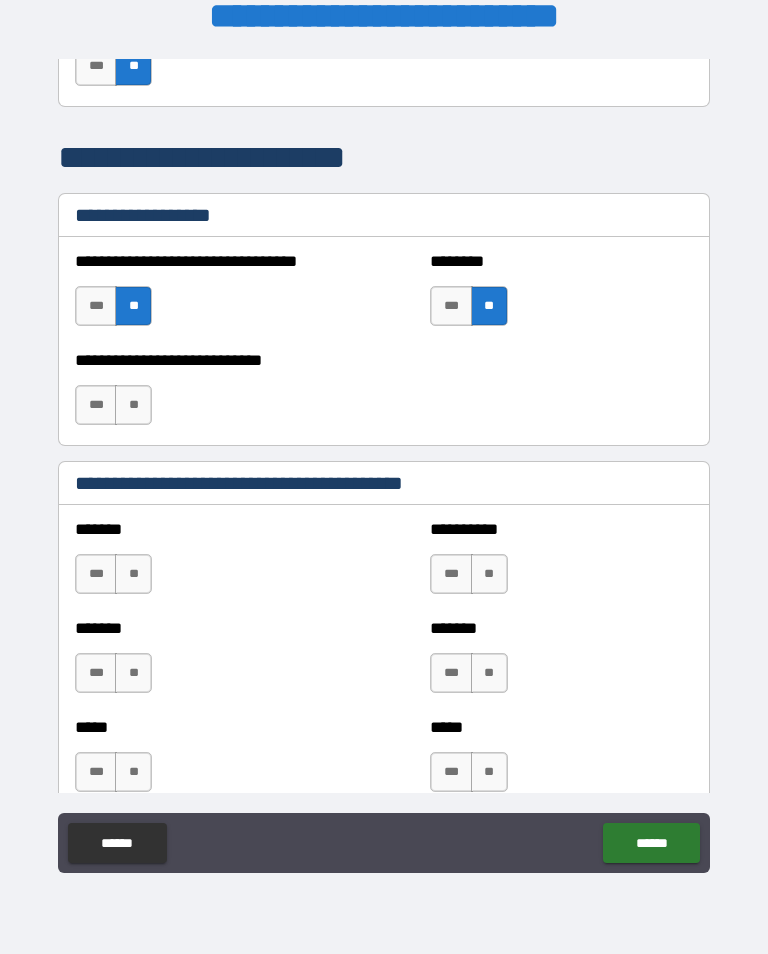 click on "**" at bounding box center [133, 405] 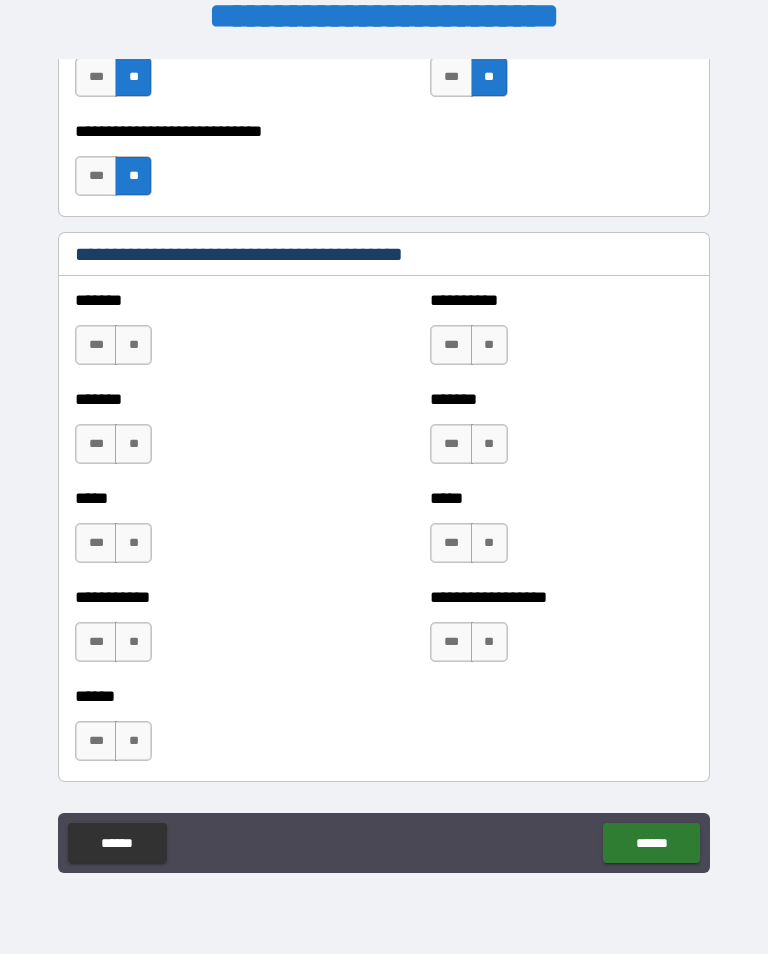 scroll, scrollTop: 1629, scrollLeft: 0, axis: vertical 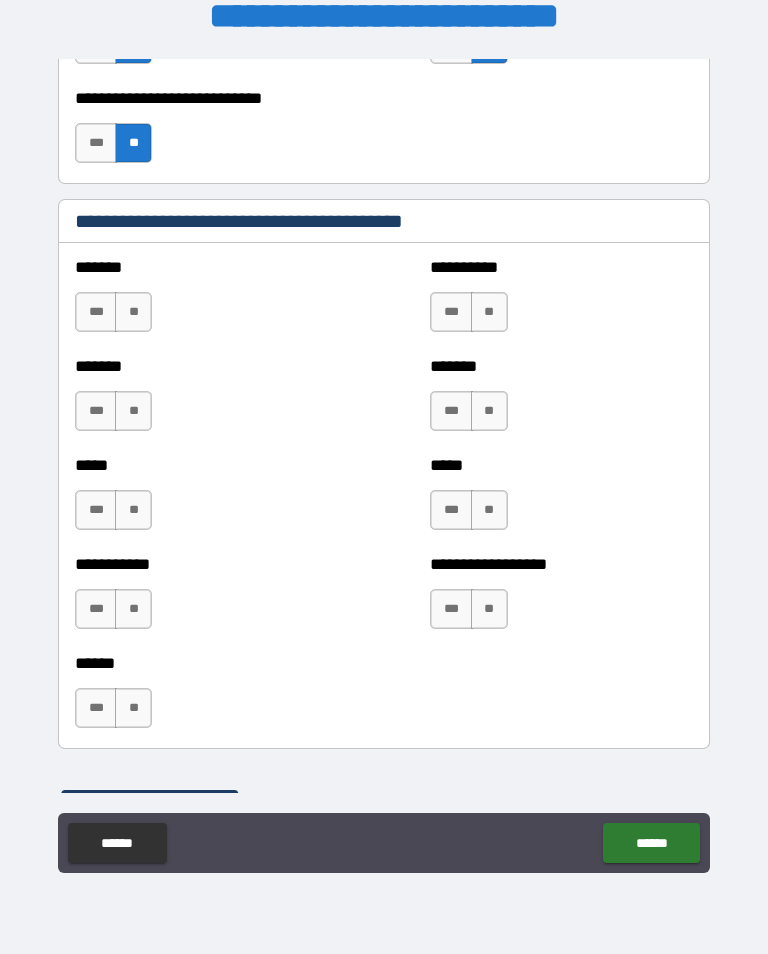 click on "**" at bounding box center (133, 312) 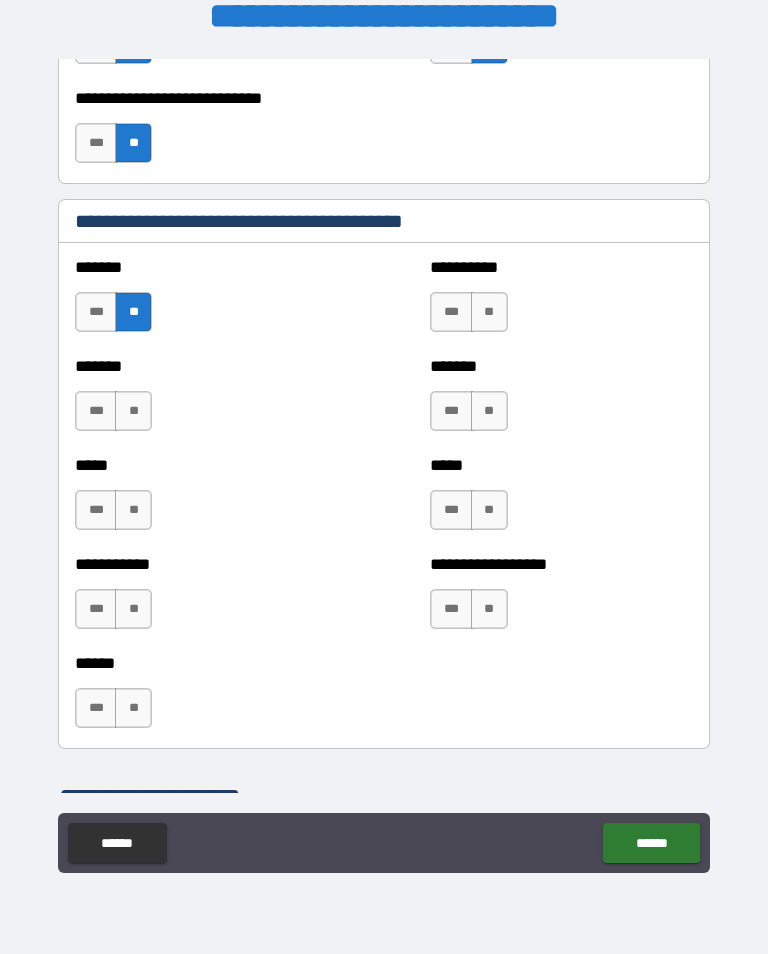 click on "**" at bounding box center (133, 411) 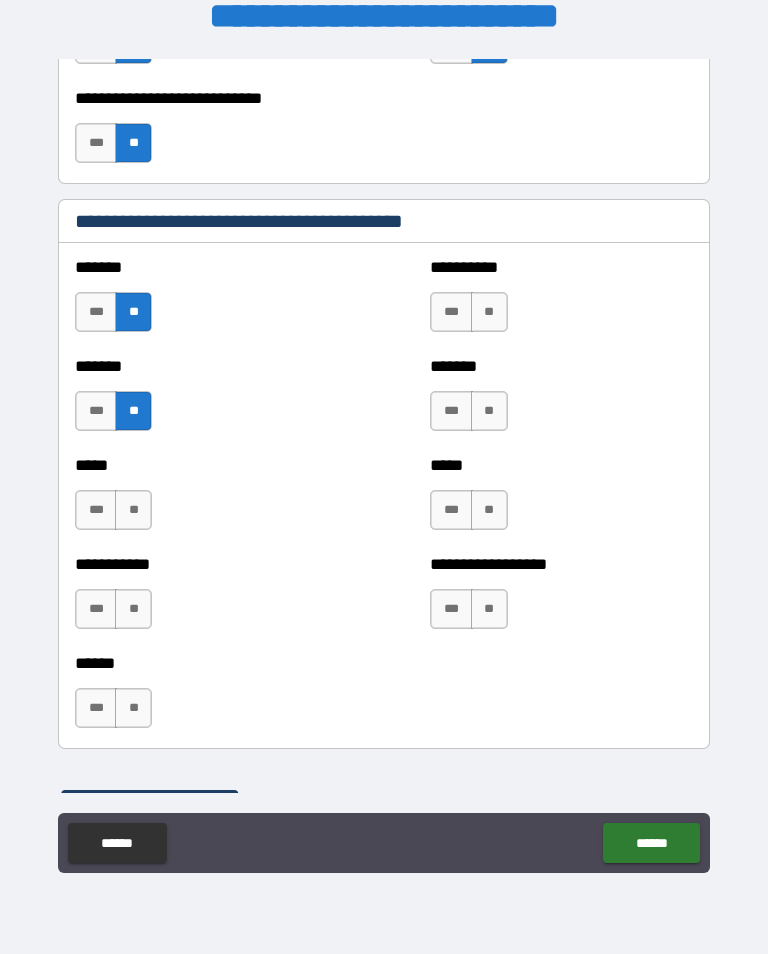 click on "**" at bounding box center [133, 510] 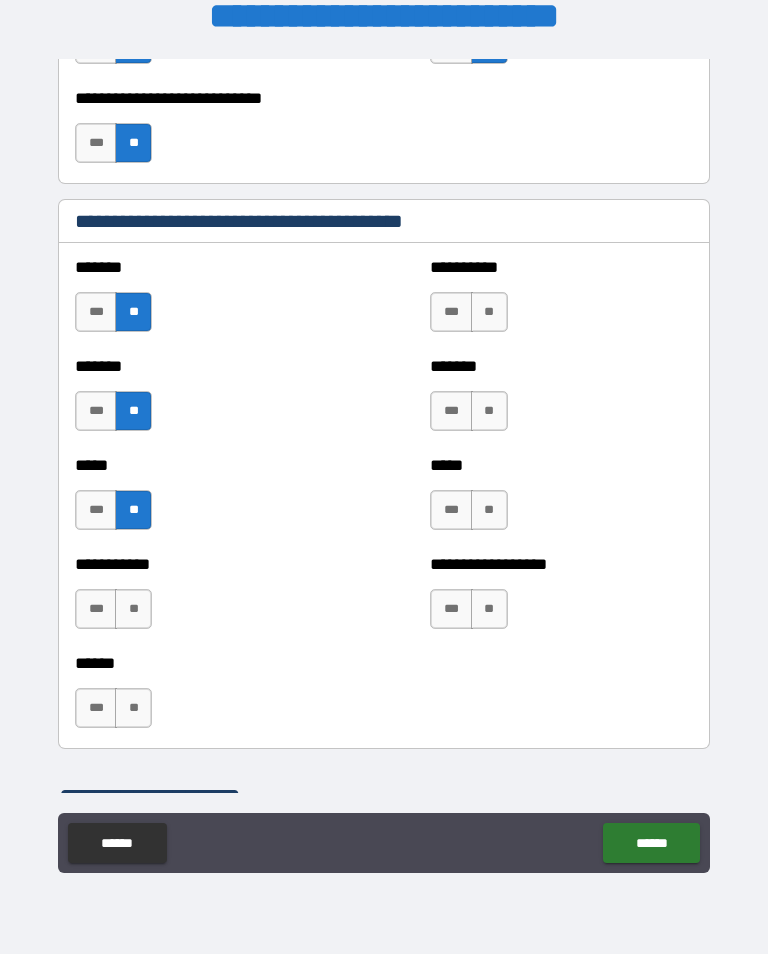 click on "**" at bounding box center [133, 609] 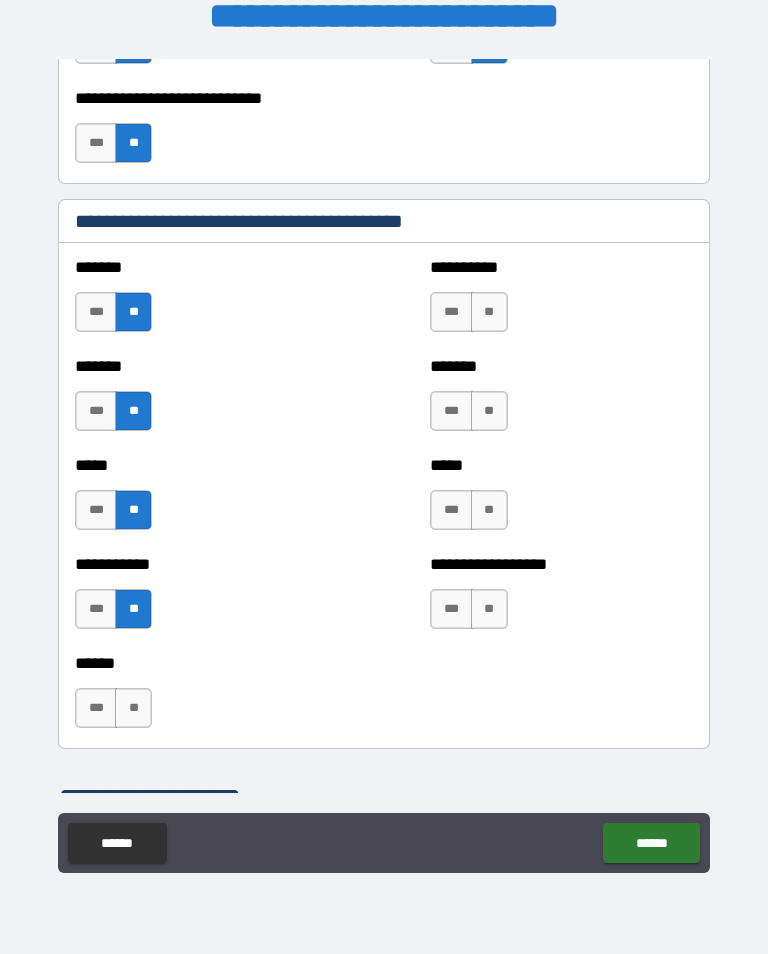 click on "**" at bounding box center [133, 708] 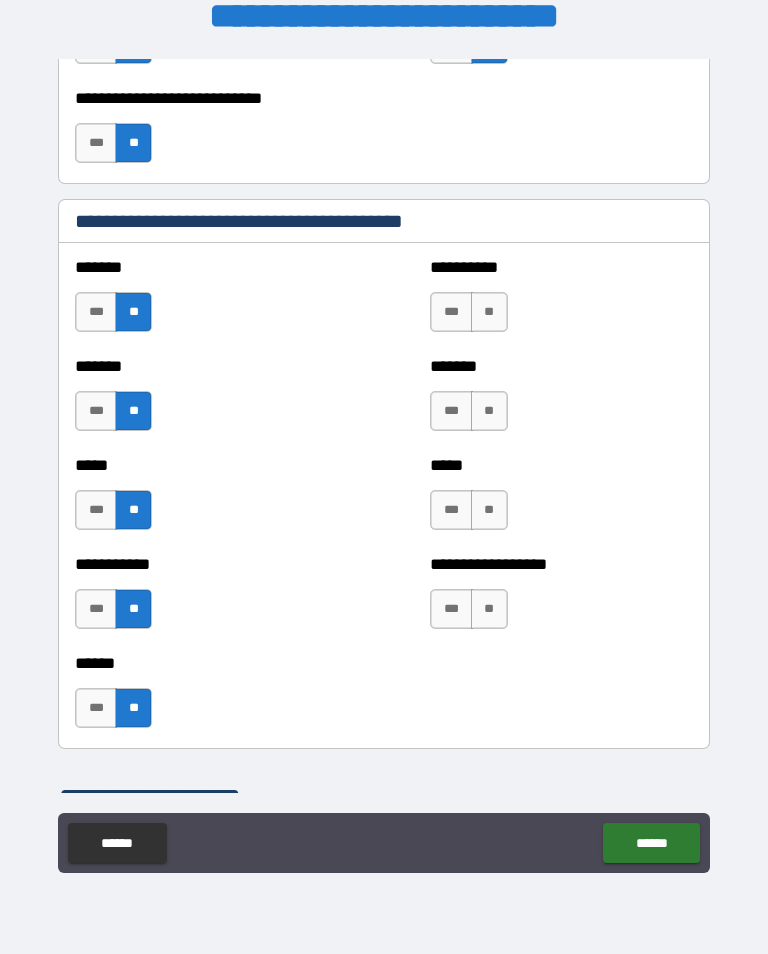click on "***" at bounding box center [96, 708] 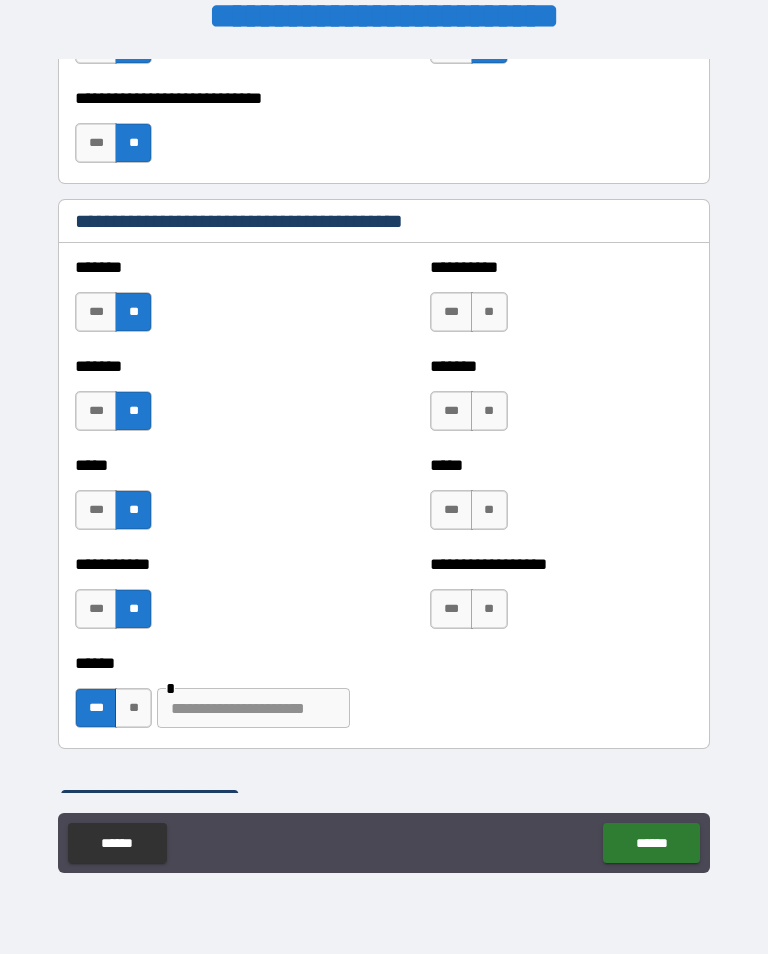 click on "**" at bounding box center [489, 312] 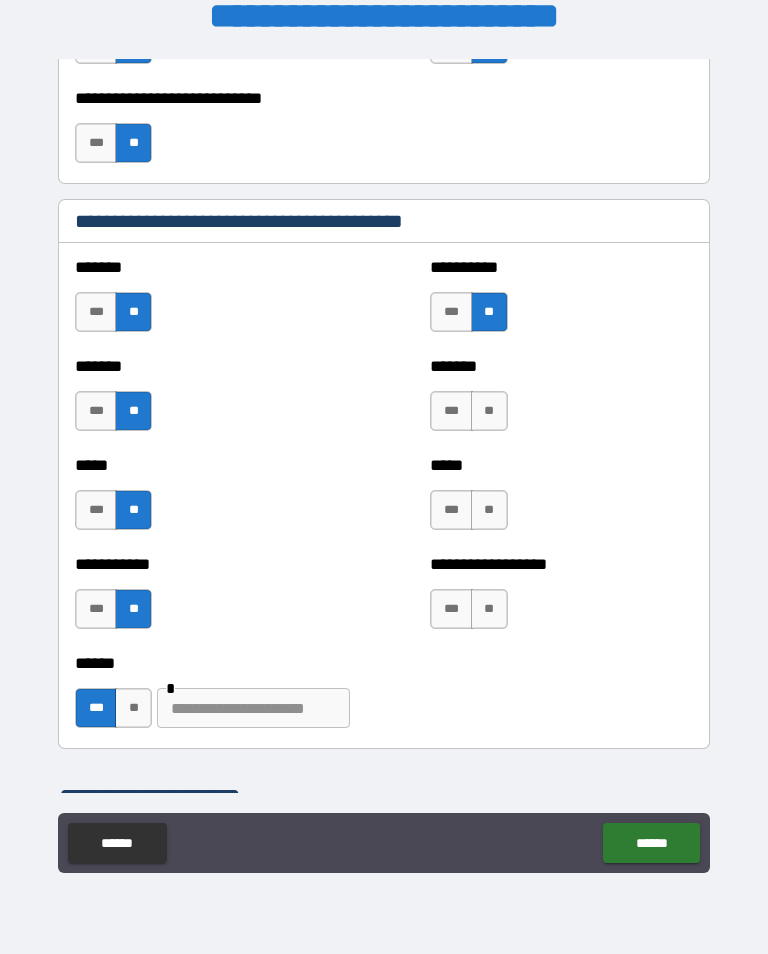 click on "**" at bounding box center (489, 411) 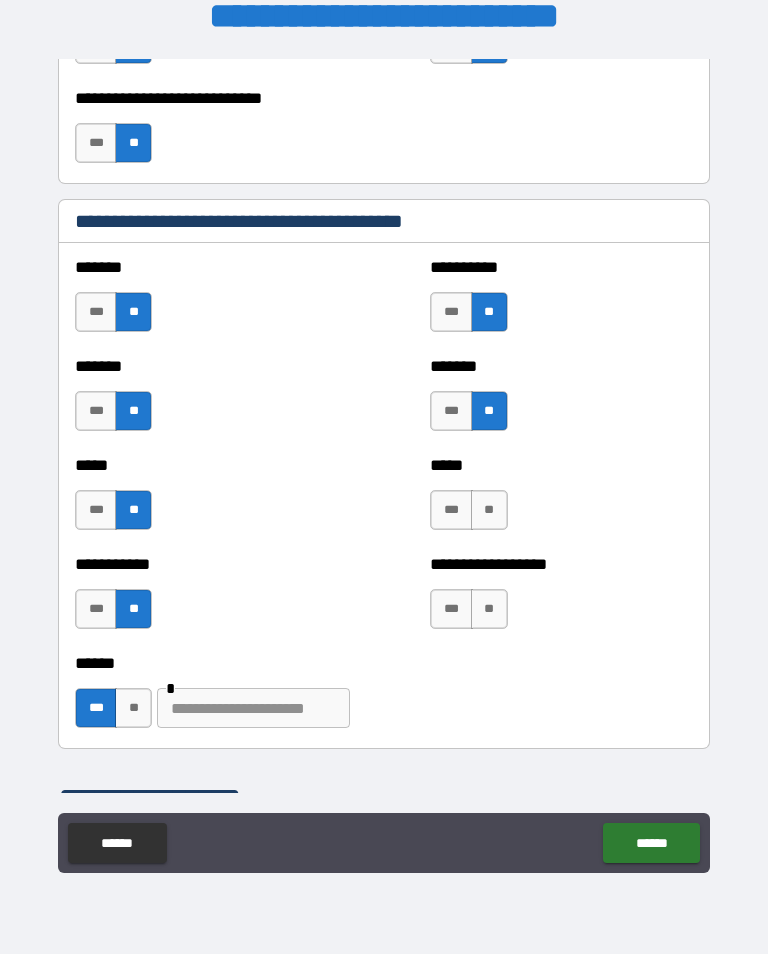 click on "**" at bounding box center (489, 510) 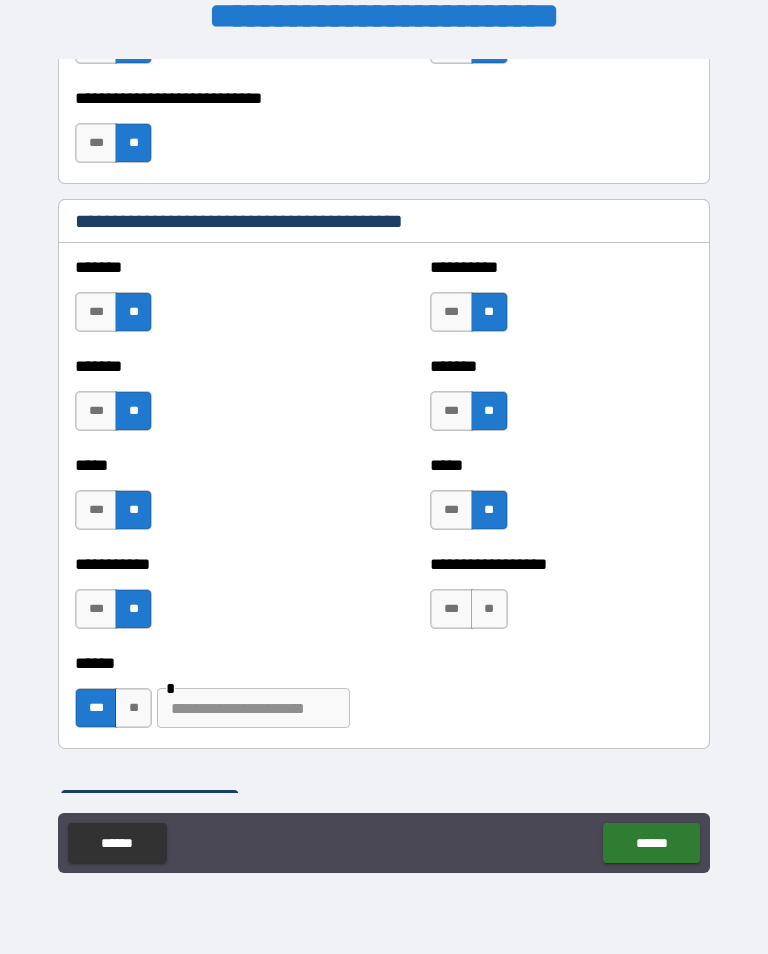 click on "**" at bounding box center [489, 609] 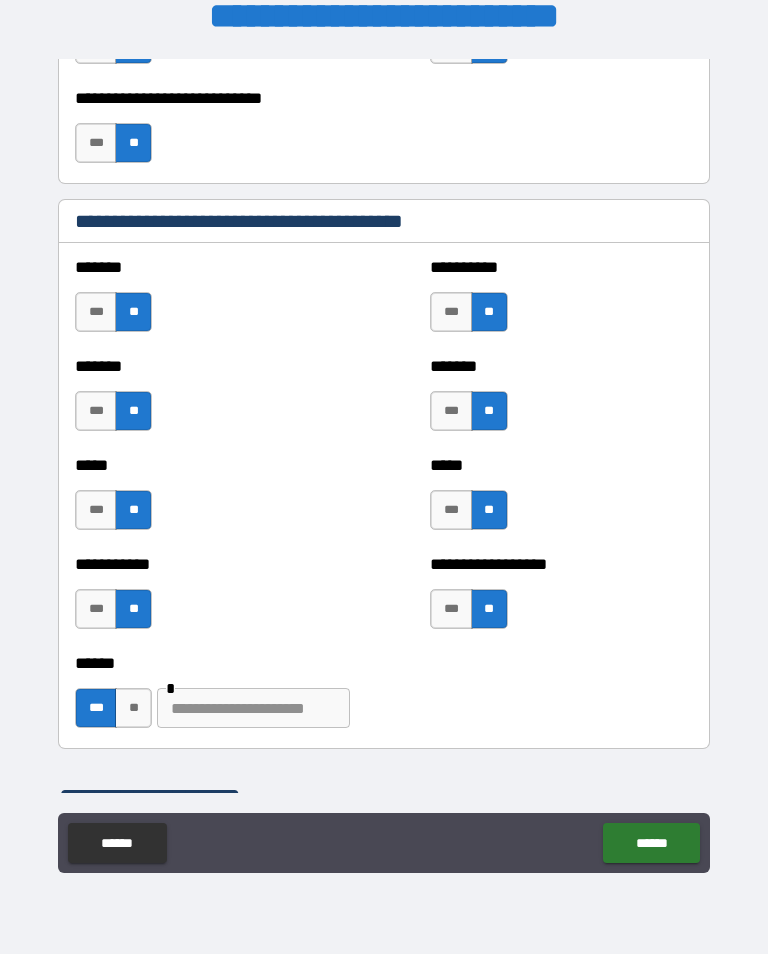 click at bounding box center (253, 708) 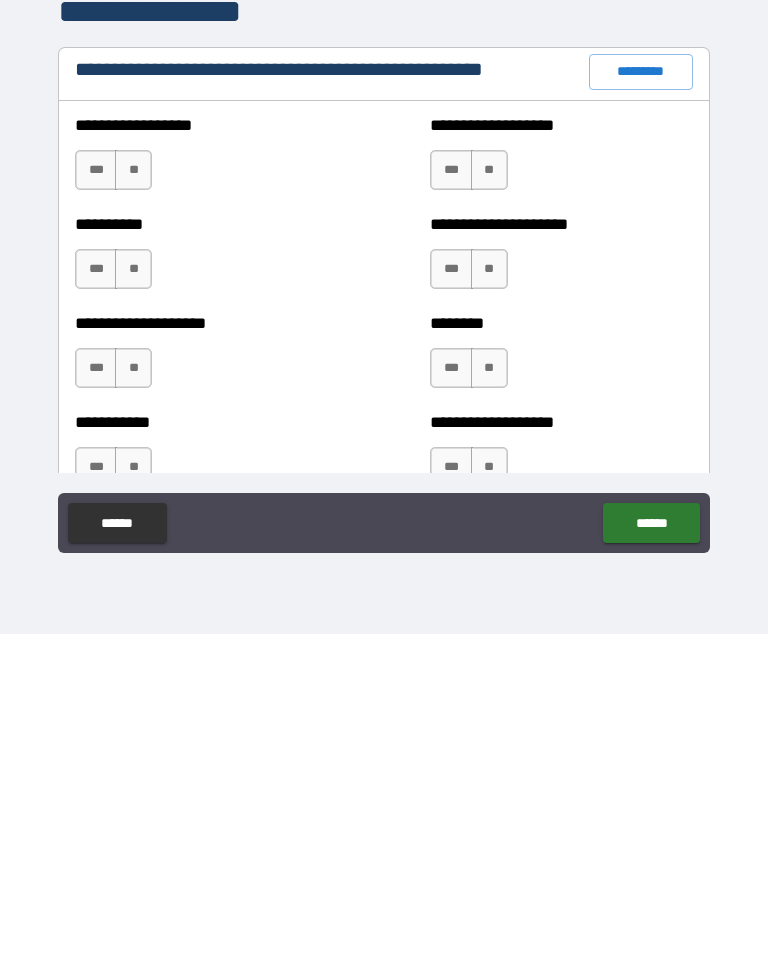 scroll, scrollTop: 2098, scrollLeft: 0, axis: vertical 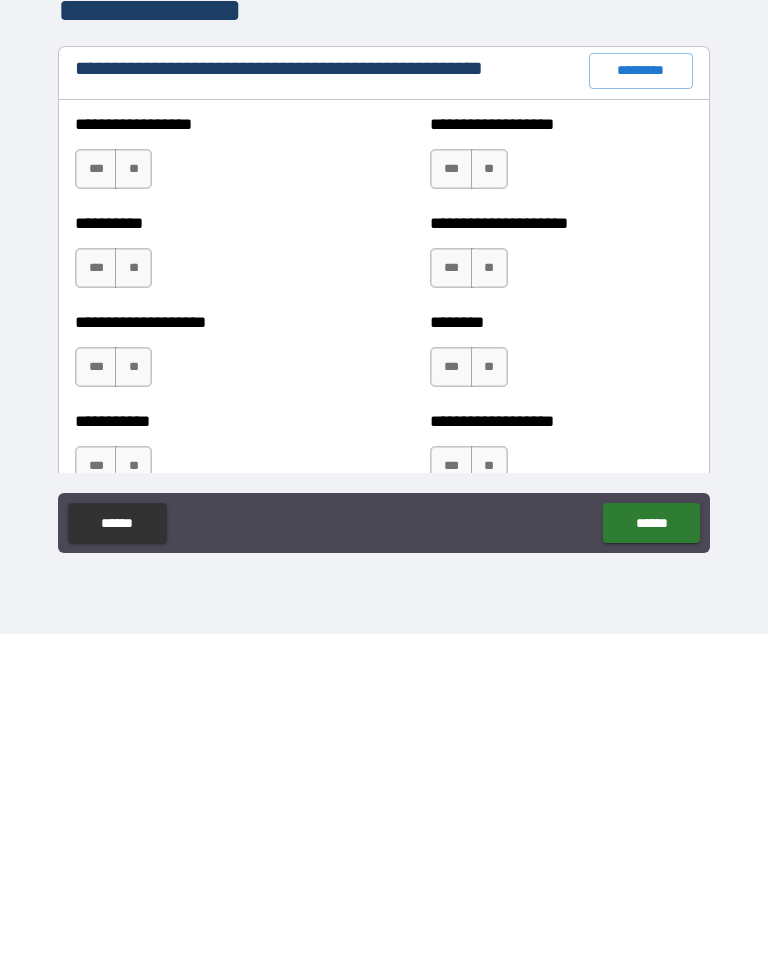 type on "**********" 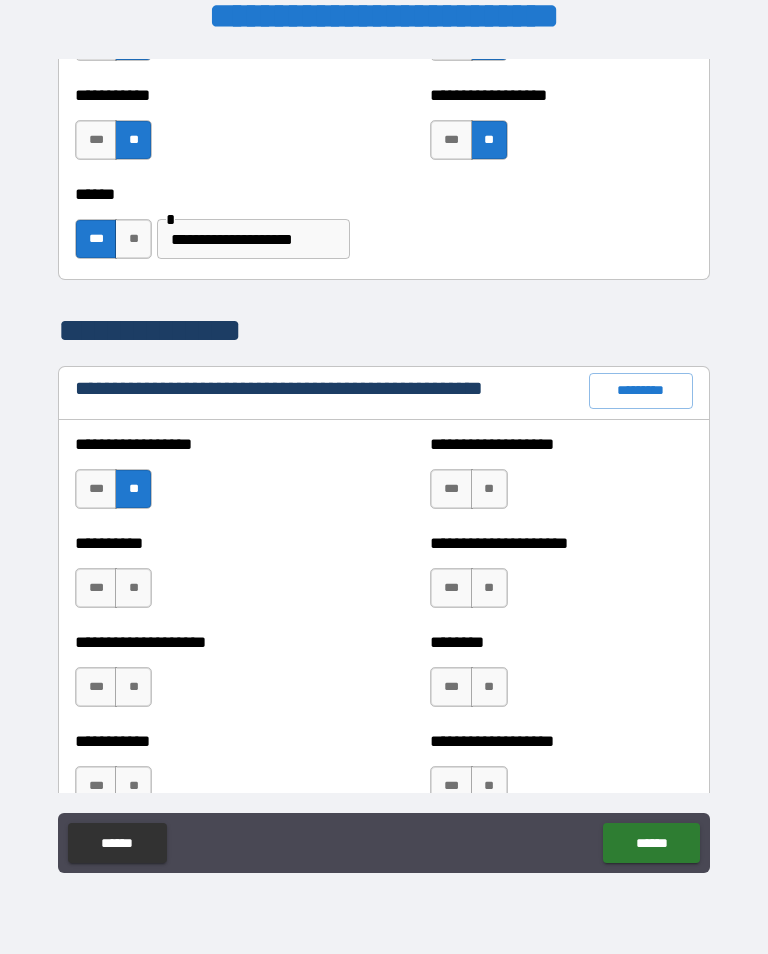 click on "**" at bounding box center [133, 588] 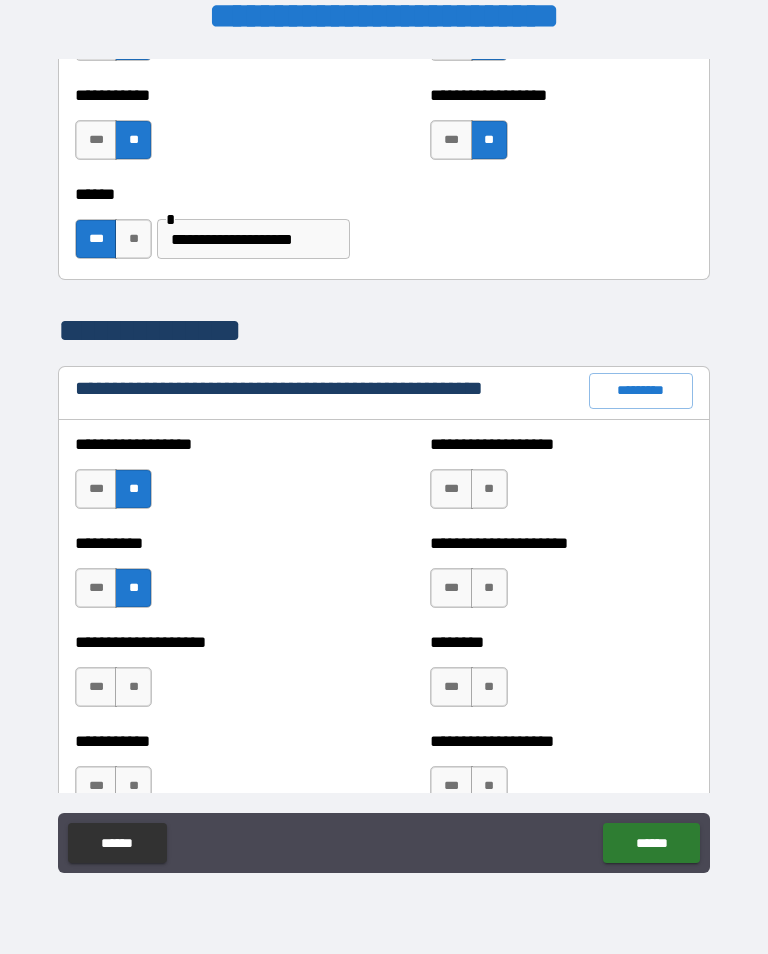click on "**" at bounding box center [133, 687] 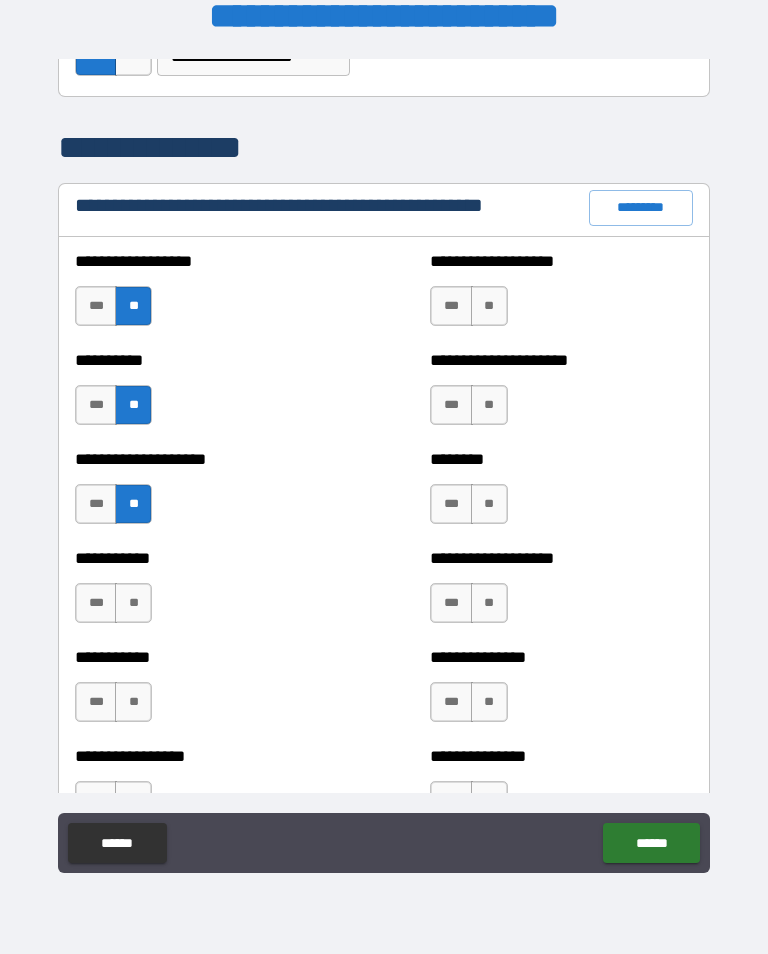 scroll, scrollTop: 2282, scrollLeft: 0, axis: vertical 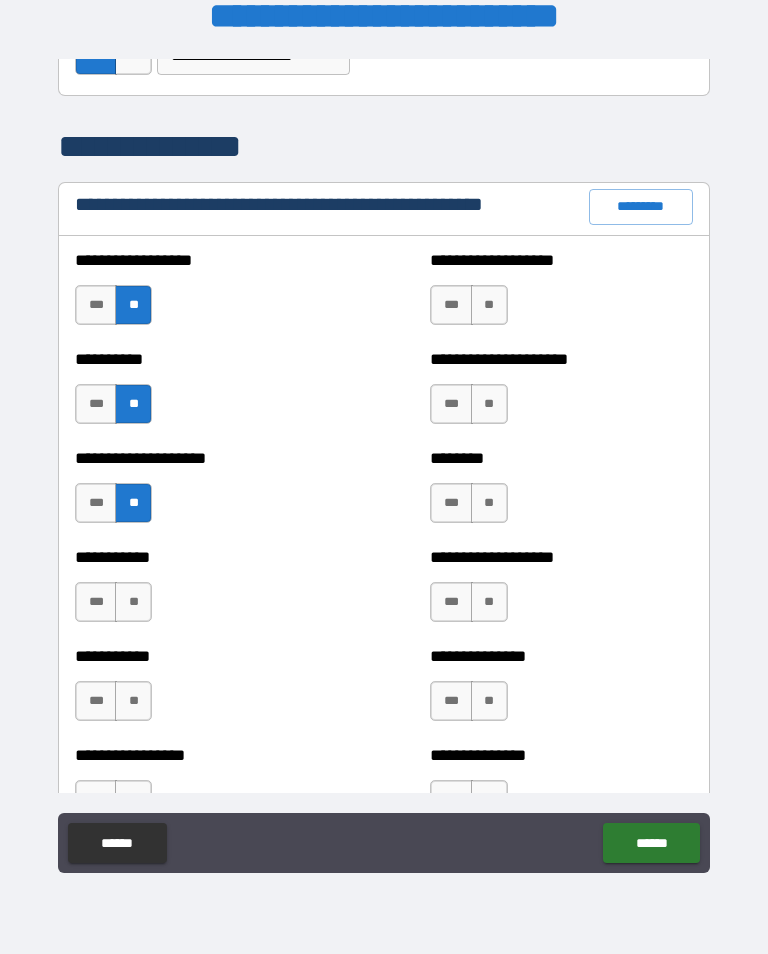 click on "**" at bounding box center [133, 602] 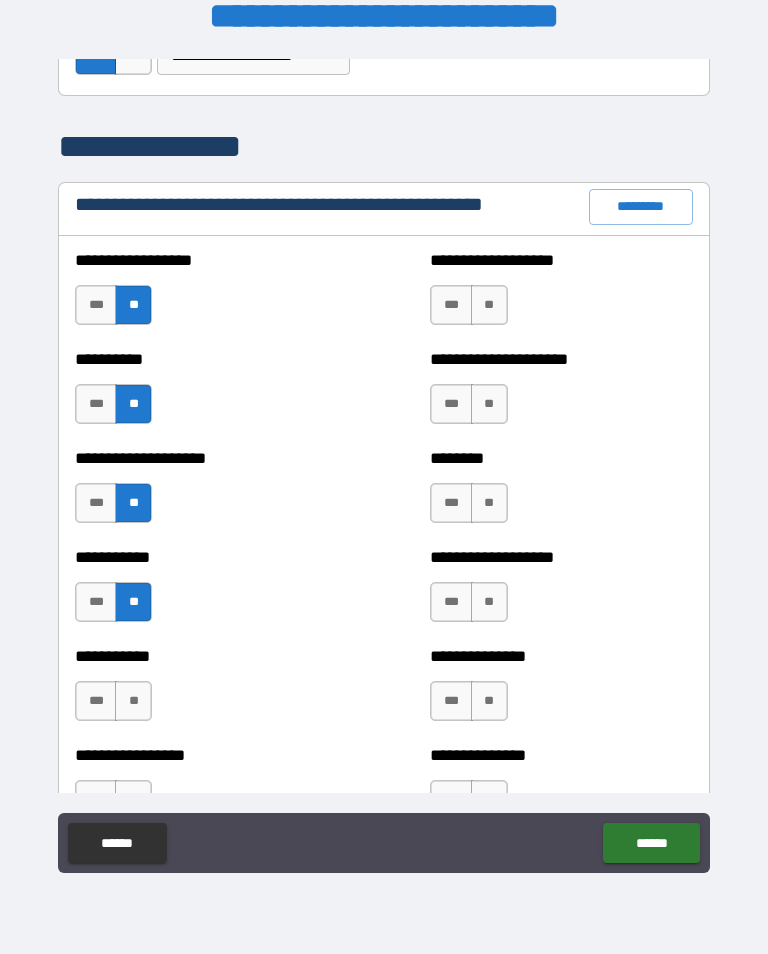 click on "**" at bounding box center (133, 701) 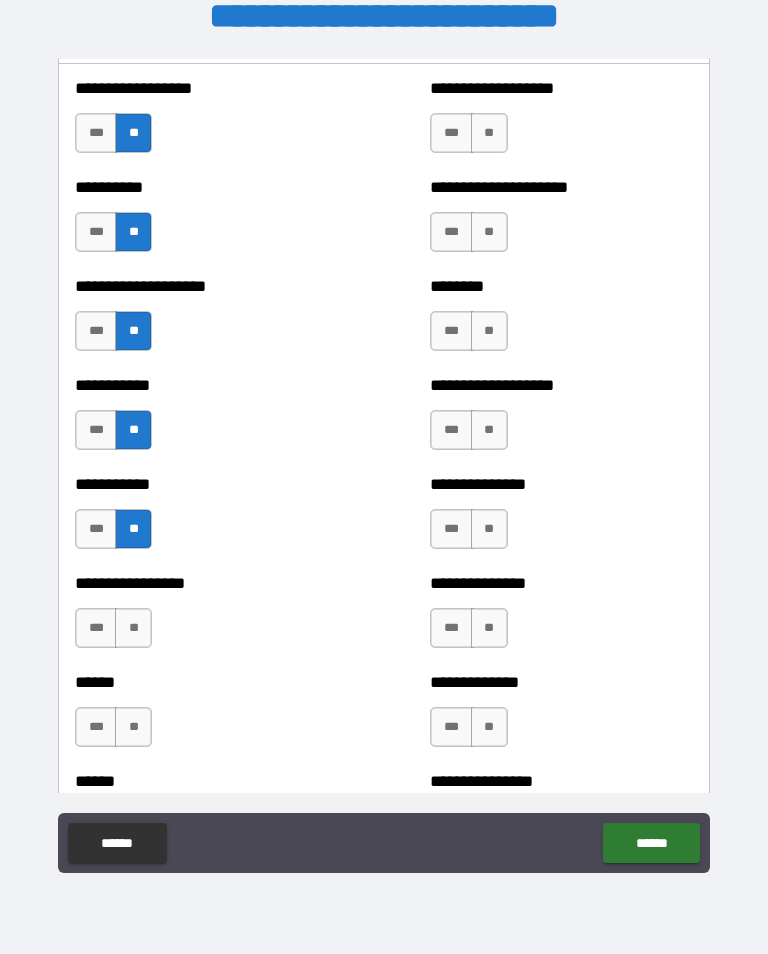 scroll, scrollTop: 2469, scrollLeft: 0, axis: vertical 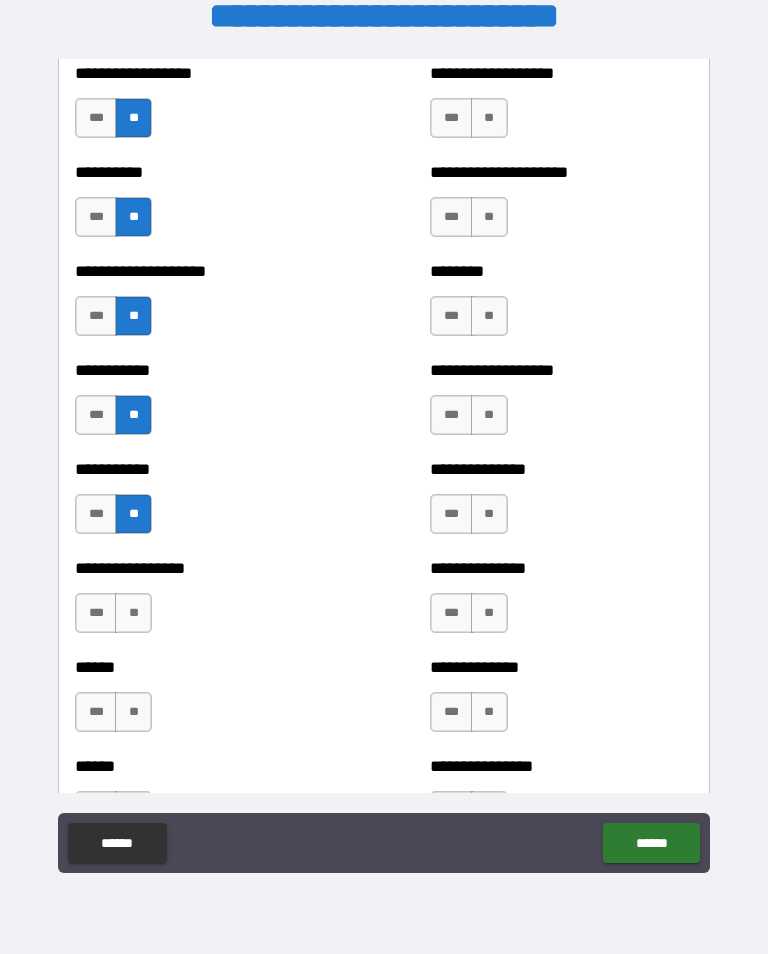 click on "**" at bounding box center [133, 613] 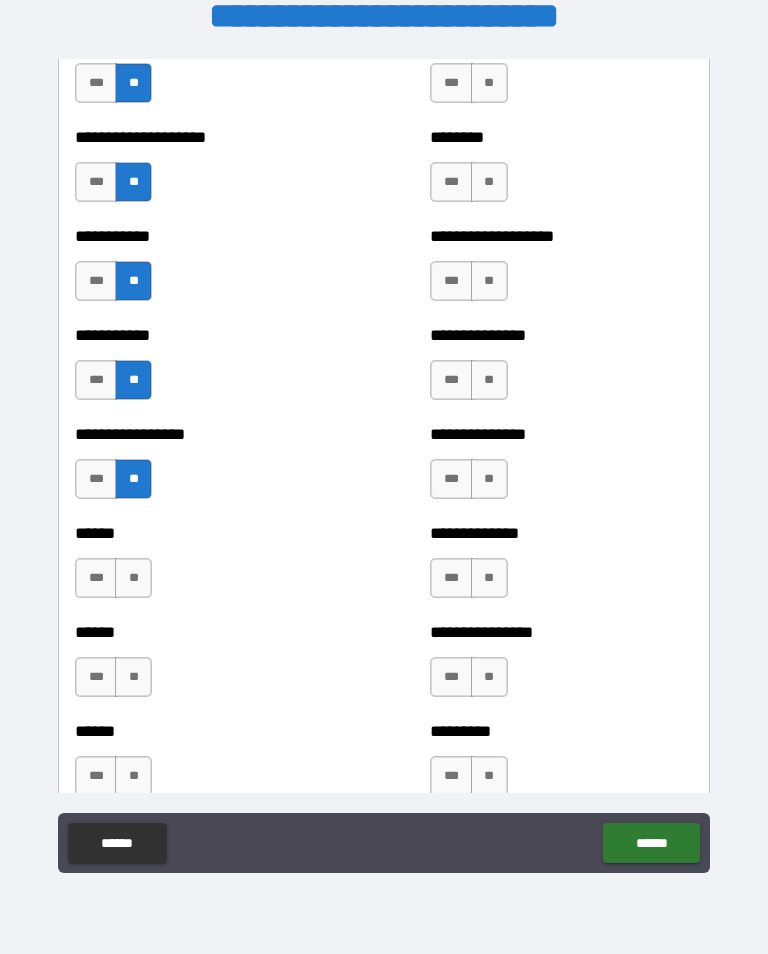 scroll, scrollTop: 2608, scrollLeft: 0, axis: vertical 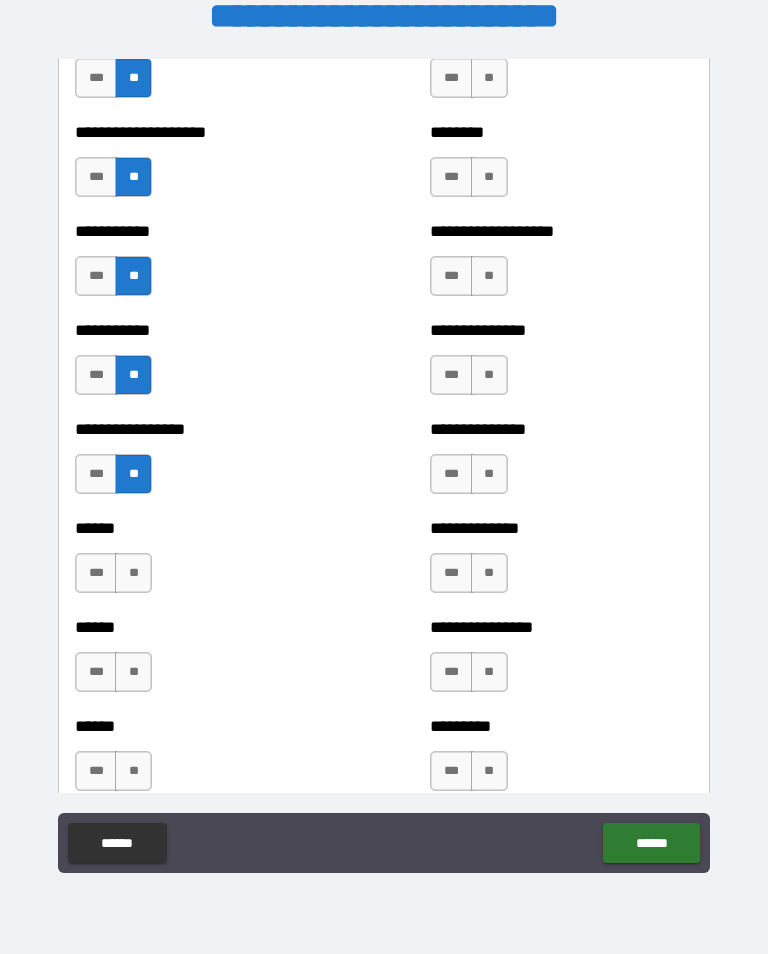 click on "**" at bounding box center (133, 573) 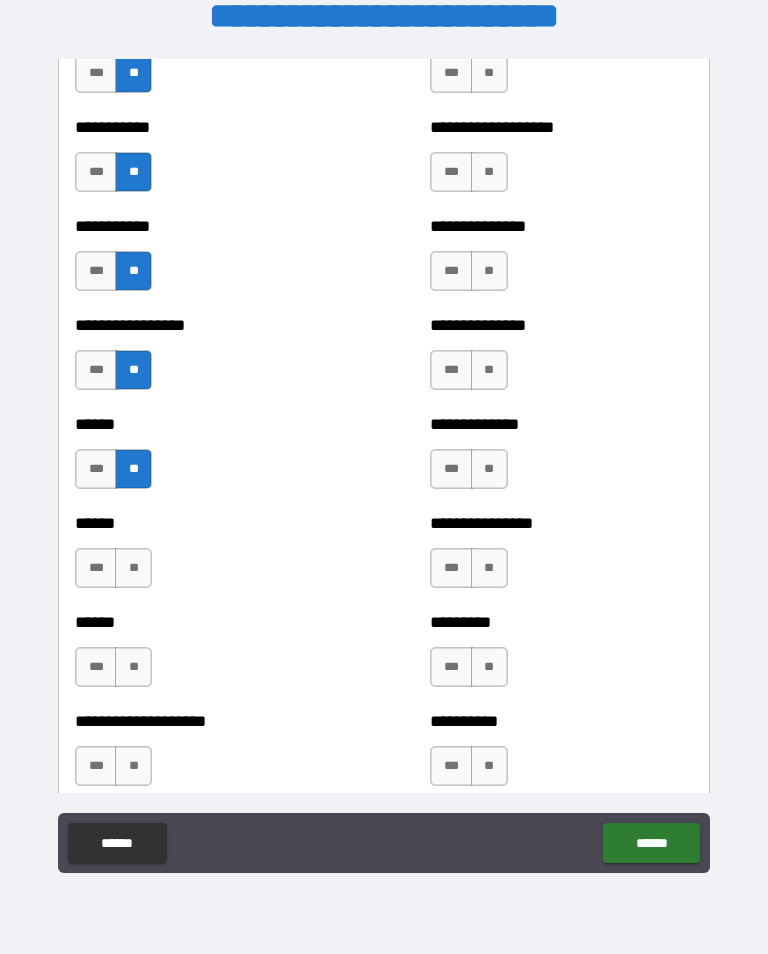 scroll, scrollTop: 2726, scrollLeft: 0, axis: vertical 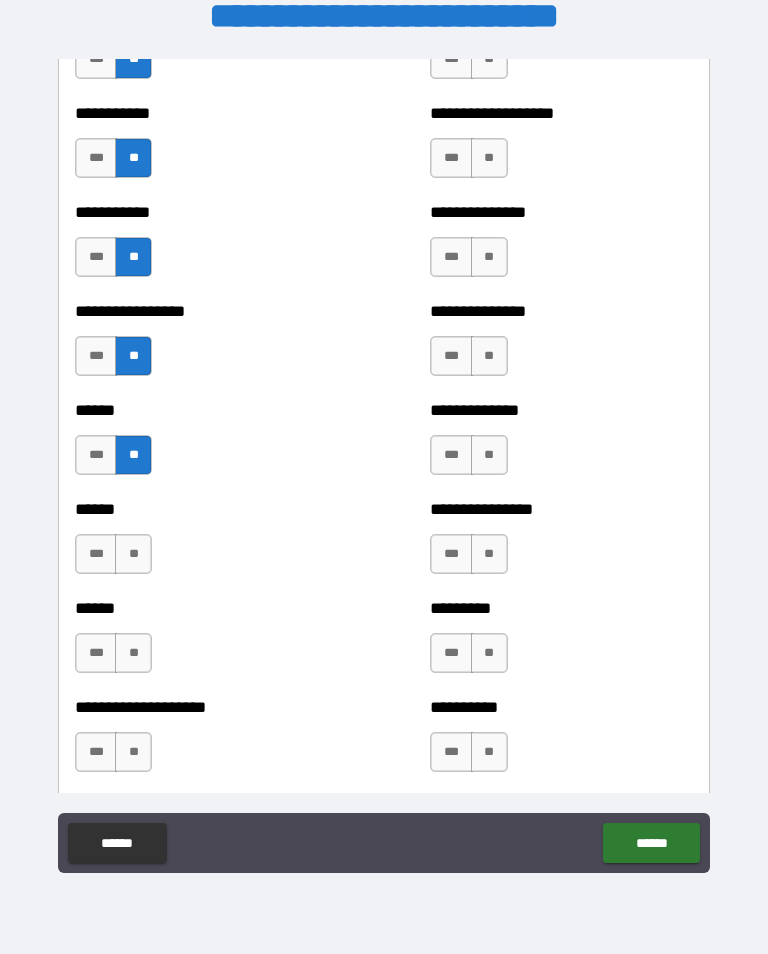 click on "**" at bounding box center (133, 554) 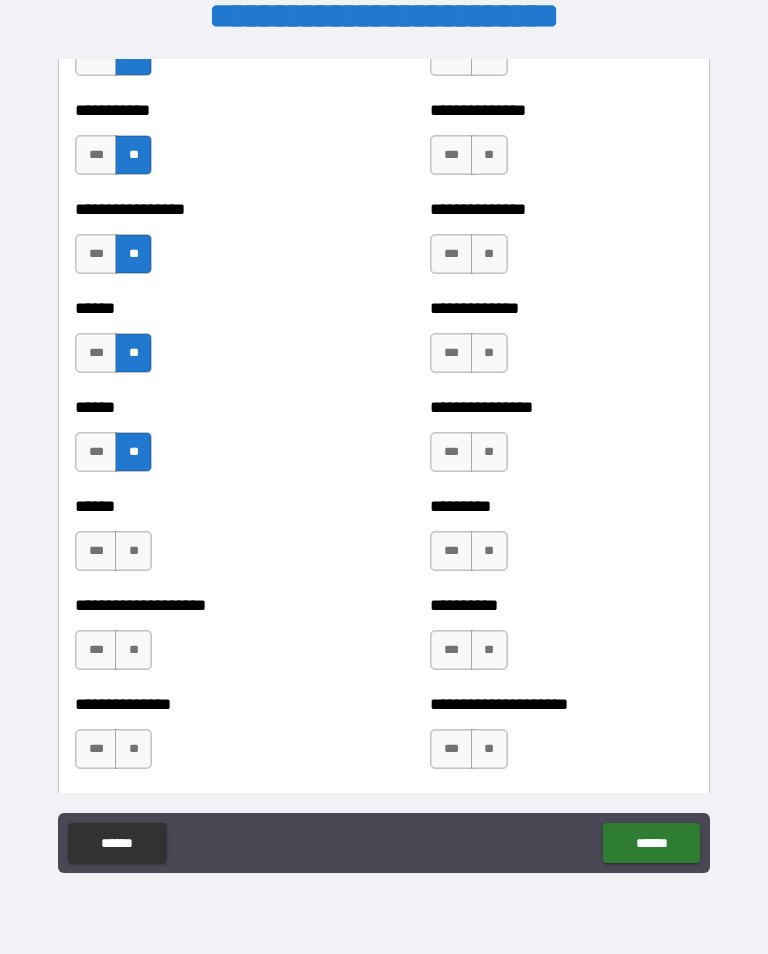 scroll, scrollTop: 2830, scrollLeft: 0, axis: vertical 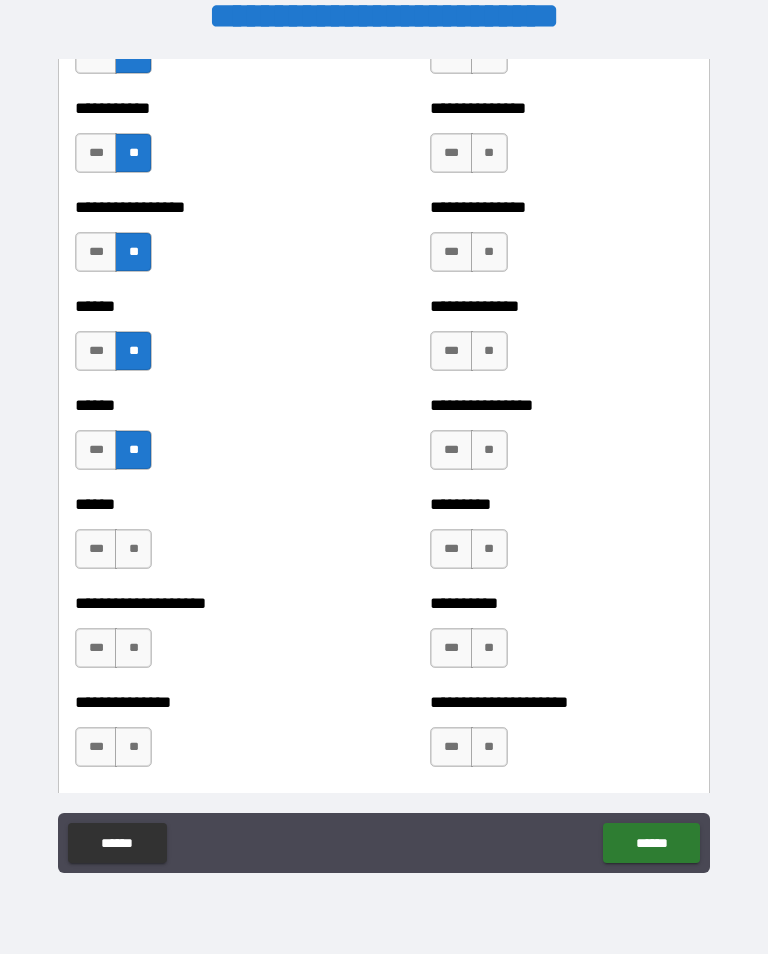 click on "**" at bounding box center [133, 549] 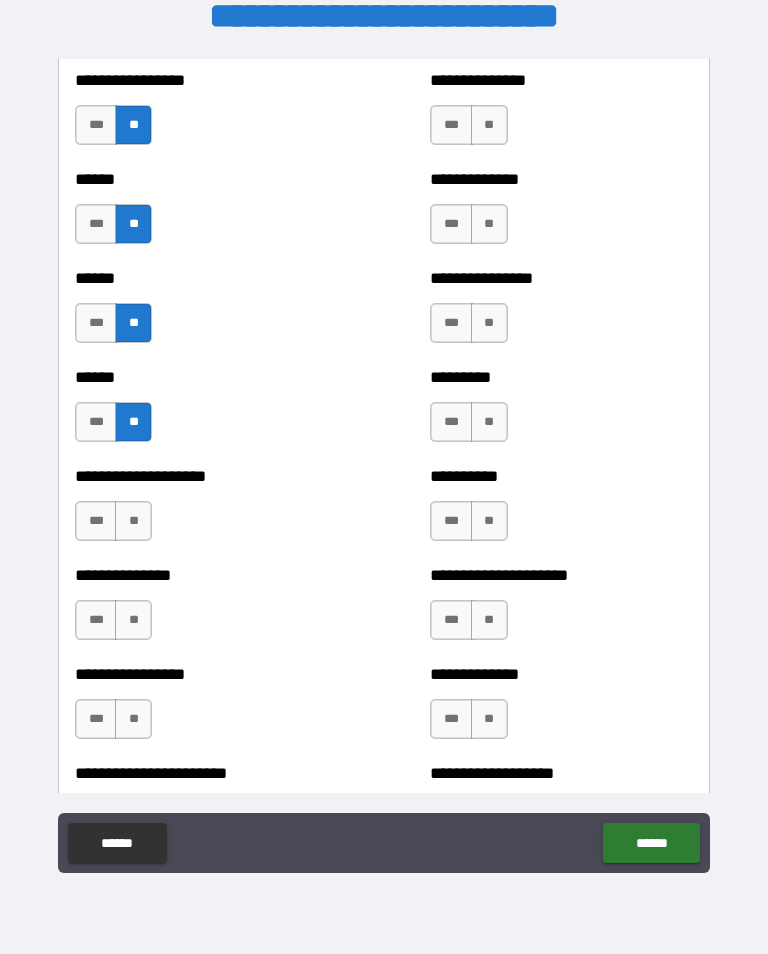 scroll, scrollTop: 2960, scrollLeft: 0, axis: vertical 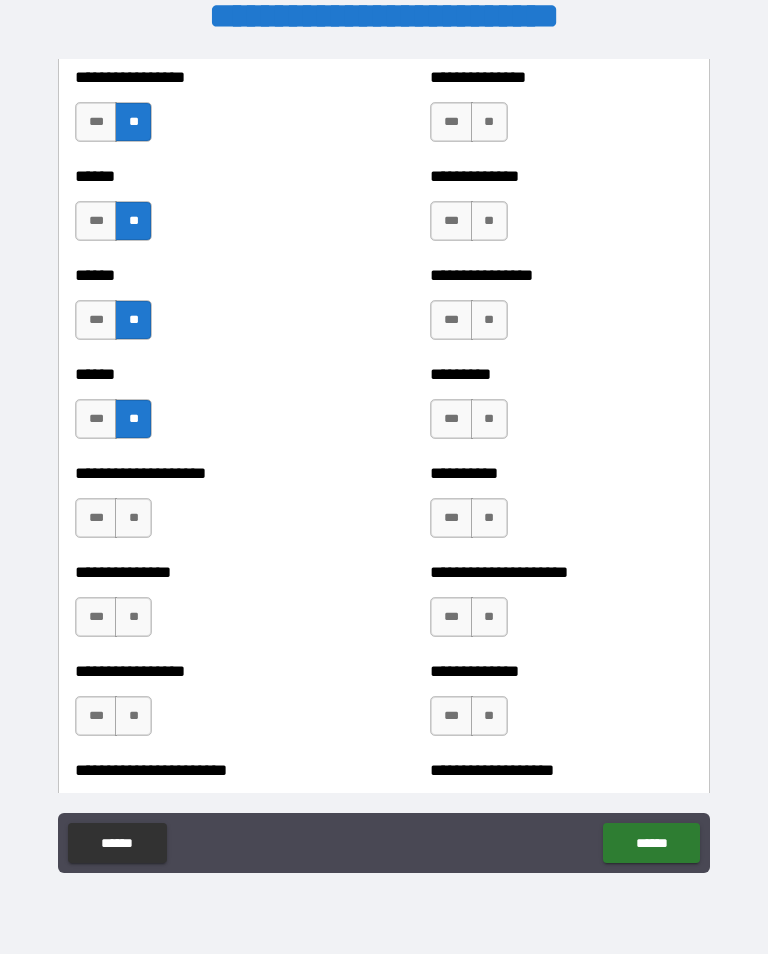 click on "***" at bounding box center [96, 518] 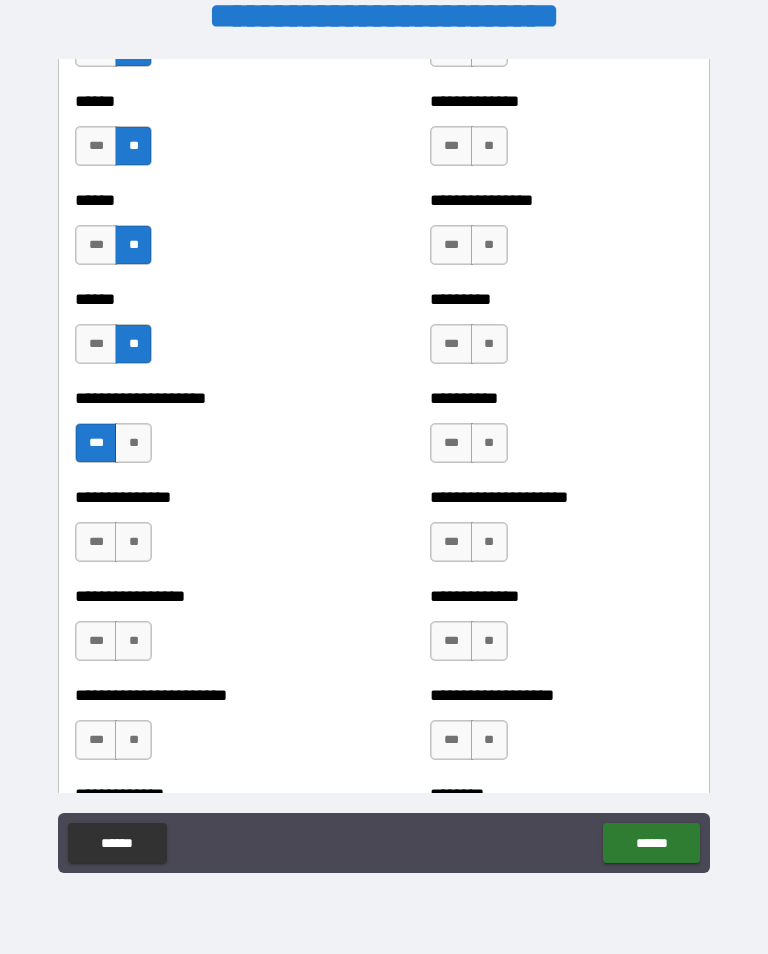 scroll, scrollTop: 3056, scrollLeft: 0, axis: vertical 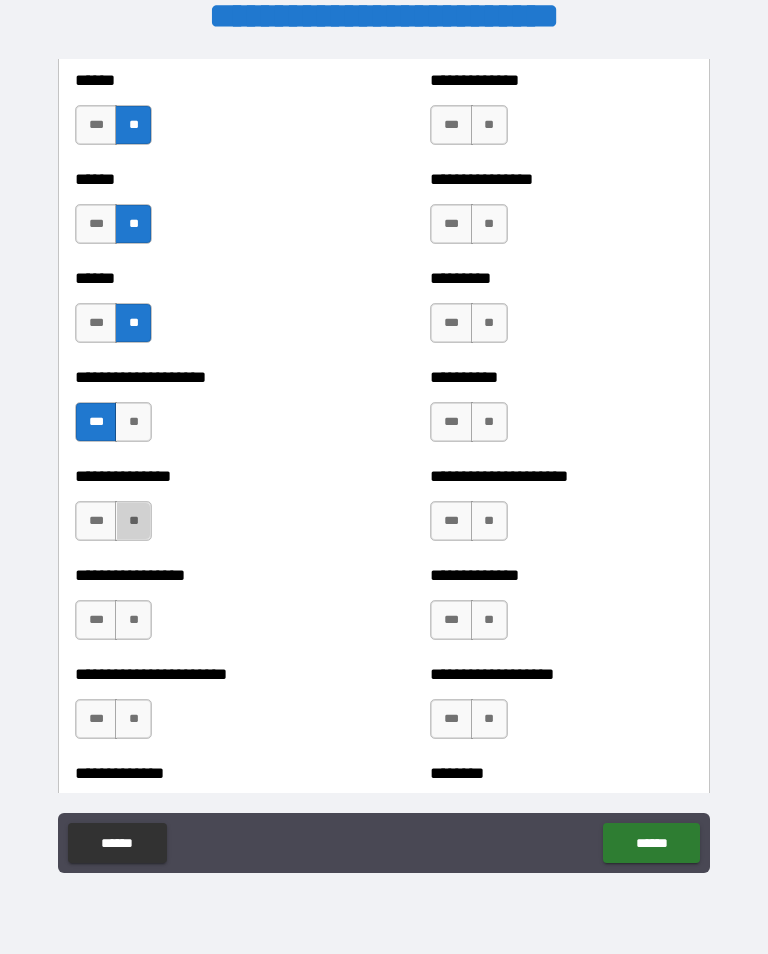 click on "**" at bounding box center [133, 521] 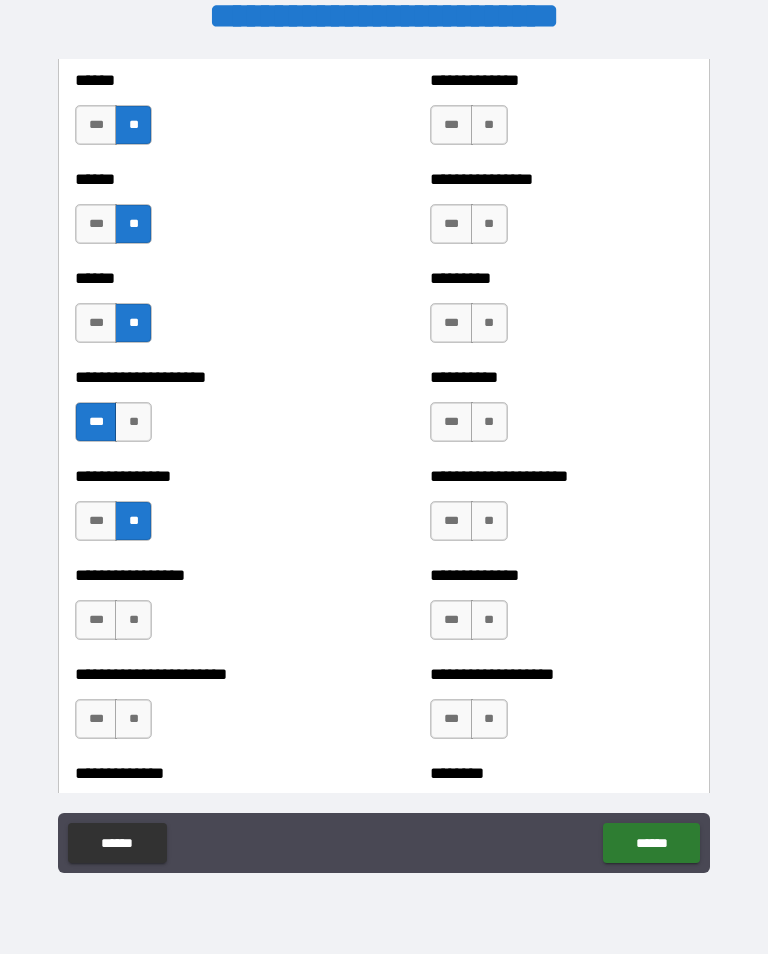 scroll, scrollTop: 3066, scrollLeft: 0, axis: vertical 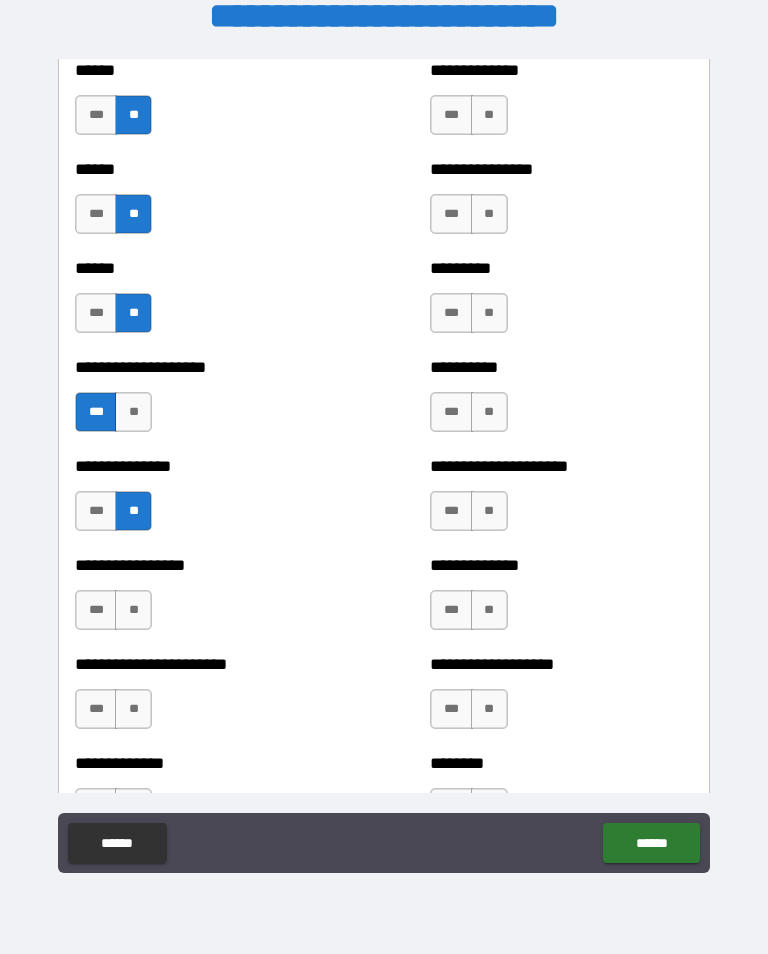 click on "***" at bounding box center [96, 511] 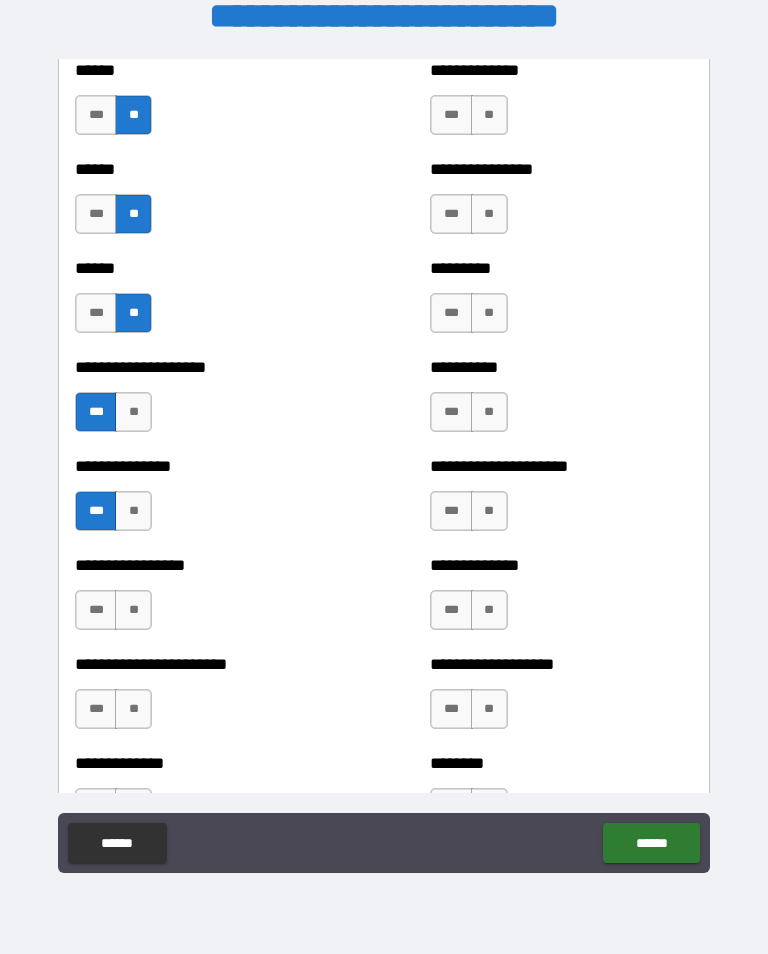 click on "***" at bounding box center (96, 610) 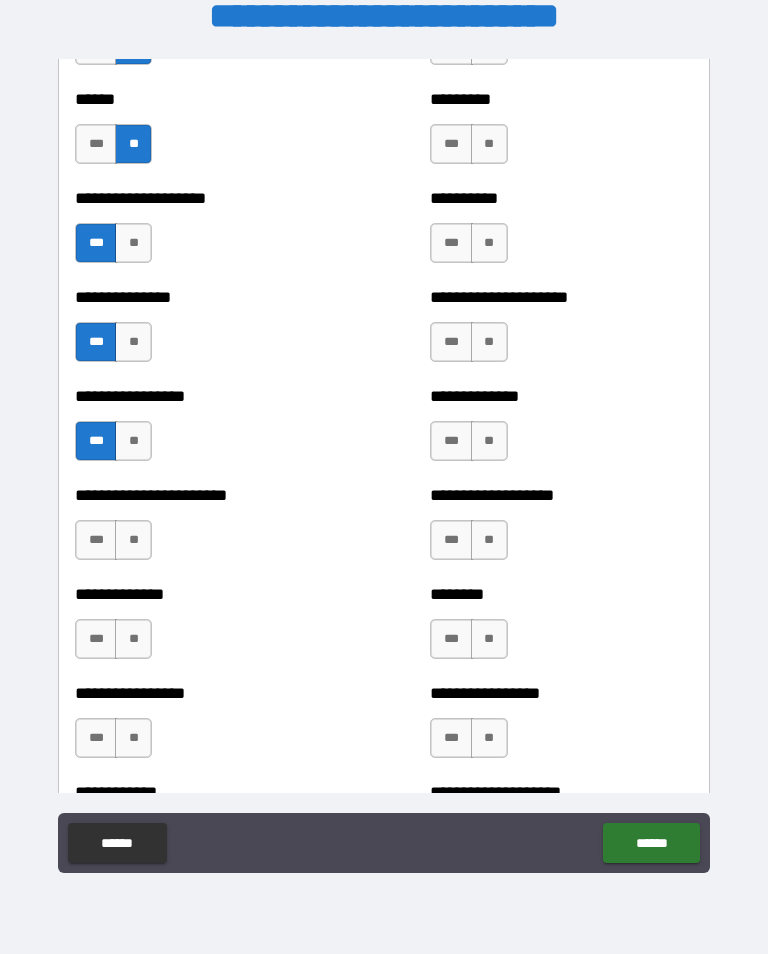 scroll, scrollTop: 3236, scrollLeft: 0, axis: vertical 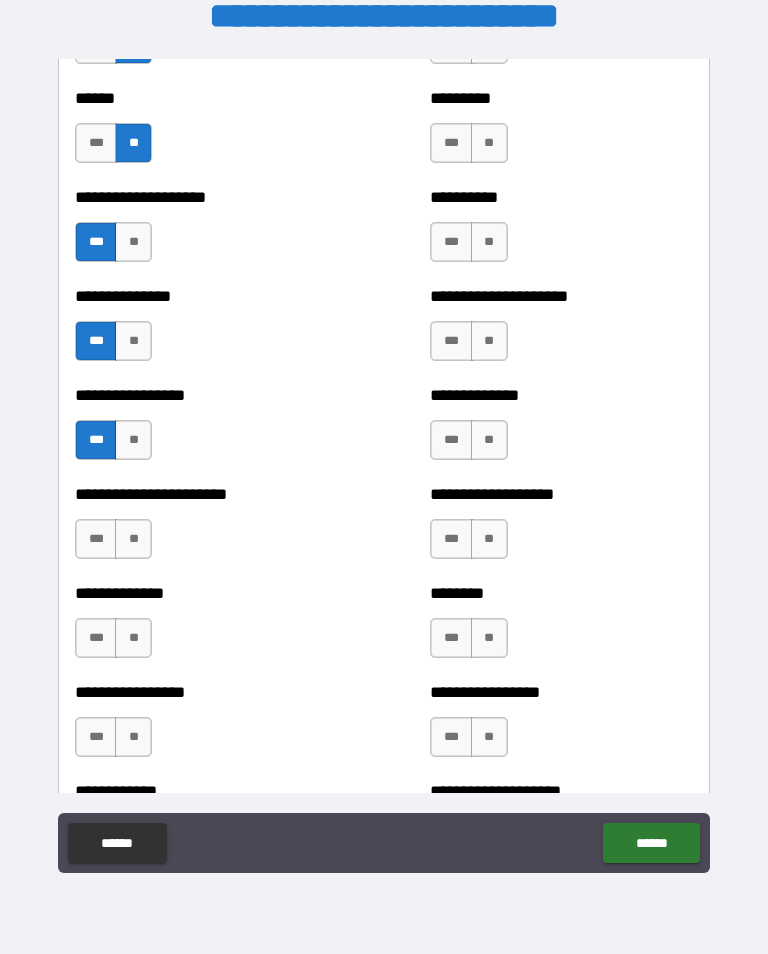 click on "**" at bounding box center [133, 539] 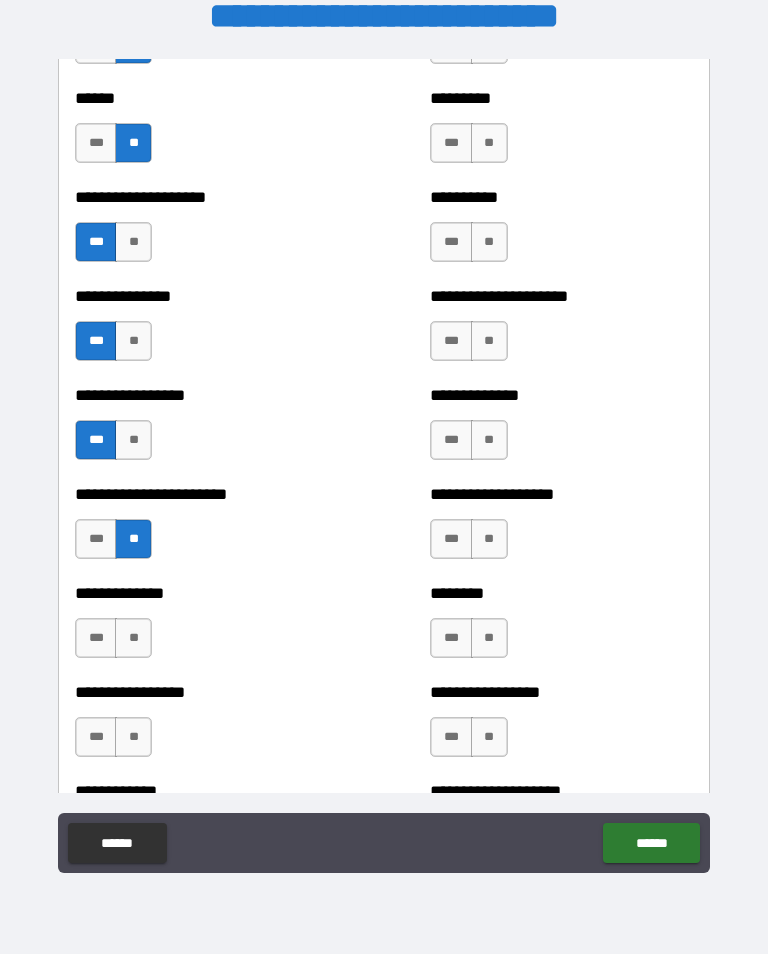 click on "***" at bounding box center (96, 638) 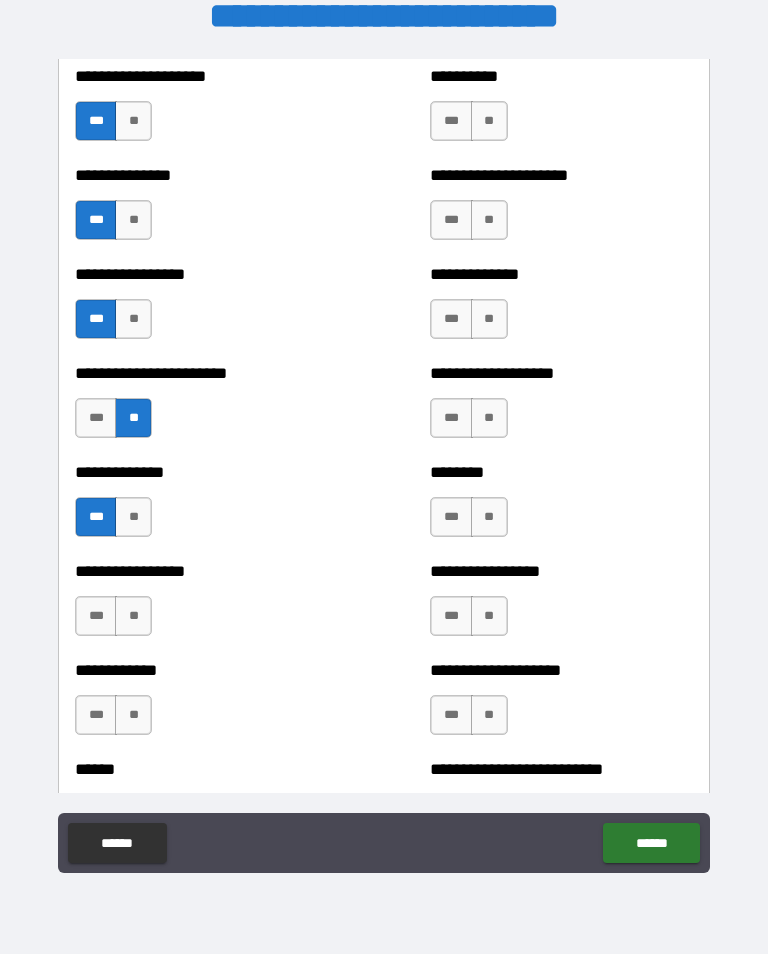 scroll, scrollTop: 3376, scrollLeft: 0, axis: vertical 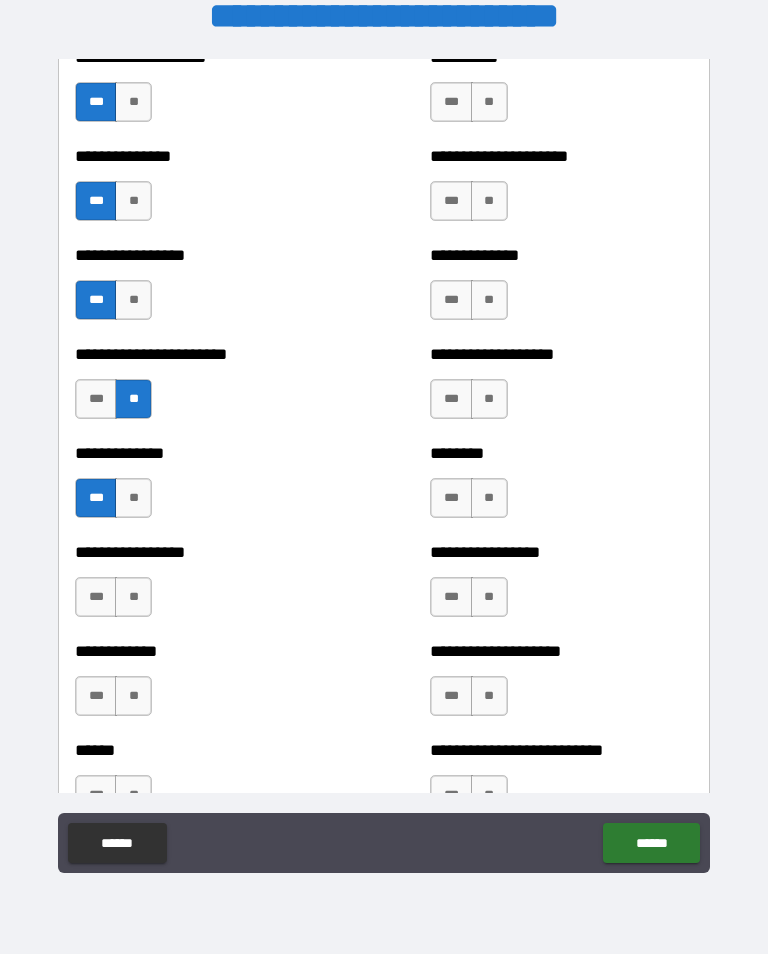 click on "***" at bounding box center (96, 597) 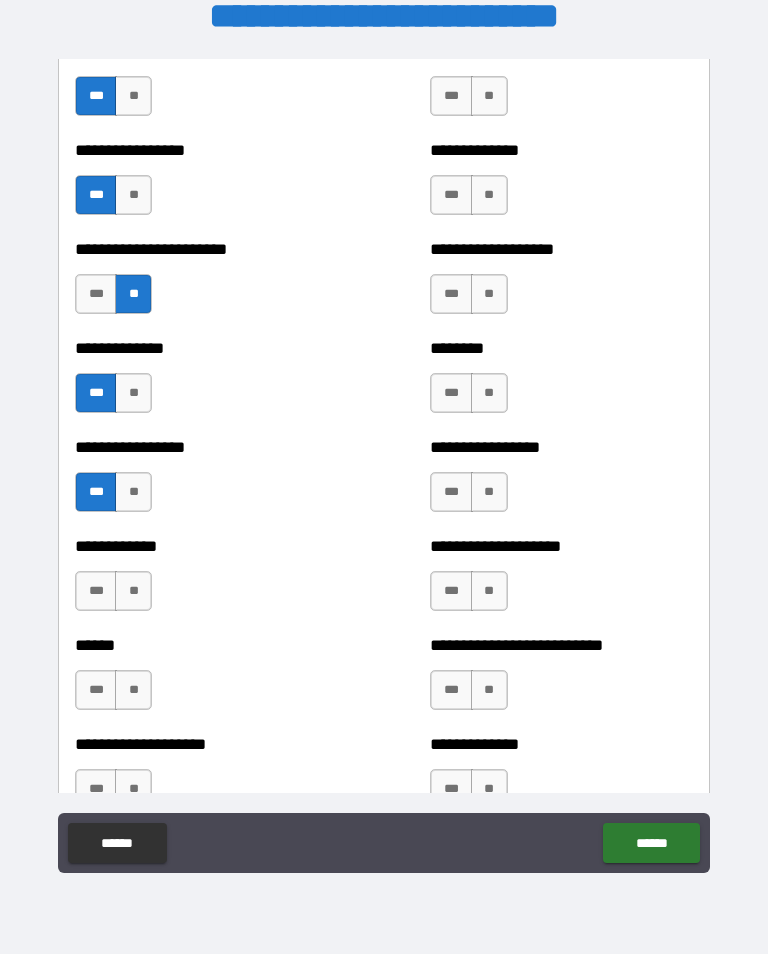 scroll, scrollTop: 3499, scrollLeft: 0, axis: vertical 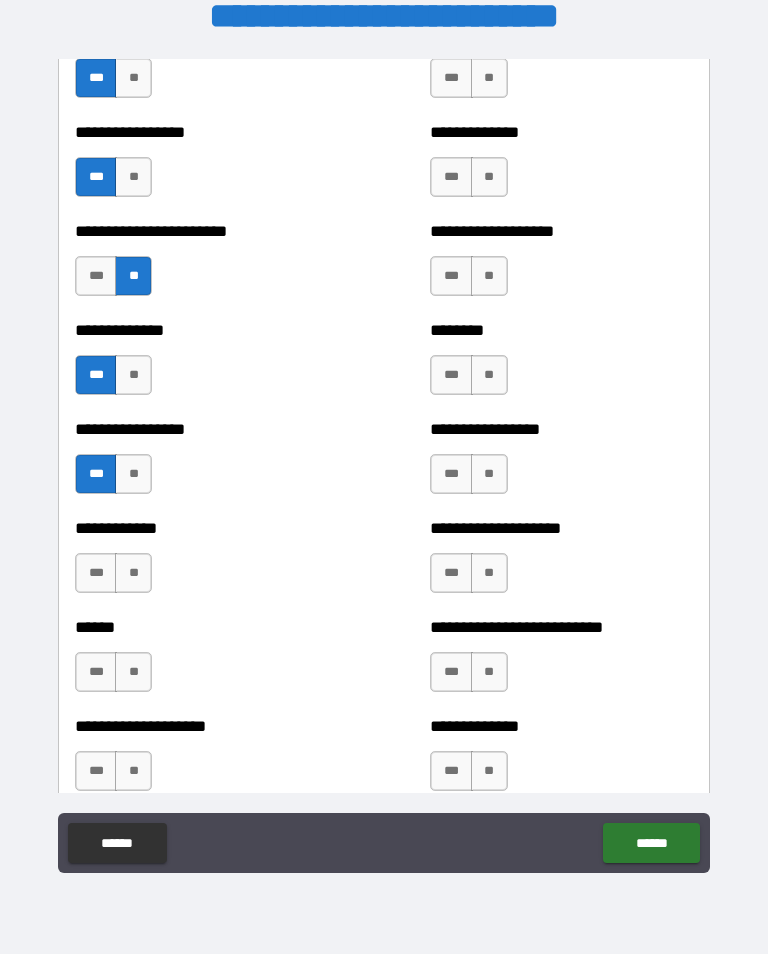 click on "**" at bounding box center [133, 573] 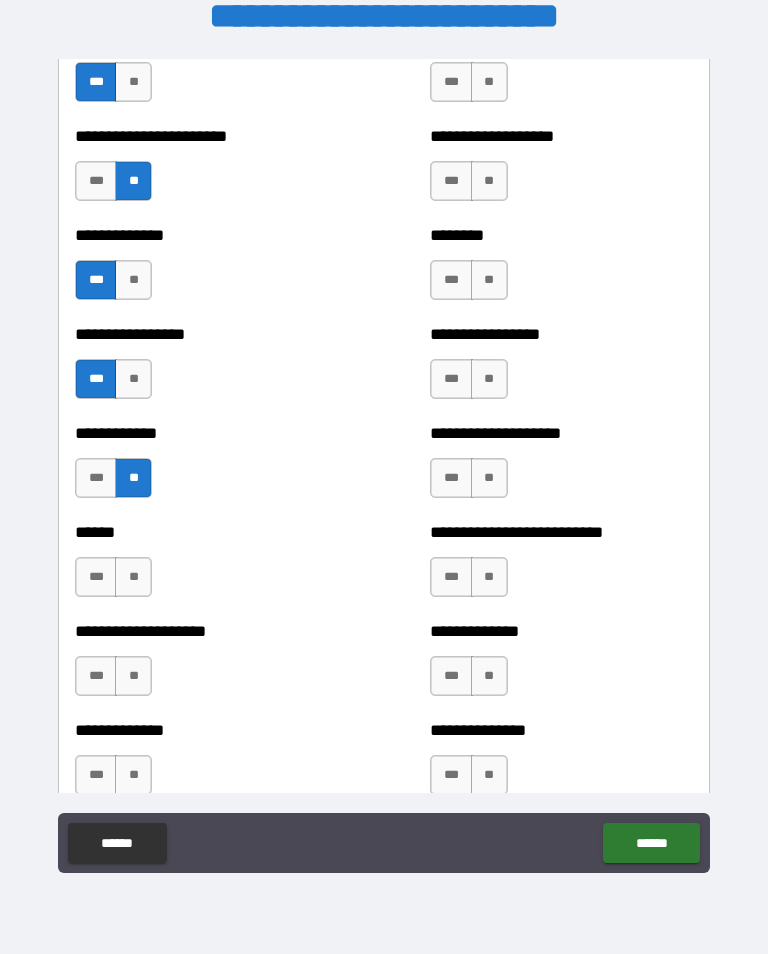 scroll, scrollTop: 3620, scrollLeft: 0, axis: vertical 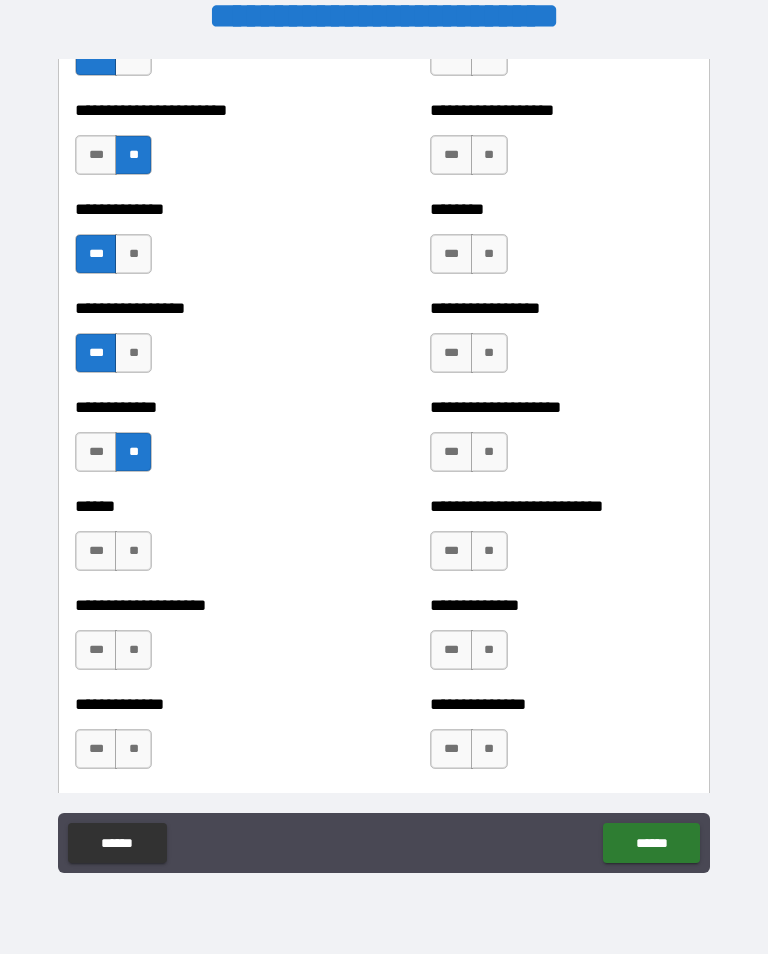 click on "**" at bounding box center [133, 551] 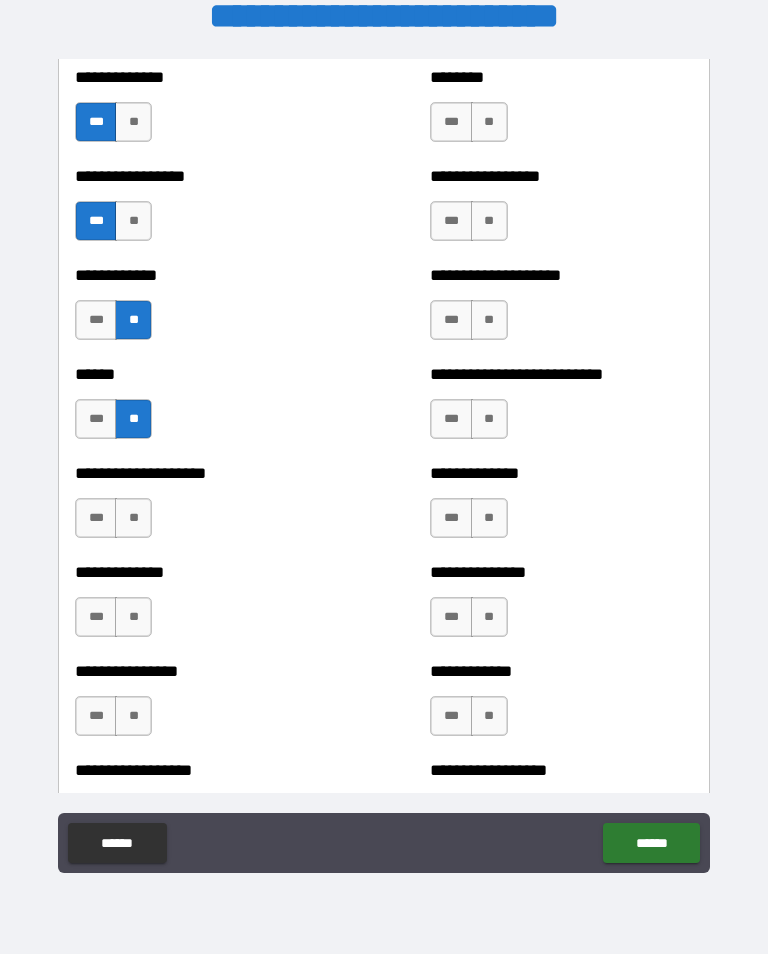 scroll, scrollTop: 3755, scrollLeft: 0, axis: vertical 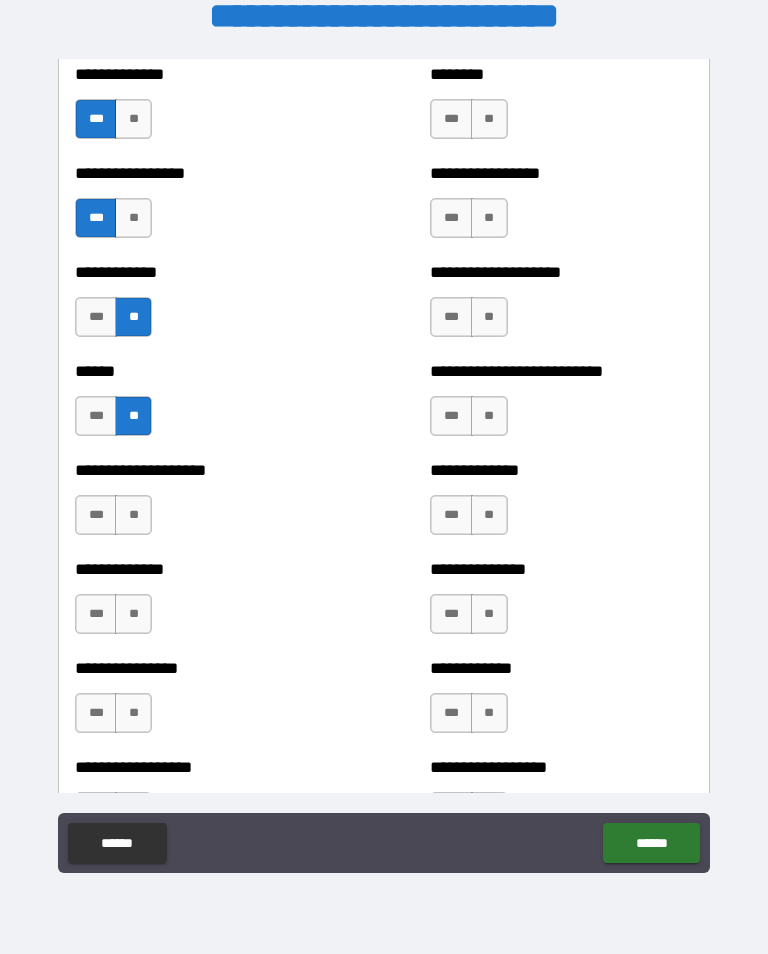 click on "**" at bounding box center (133, 515) 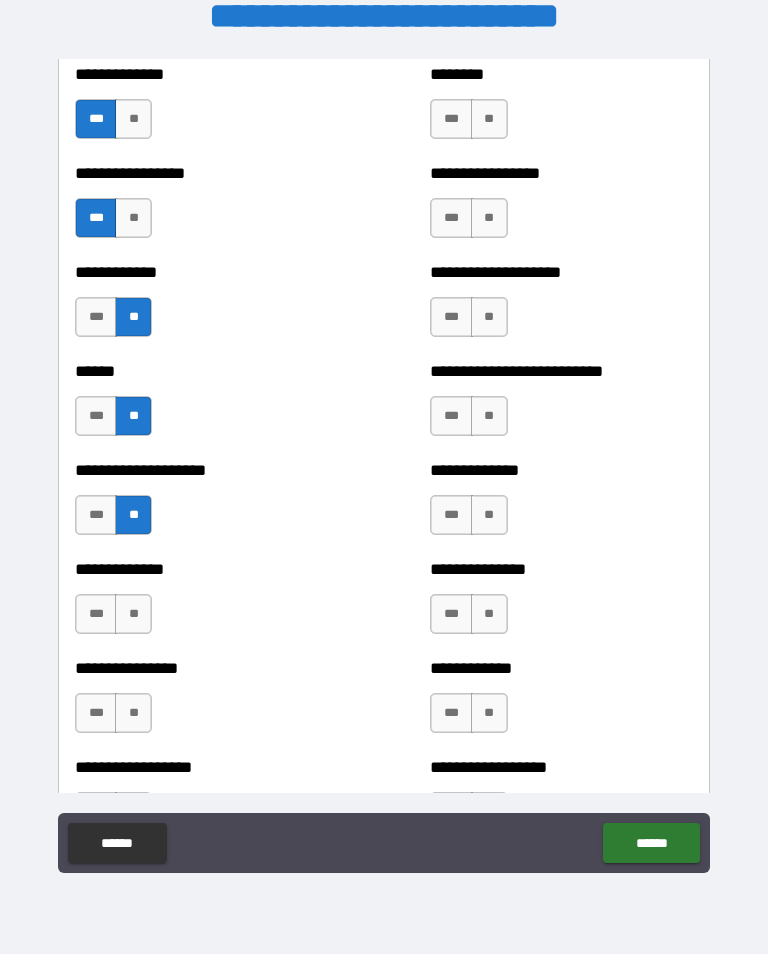 click on "**" at bounding box center (133, 614) 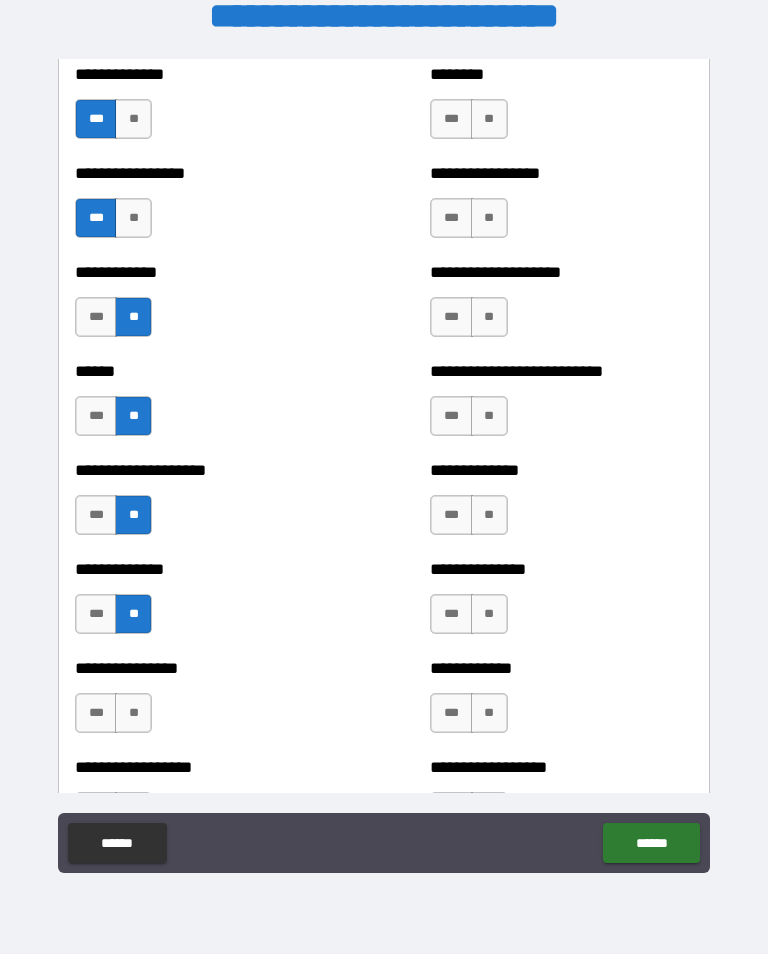 click on "**" at bounding box center (133, 713) 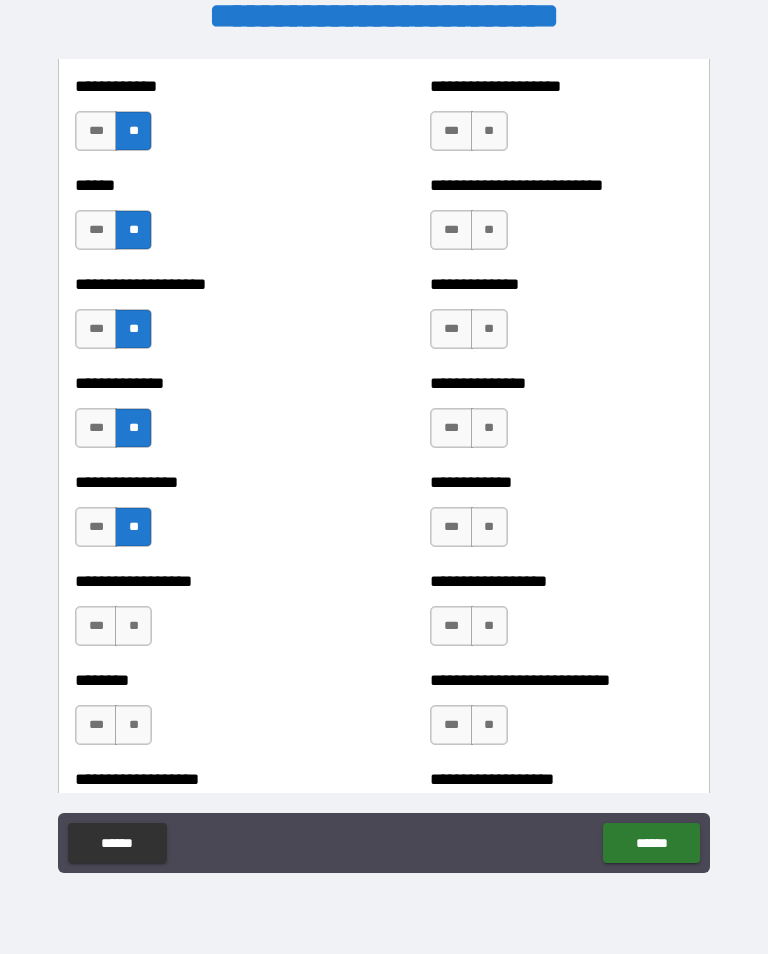 scroll, scrollTop: 3988, scrollLeft: 0, axis: vertical 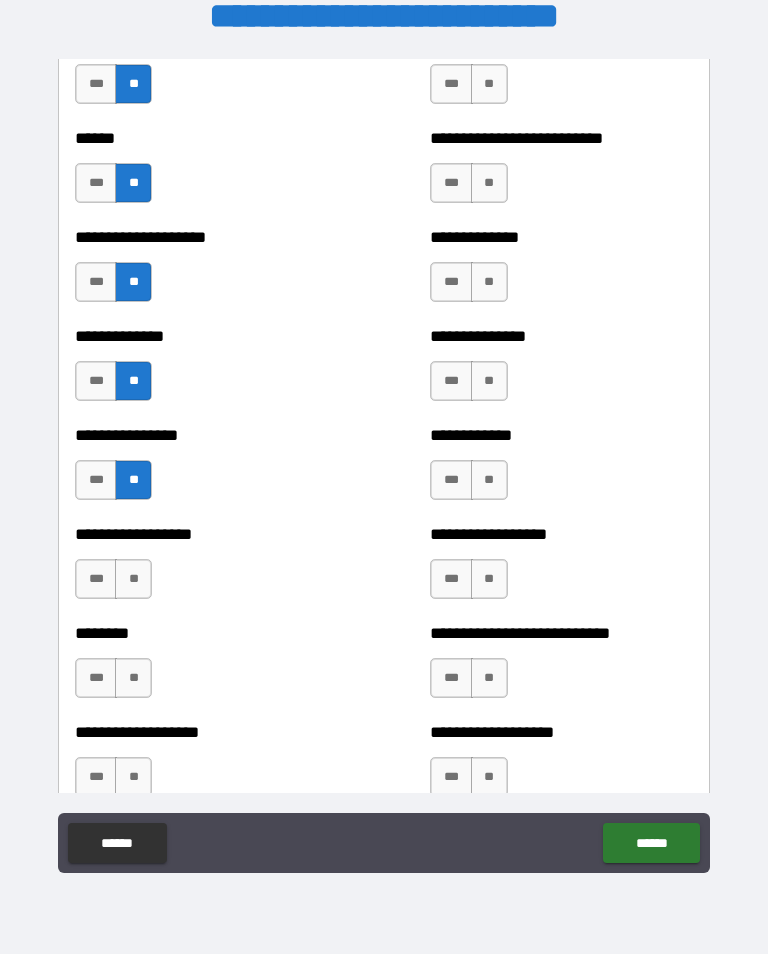 click on "***" at bounding box center (96, 579) 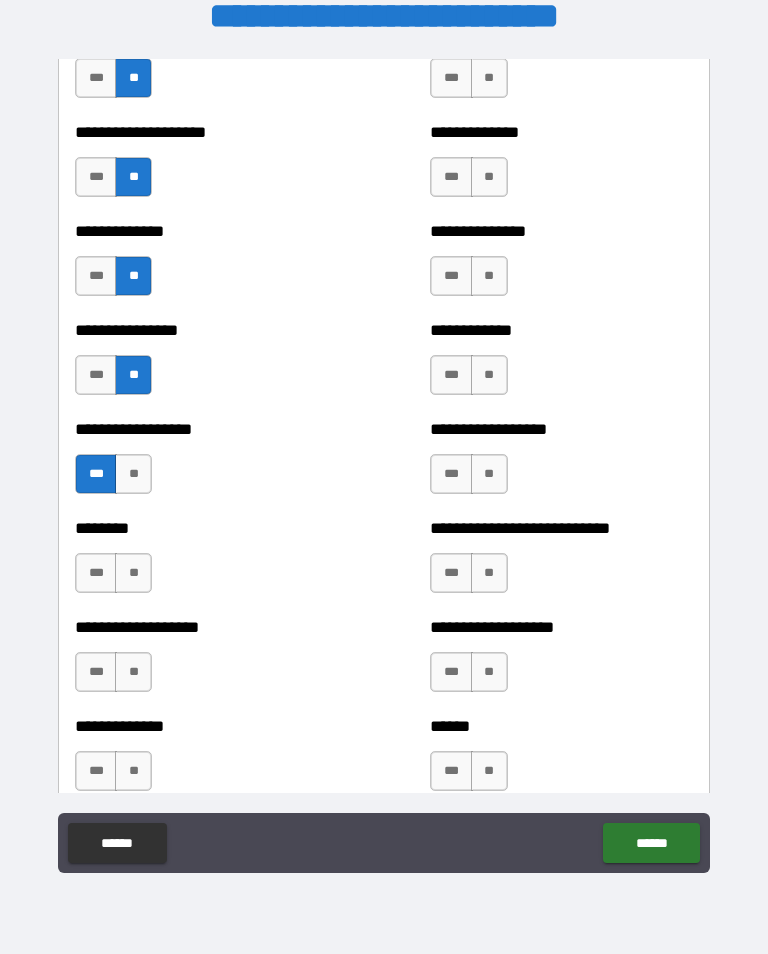 scroll, scrollTop: 4112, scrollLeft: 0, axis: vertical 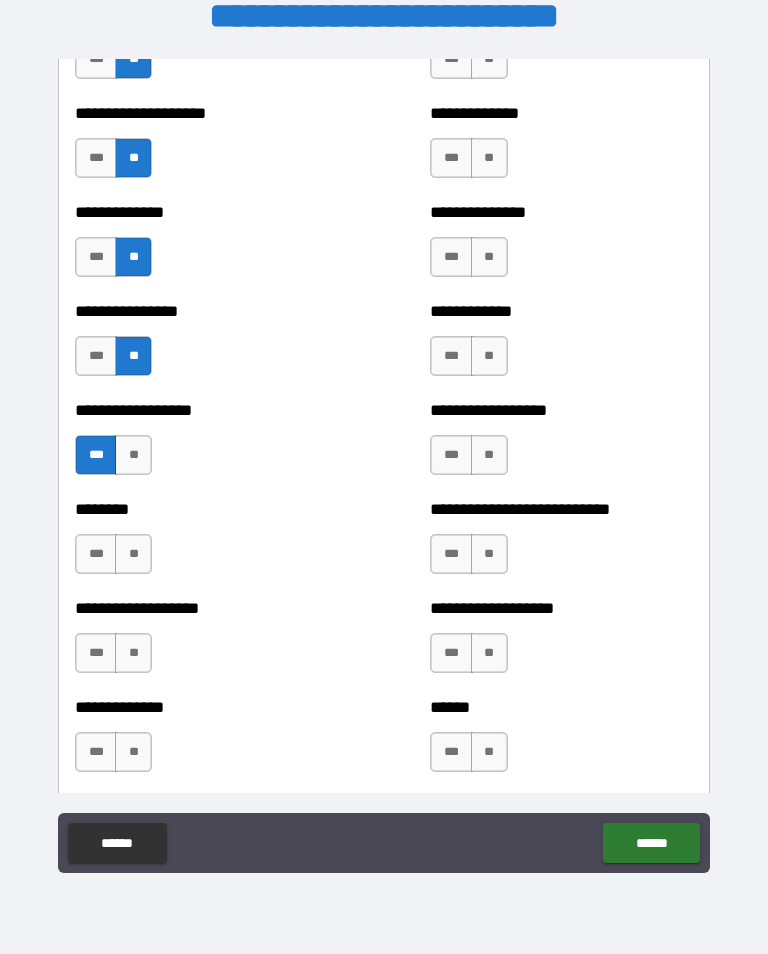click on "**" at bounding box center (133, 554) 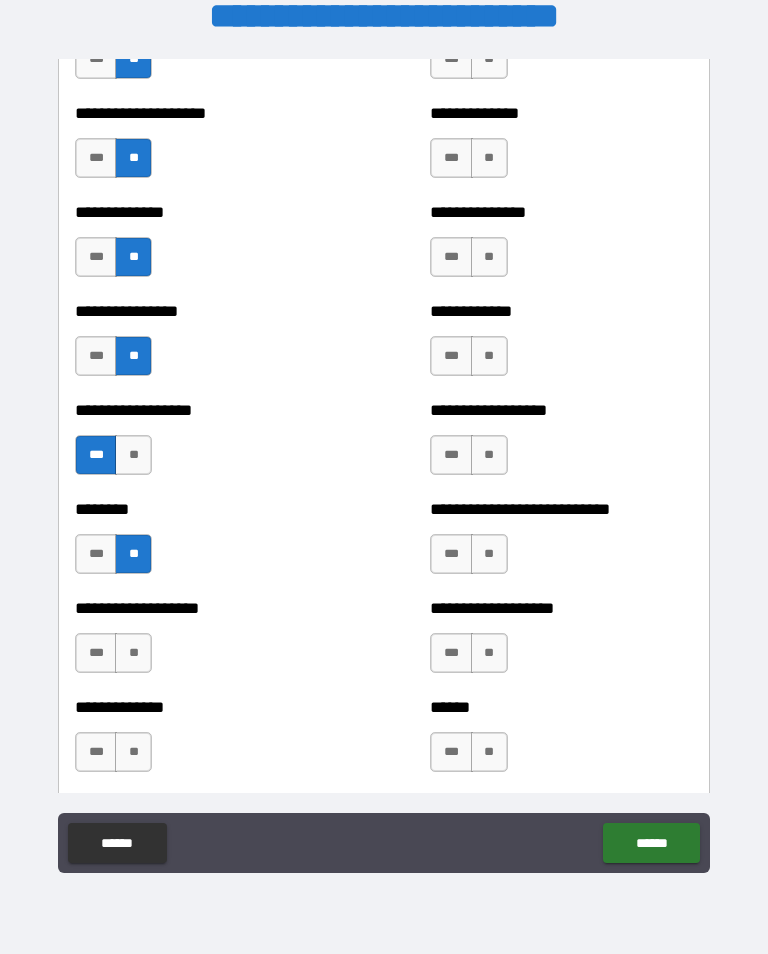 click on "**" at bounding box center (133, 653) 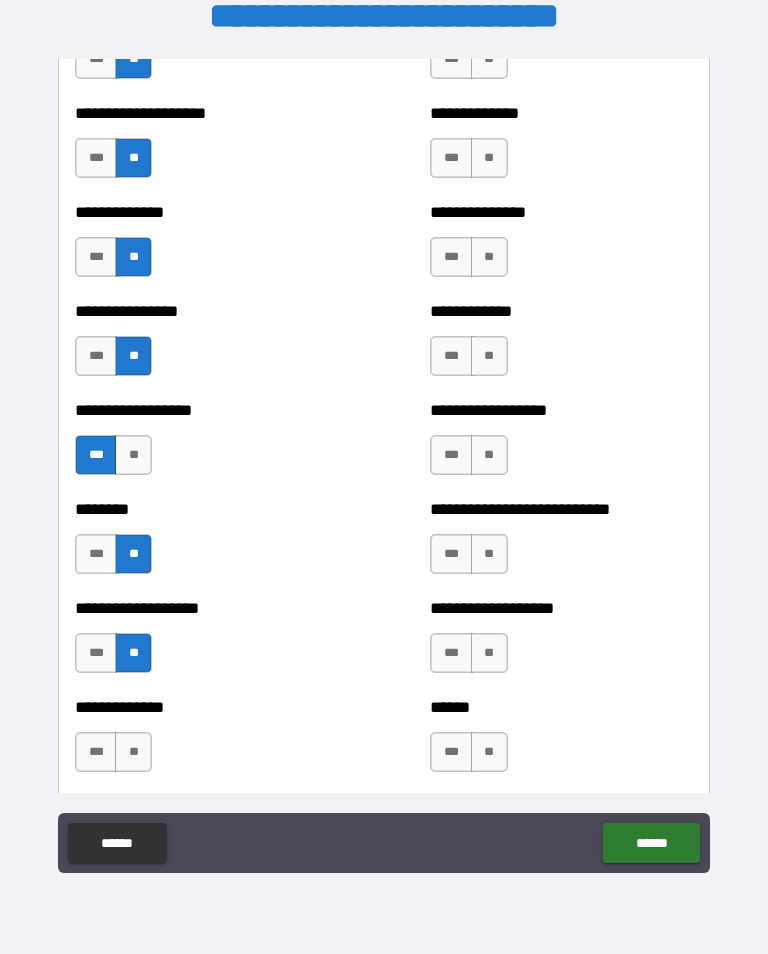 click on "**" at bounding box center [133, 752] 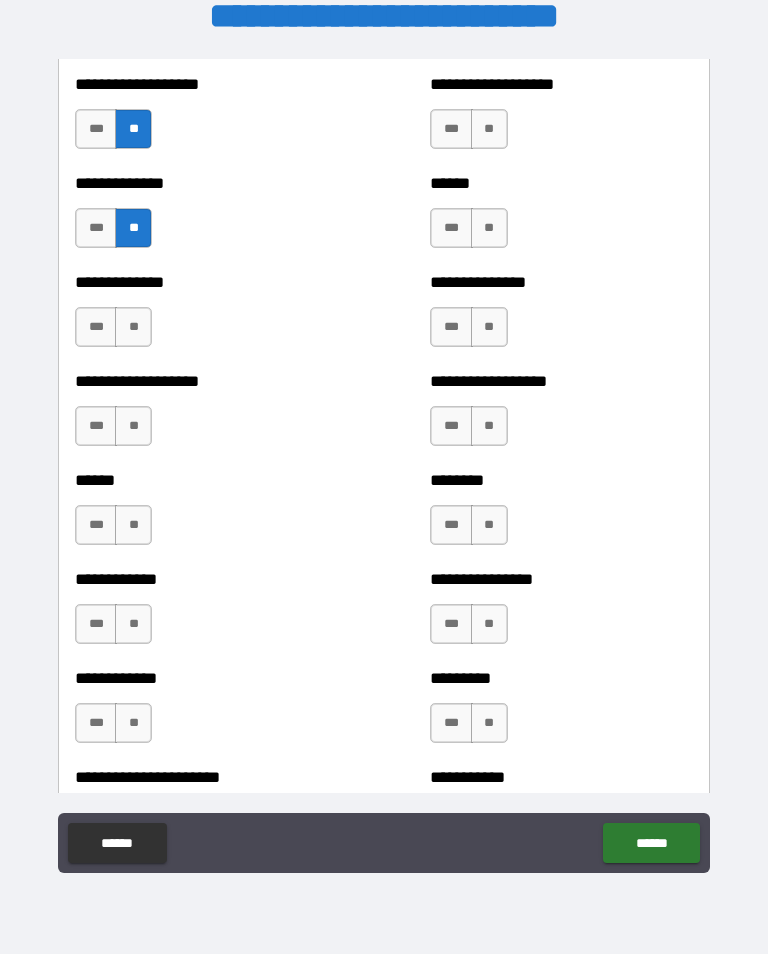 scroll, scrollTop: 4647, scrollLeft: 0, axis: vertical 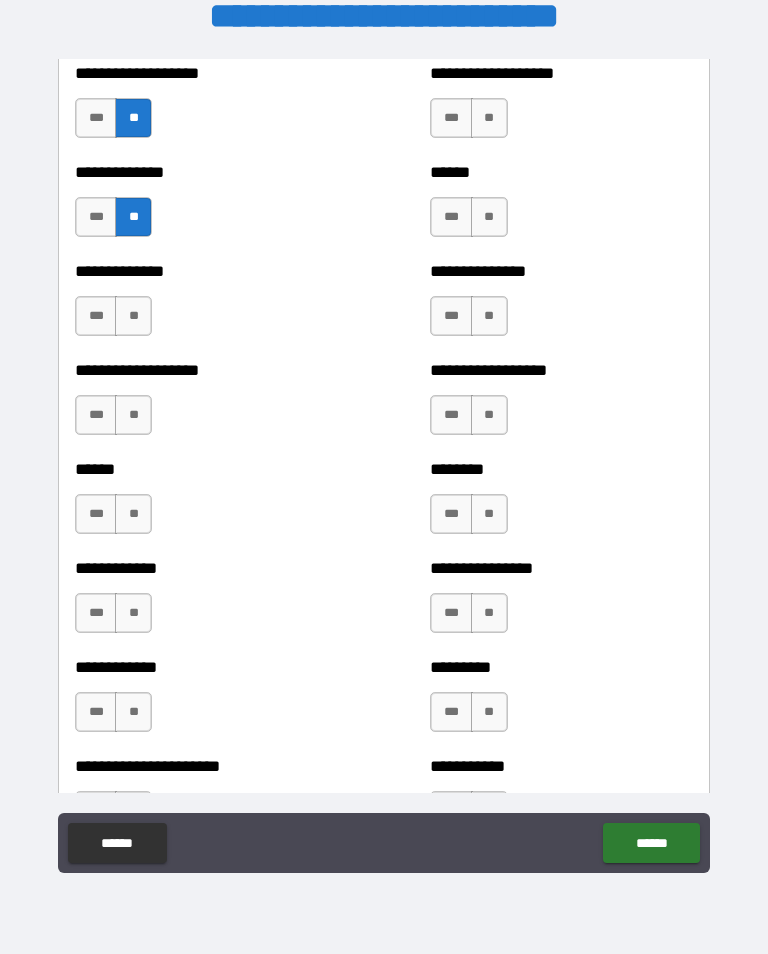 click on "**" at bounding box center [133, 316] 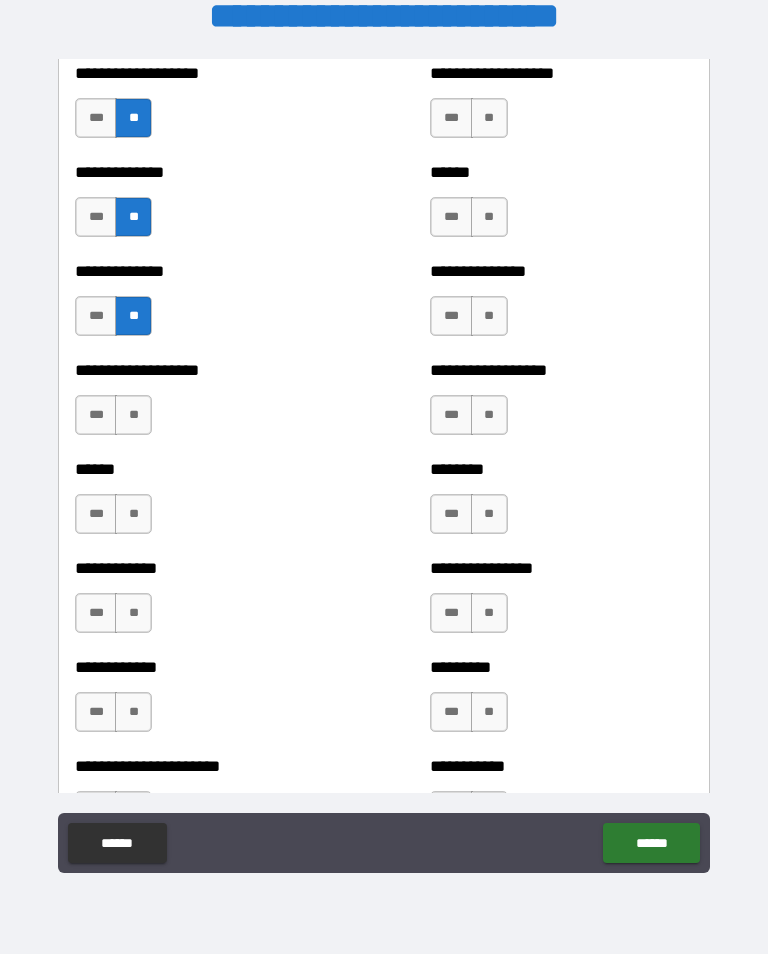 click on "***" at bounding box center (96, 415) 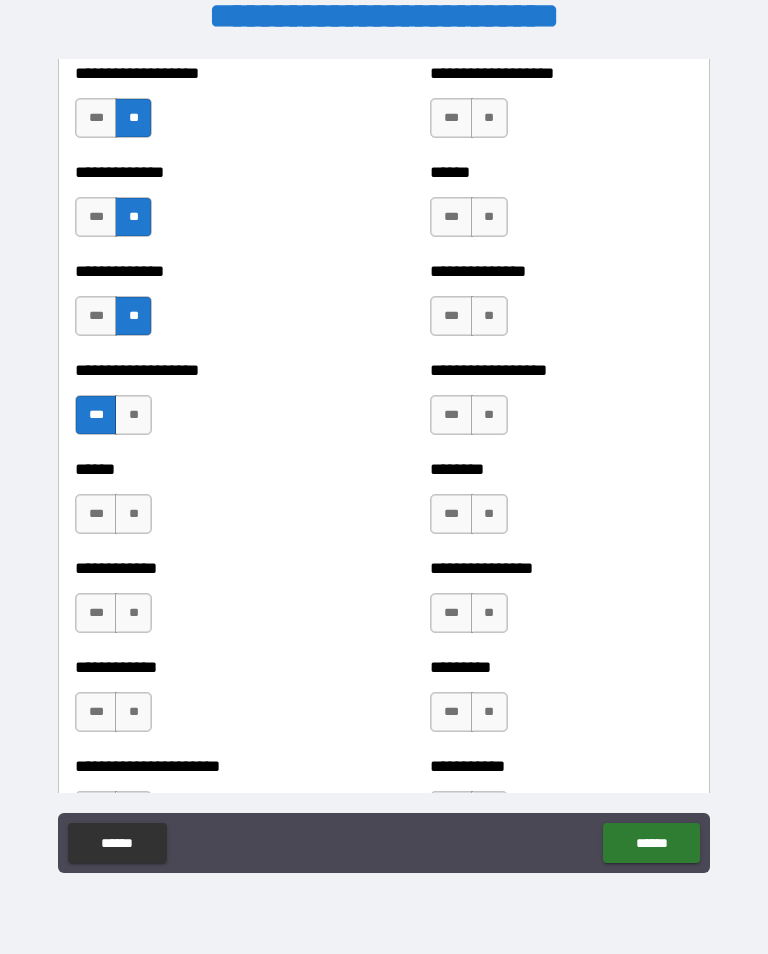 click on "**" at bounding box center (133, 514) 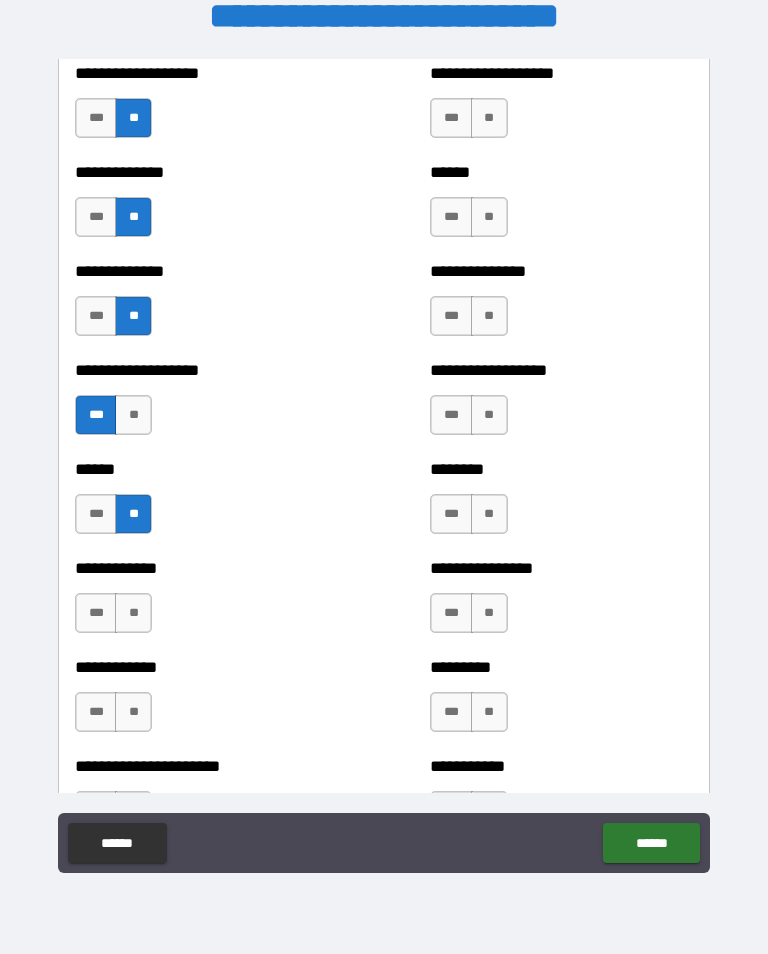 click on "**" at bounding box center [133, 613] 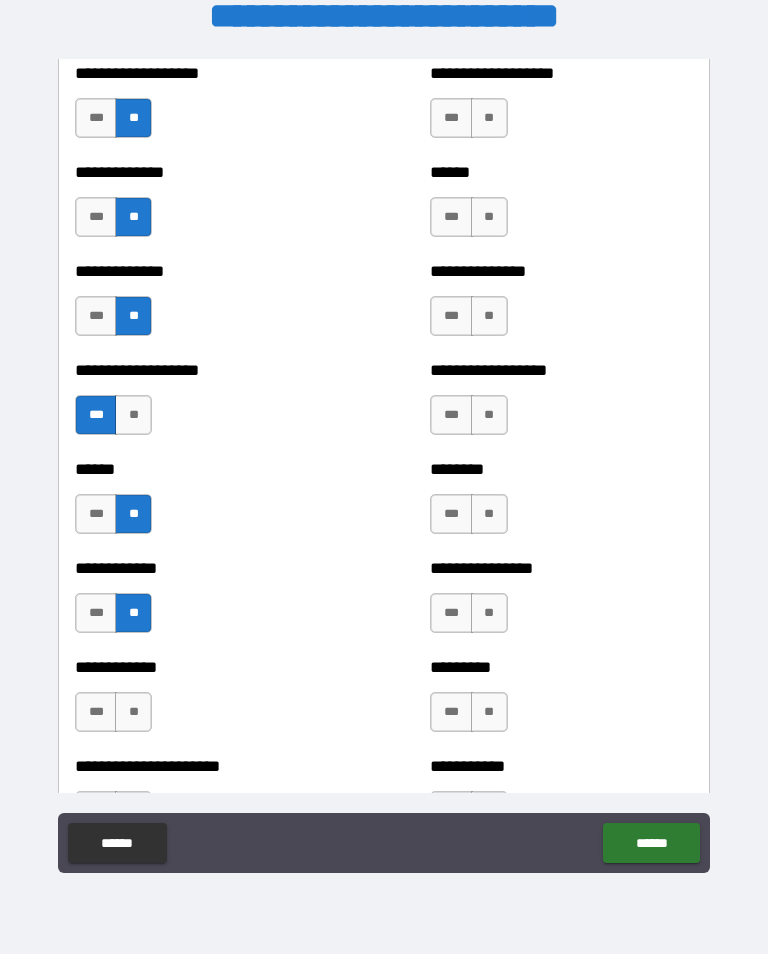 click on "**" at bounding box center [133, 712] 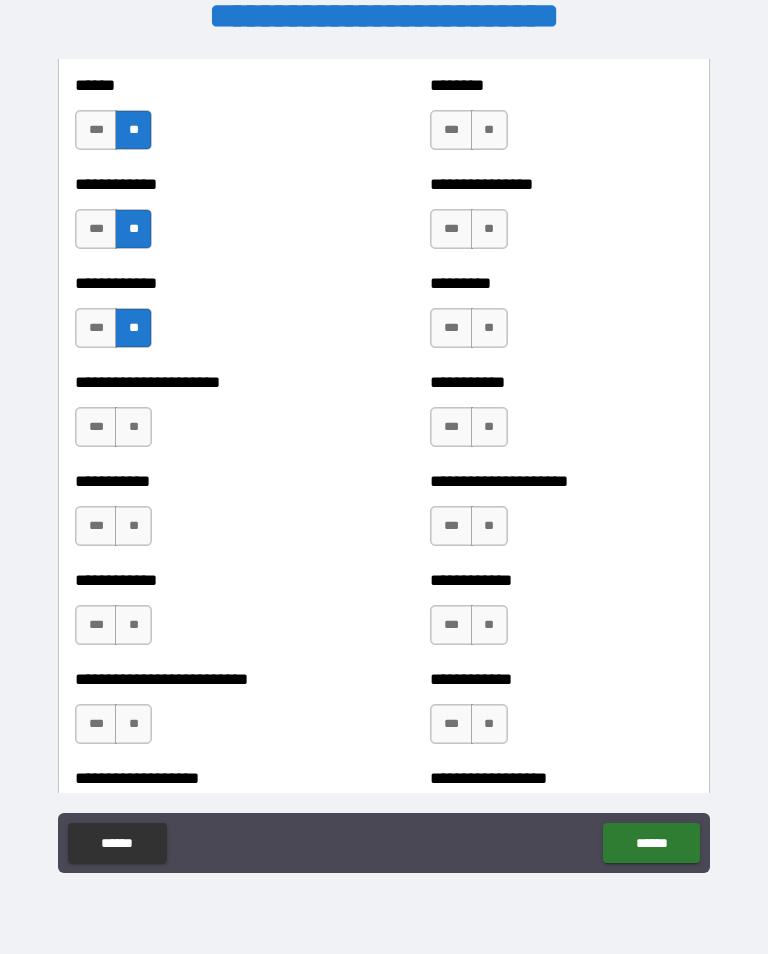 scroll, scrollTop: 5060, scrollLeft: 0, axis: vertical 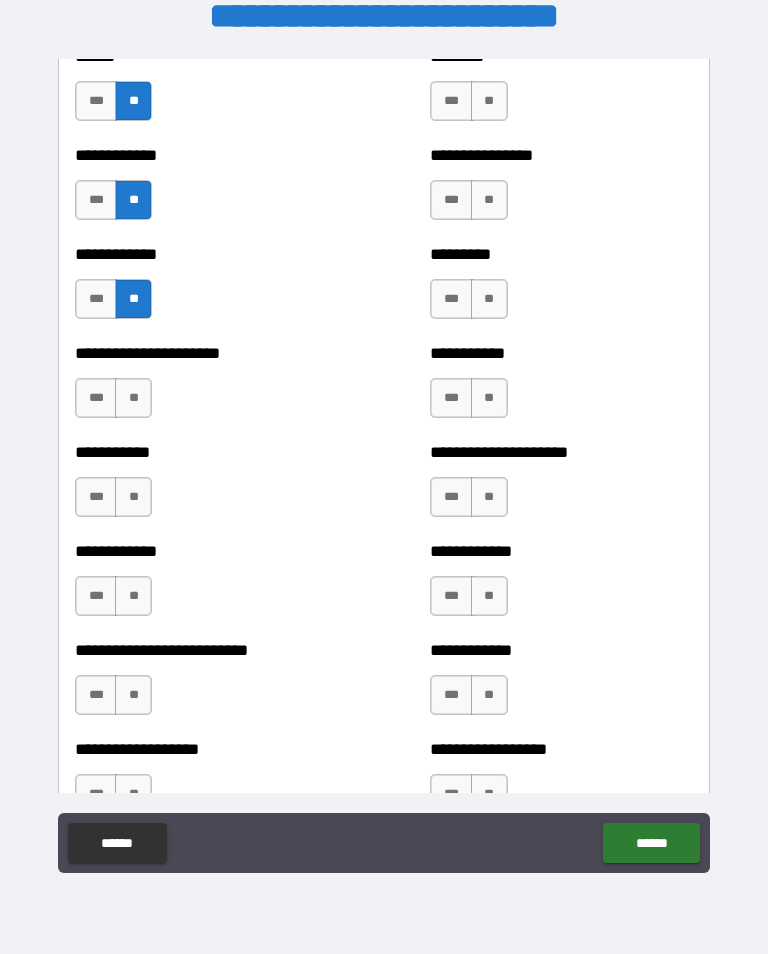 click on "**" at bounding box center (133, 398) 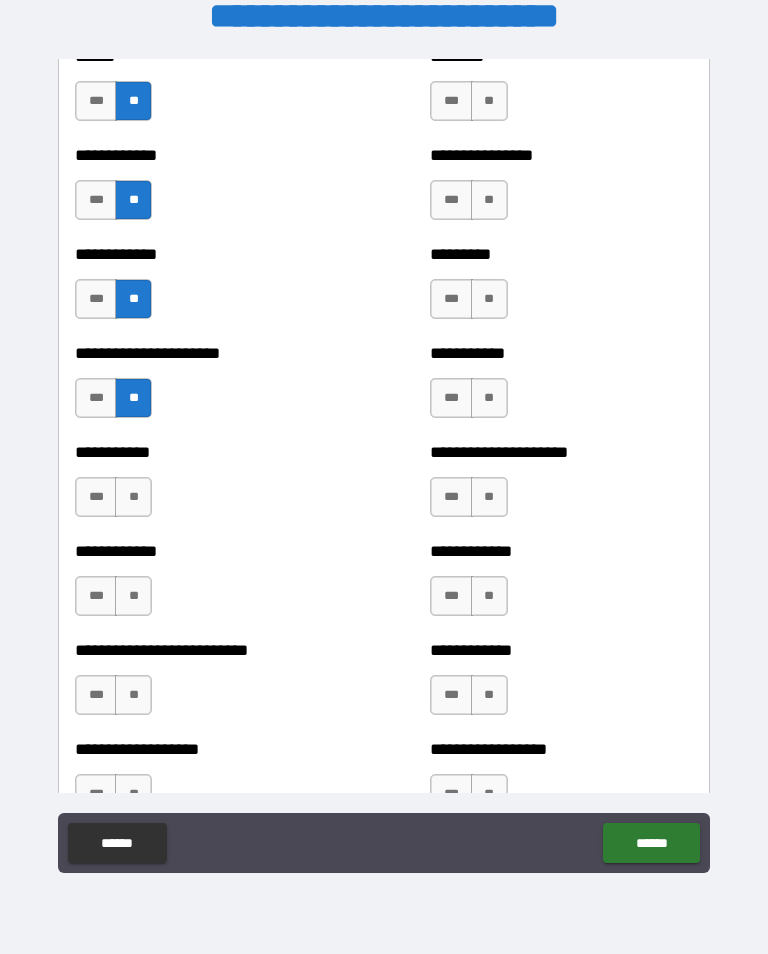 click on "**" at bounding box center (133, 497) 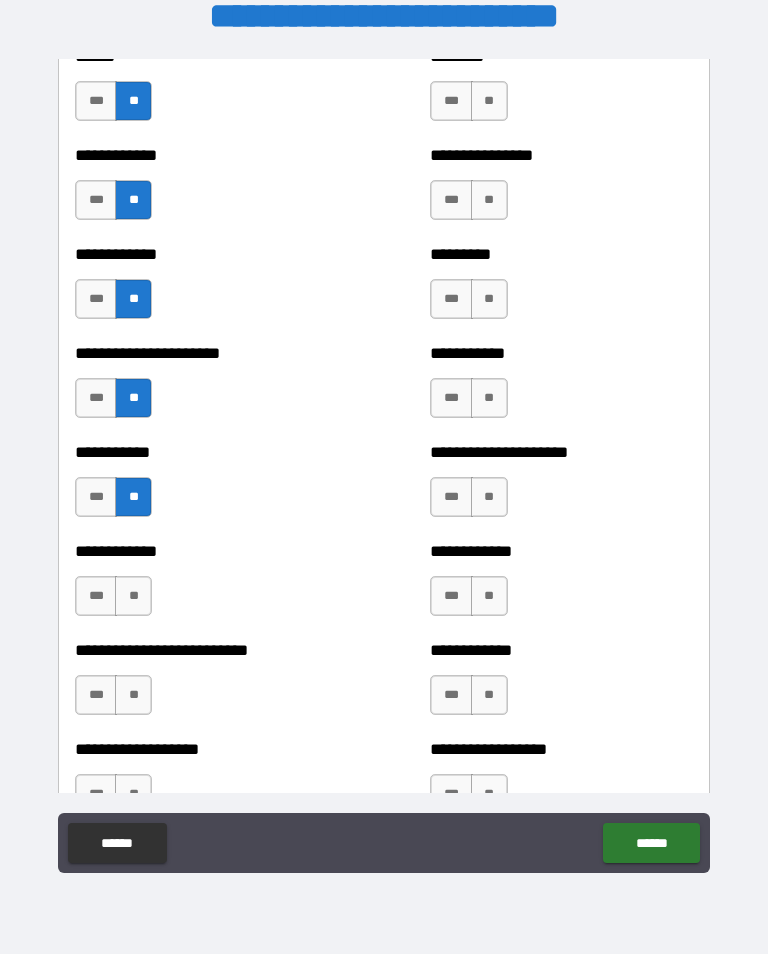 click on "**" at bounding box center [133, 596] 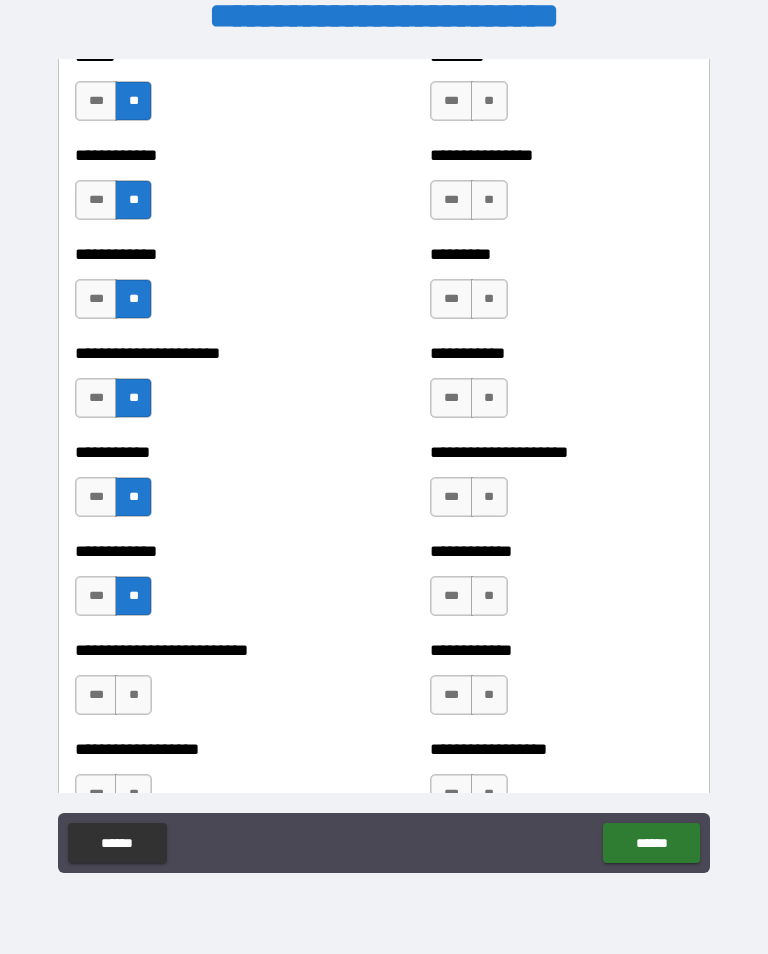 click on "**" at bounding box center [133, 695] 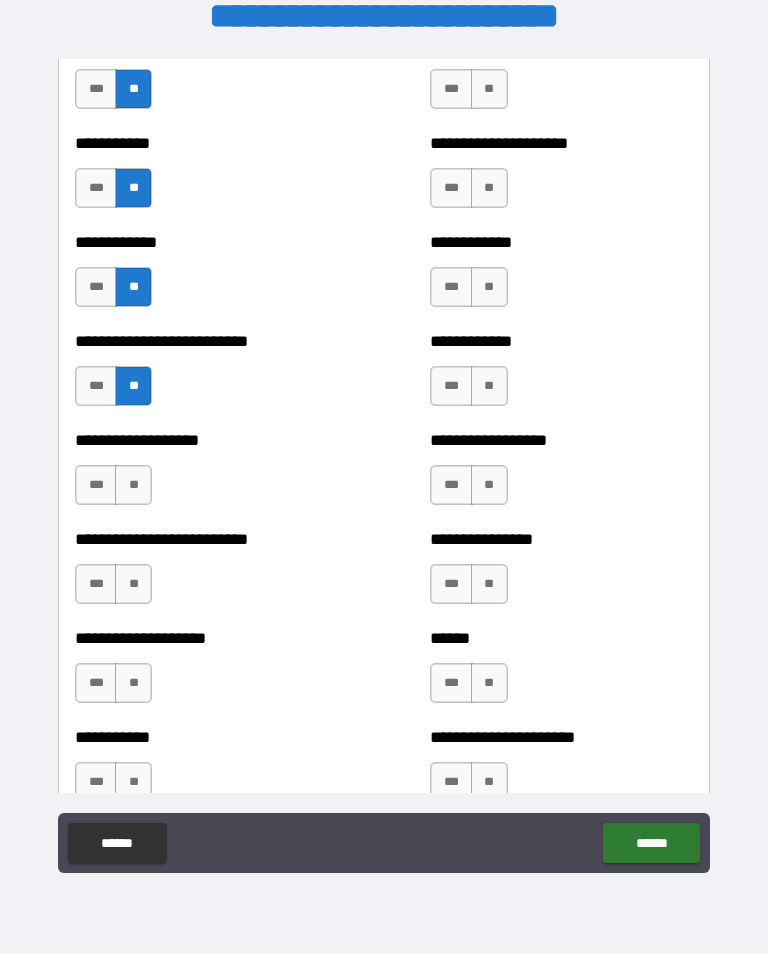 scroll, scrollTop: 5370, scrollLeft: 0, axis: vertical 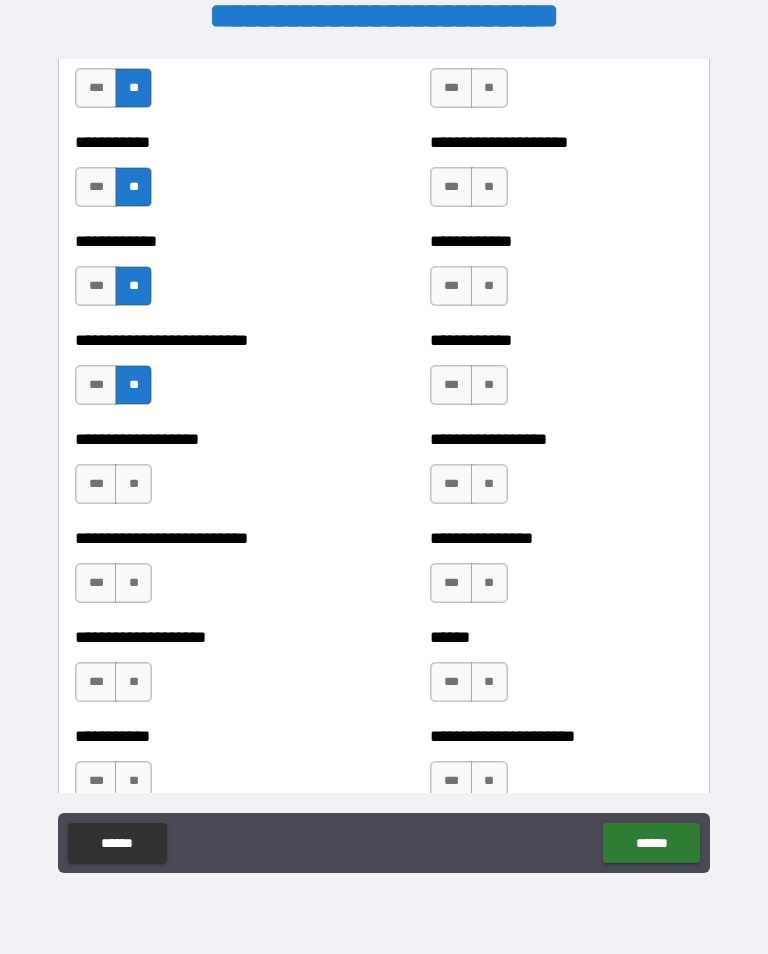 click on "***" at bounding box center (96, 484) 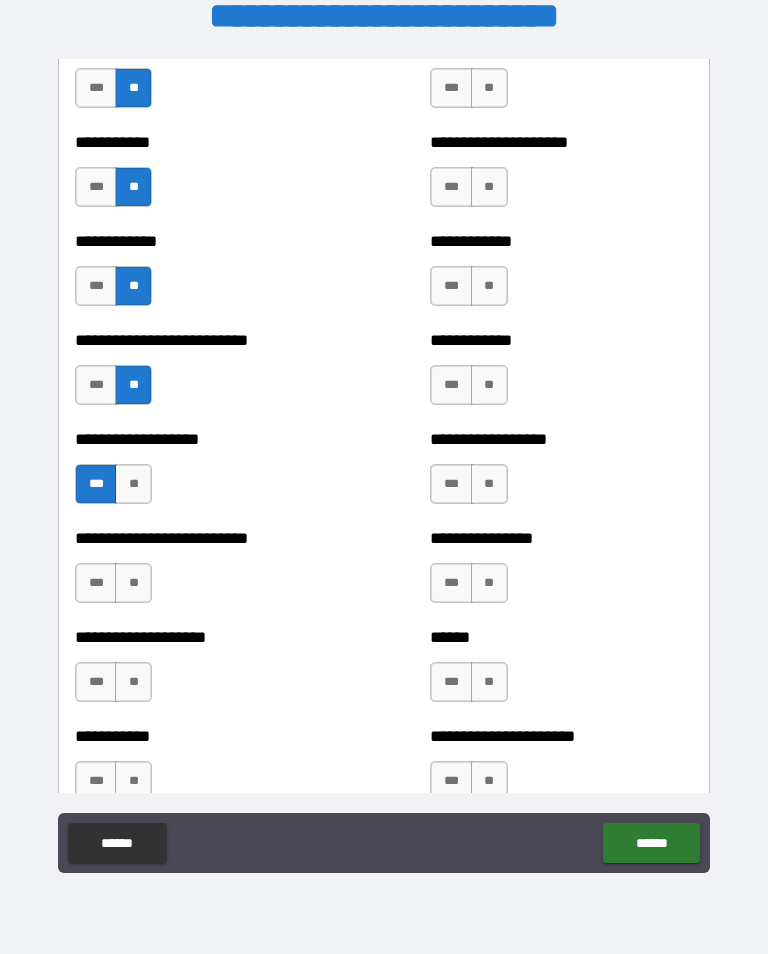 click on "**" at bounding box center (133, 583) 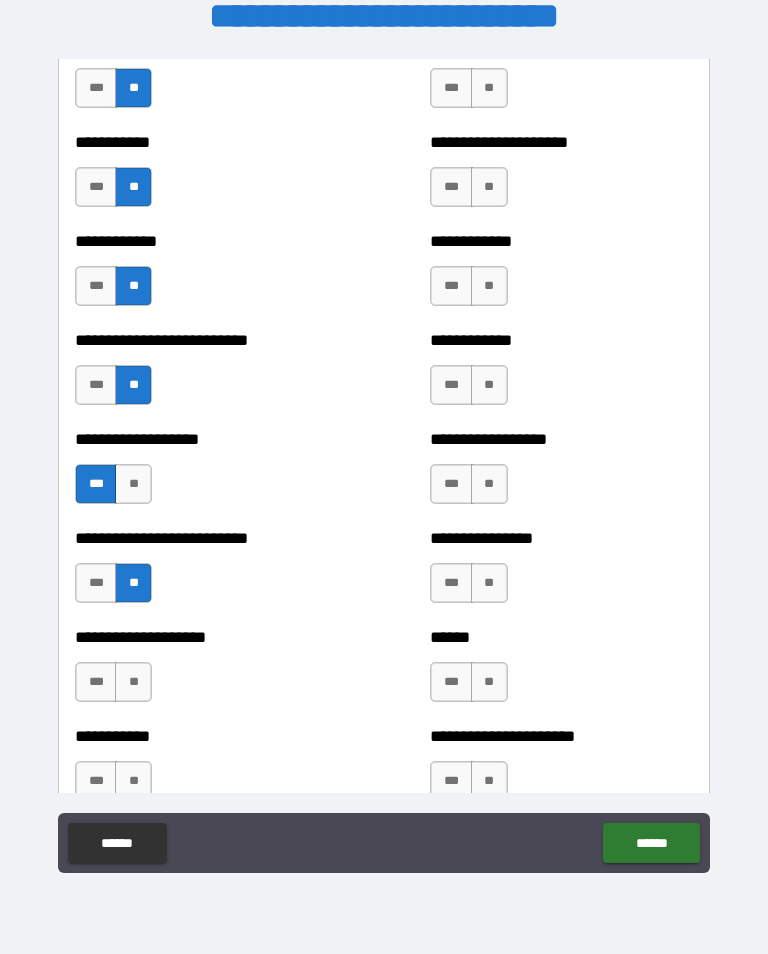 click on "**" at bounding box center [133, 682] 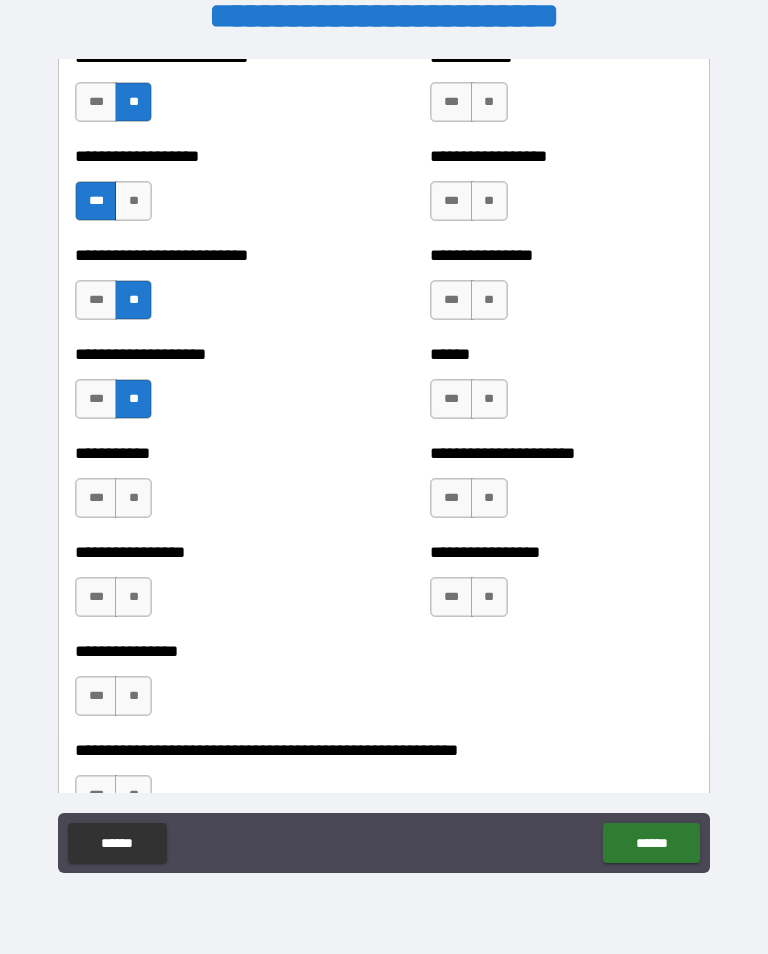scroll, scrollTop: 5660, scrollLeft: 0, axis: vertical 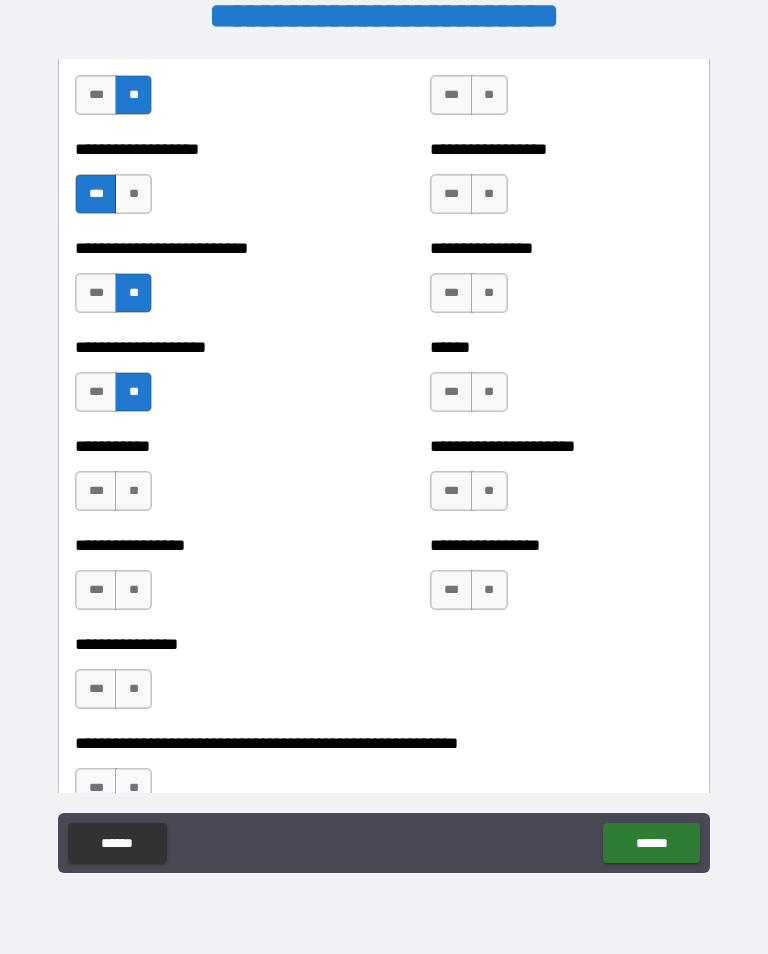 click on "**" at bounding box center (133, 491) 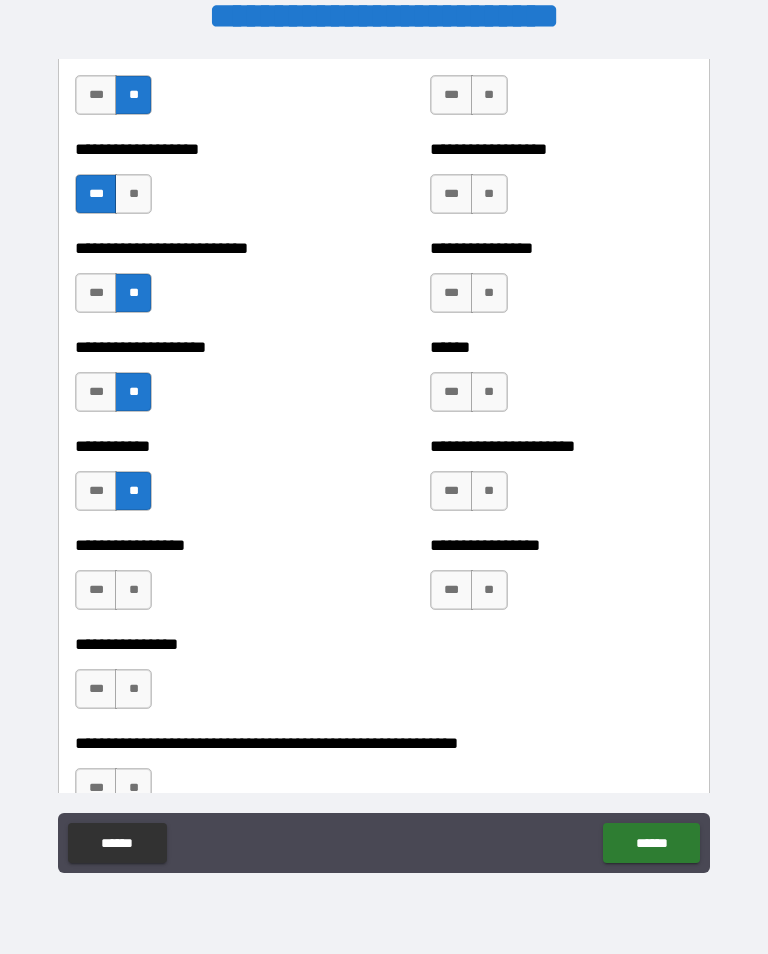 click on "**" at bounding box center (133, 590) 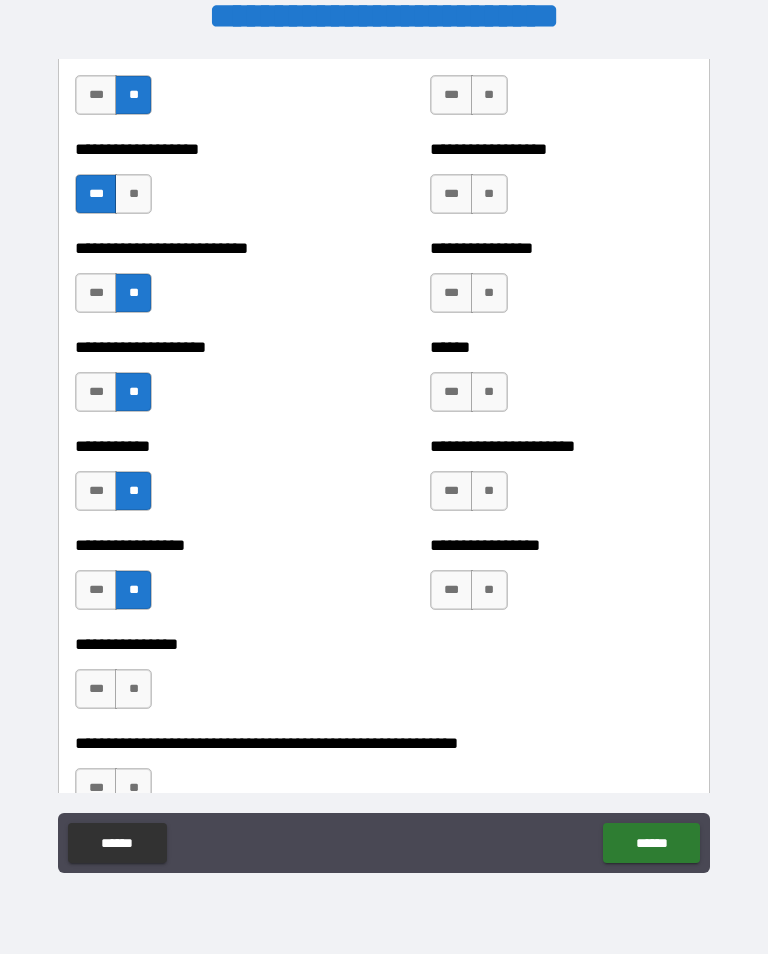 click on "**" at bounding box center [133, 689] 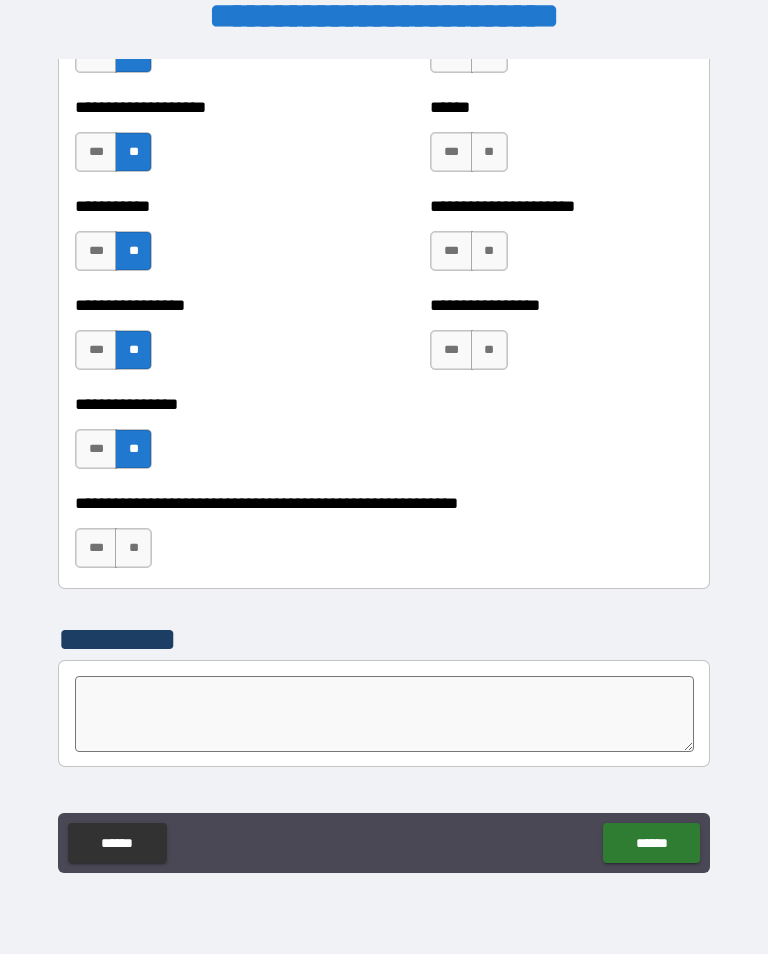 scroll, scrollTop: 5901, scrollLeft: 0, axis: vertical 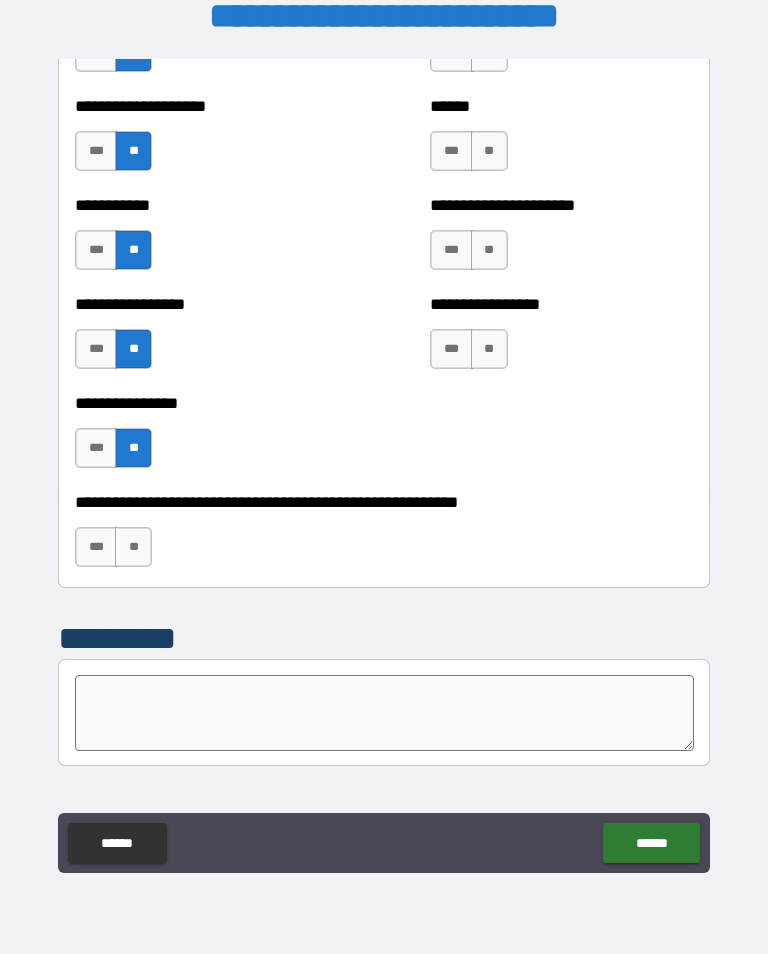 click on "**" at bounding box center [133, 547] 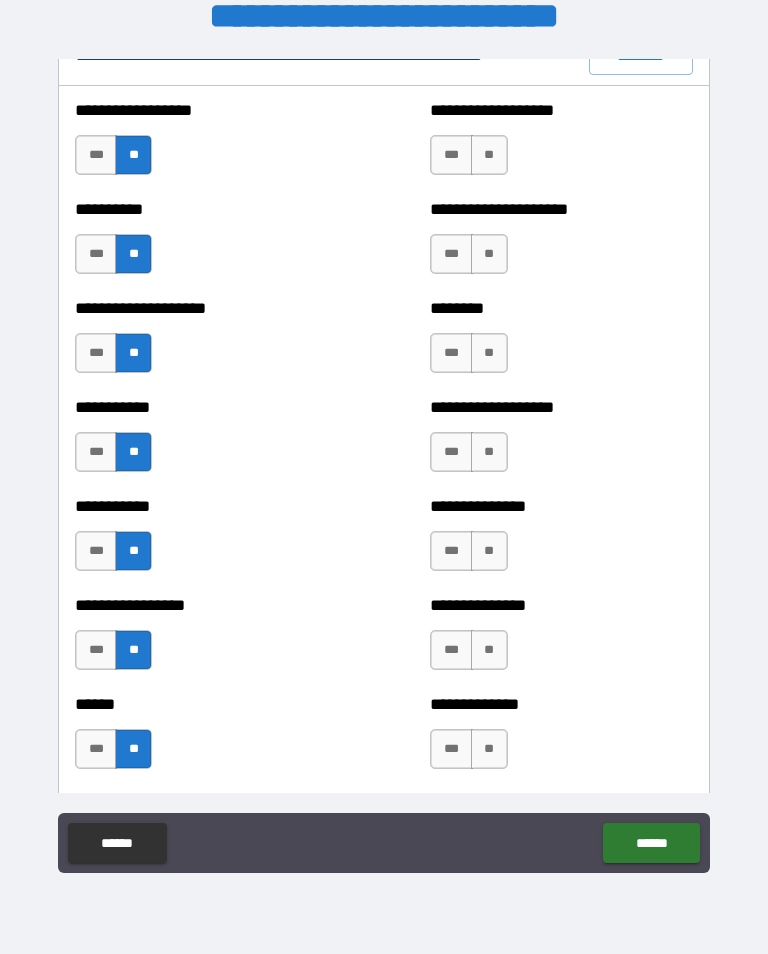 scroll, scrollTop: 2456, scrollLeft: 0, axis: vertical 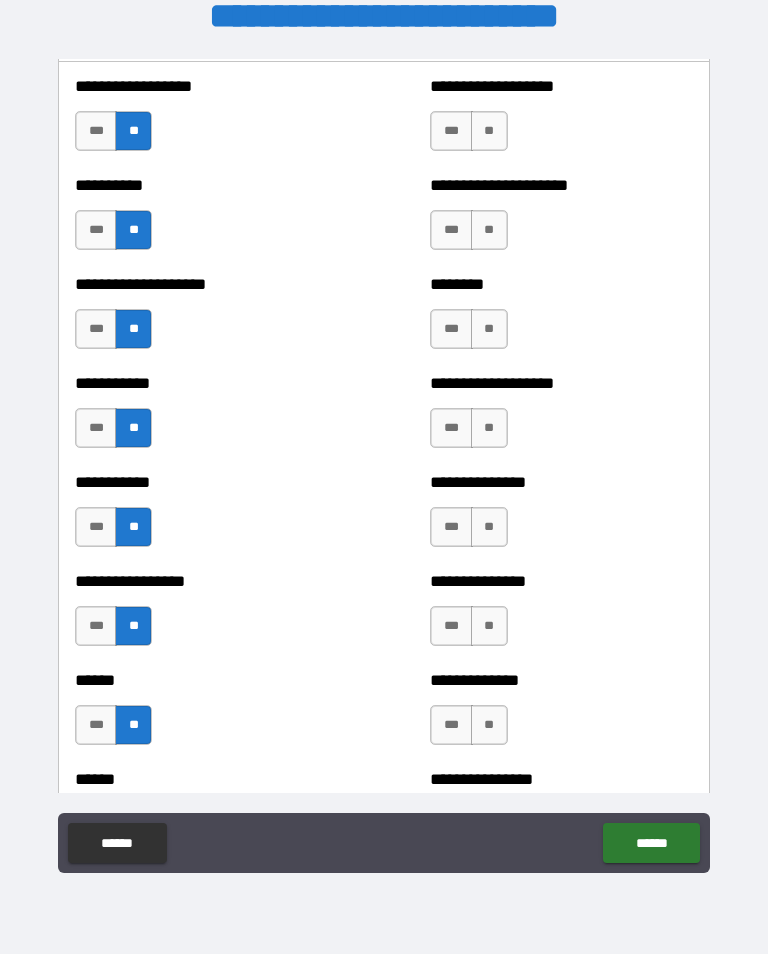 click on "**" at bounding box center (489, 131) 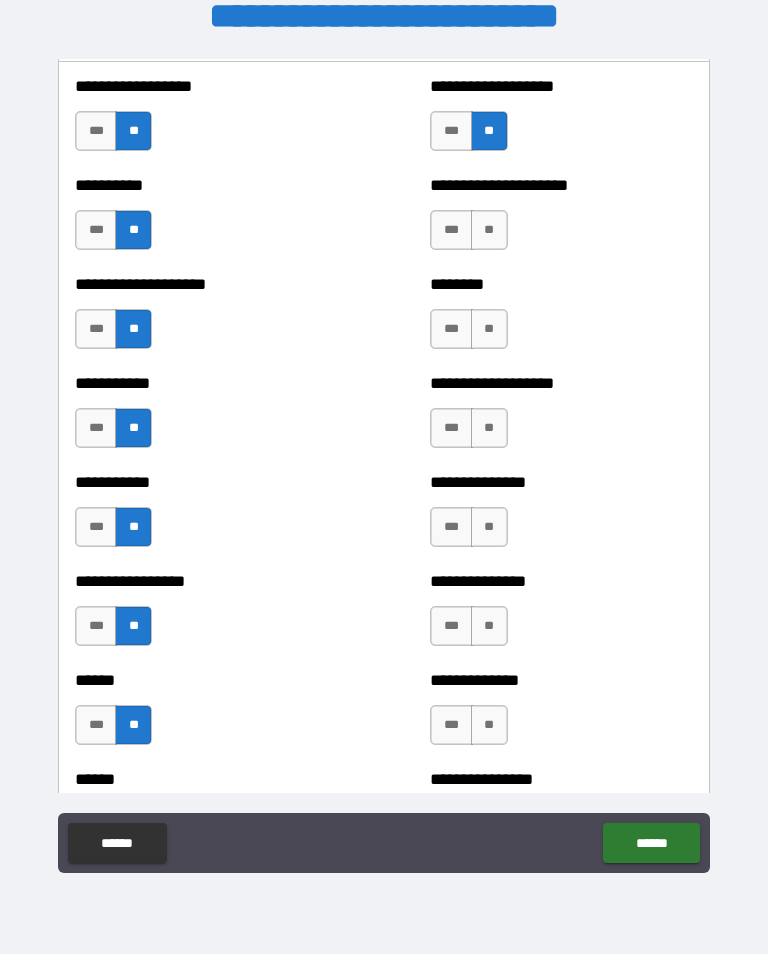 click on "**" at bounding box center [489, 230] 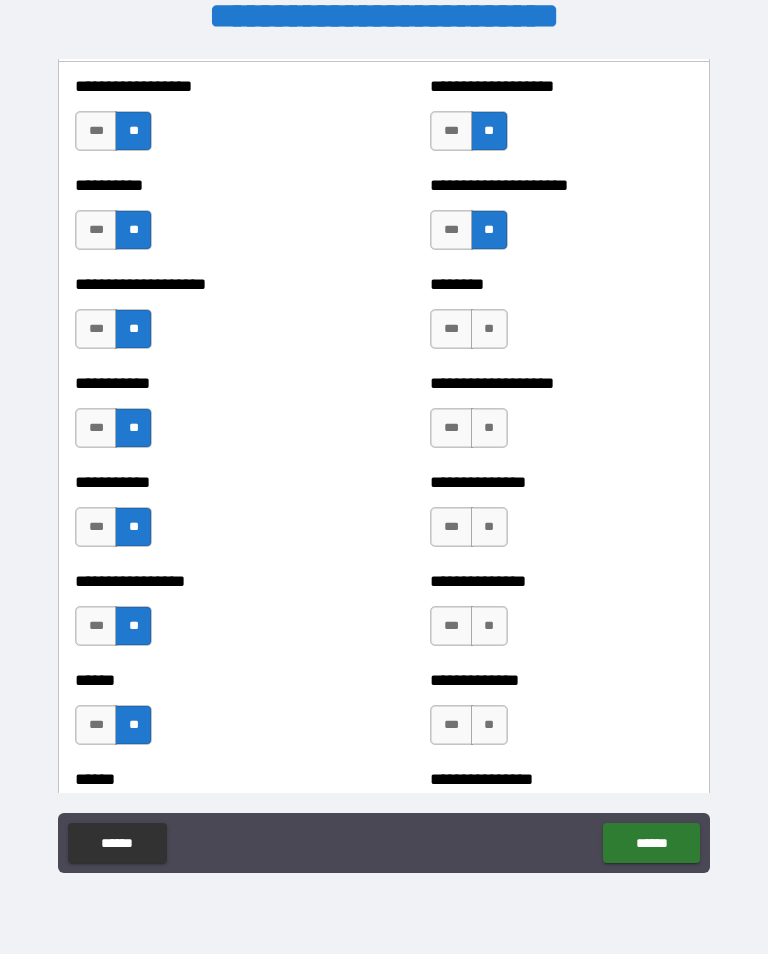 click on "**" at bounding box center (489, 329) 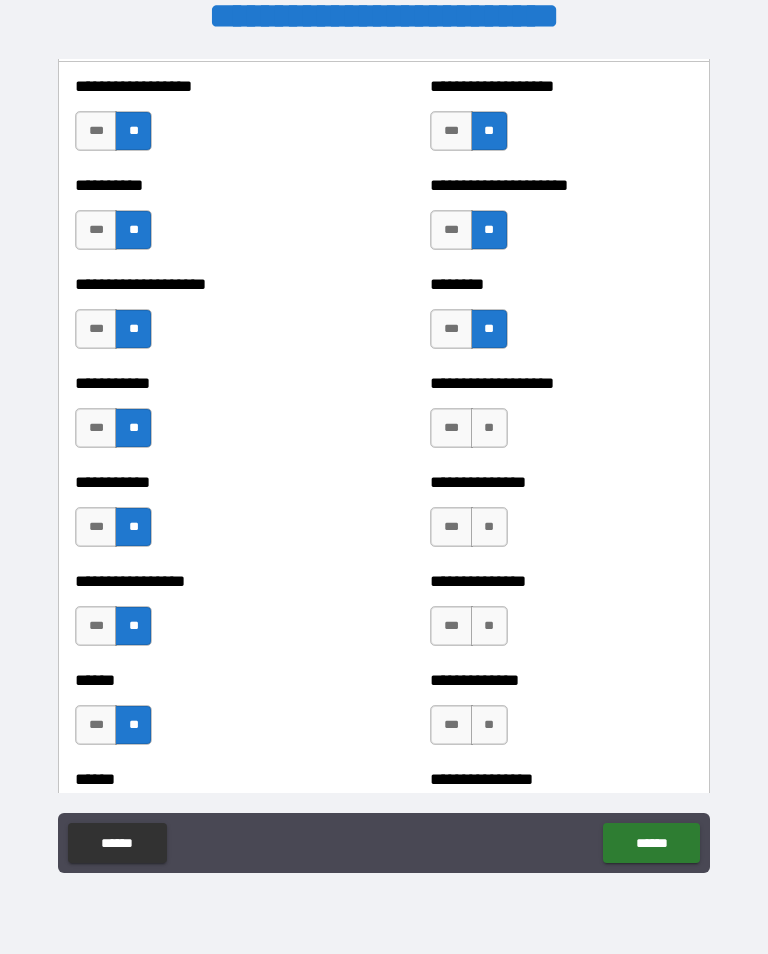 click on "**" at bounding box center [489, 428] 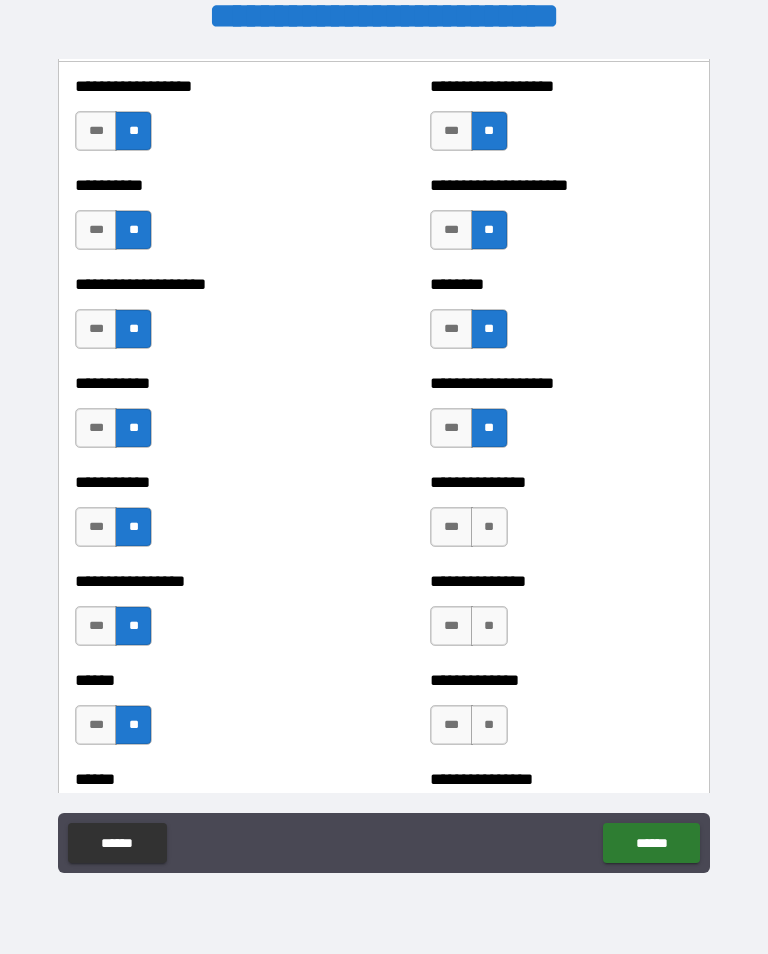 click on "**" at bounding box center [489, 527] 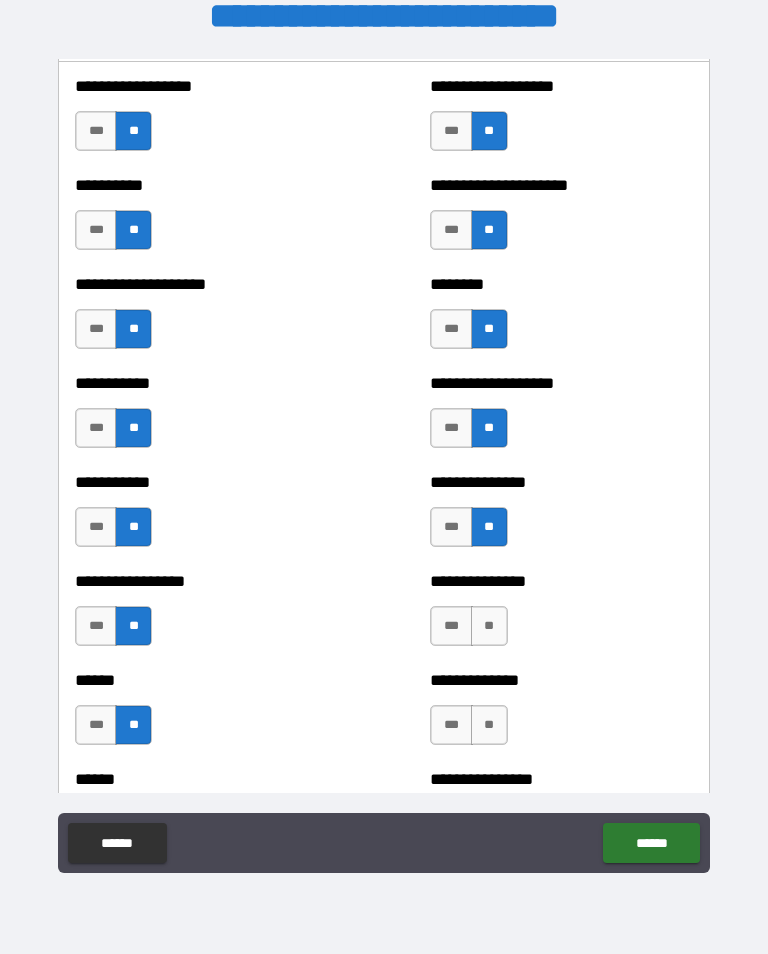 click on "**" at bounding box center [489, 626] 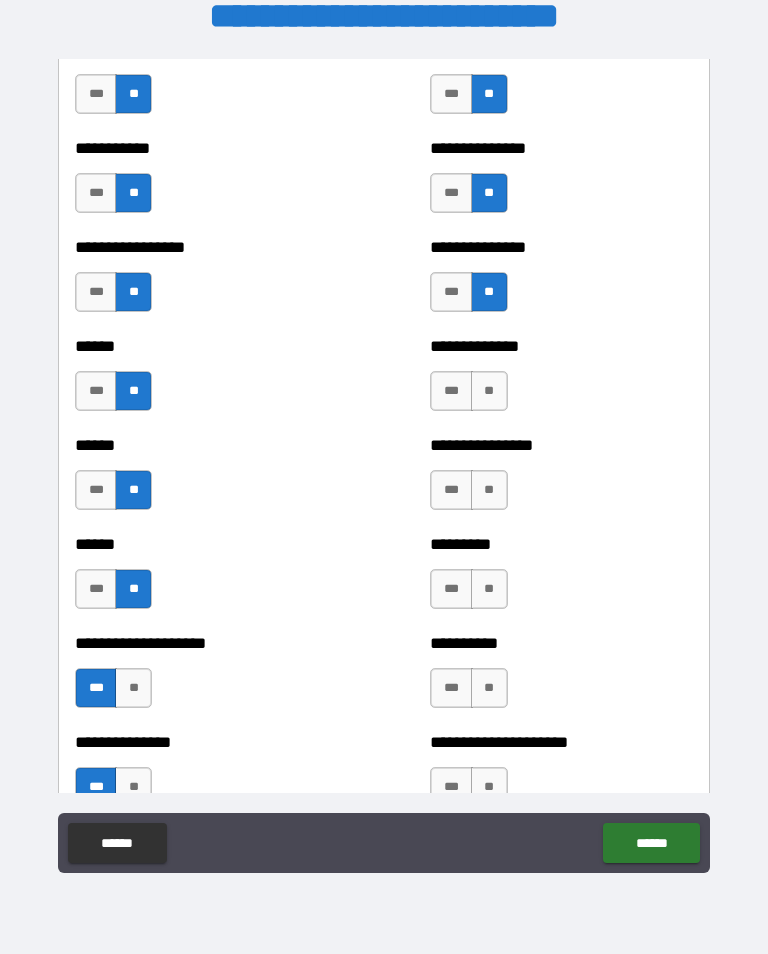 scroll, scrollTop: 2809, scrollLeft: 0, axis: vertical 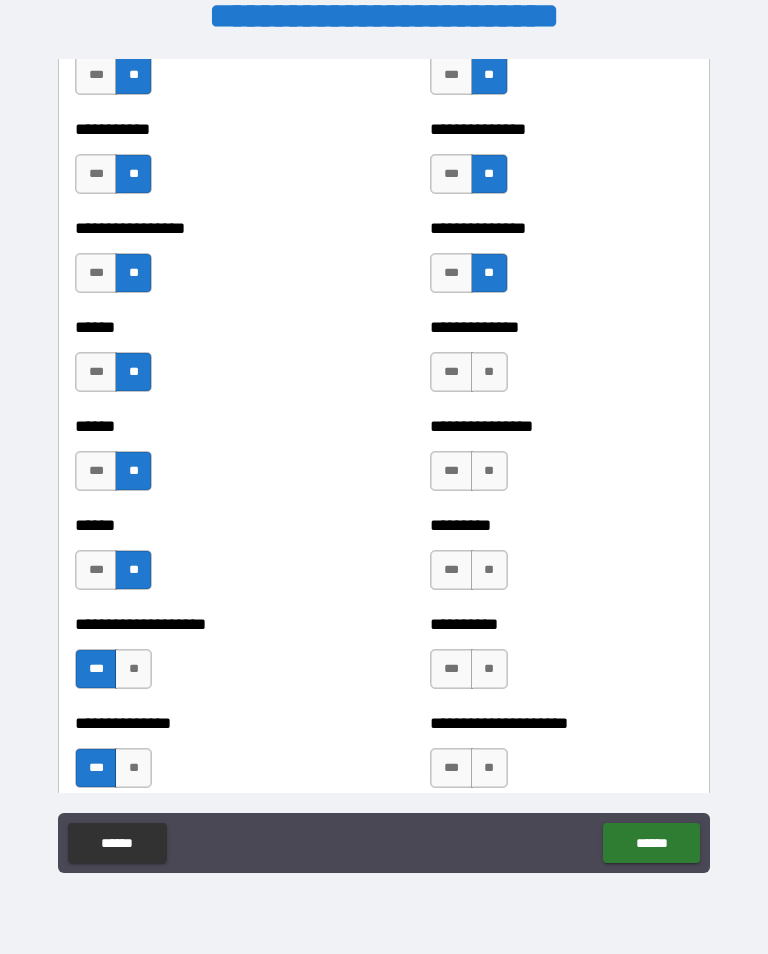 click on "**" at bounding box center (489, 372) 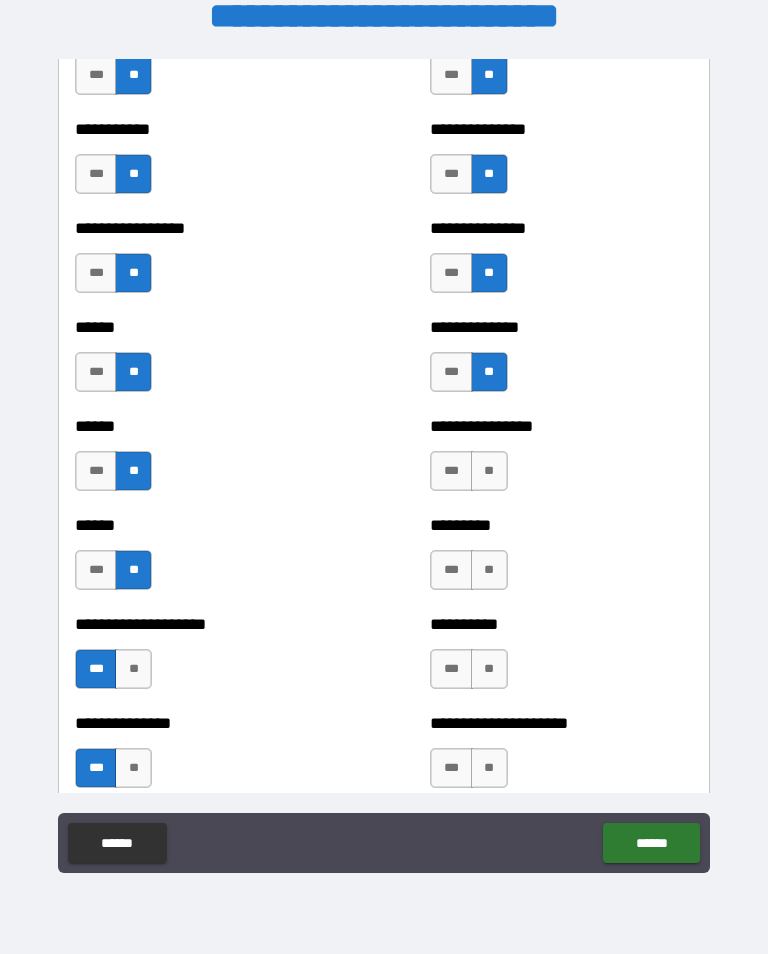 click on "**" at bounding box center (489, 471) 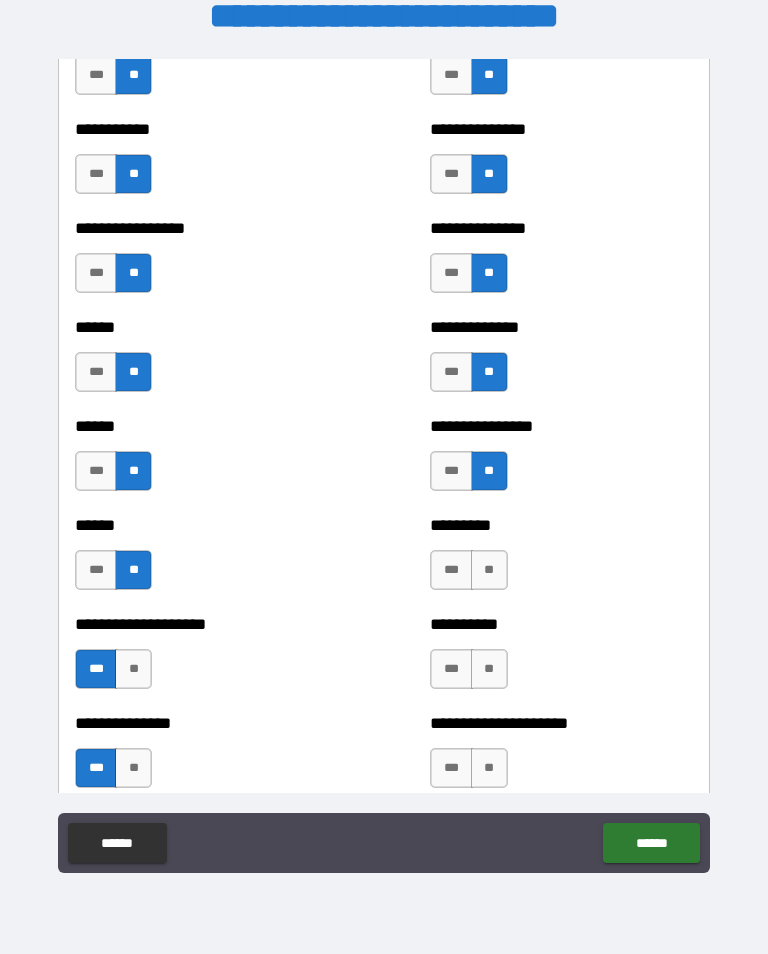 click on "**" at bounding box center [489, 570] 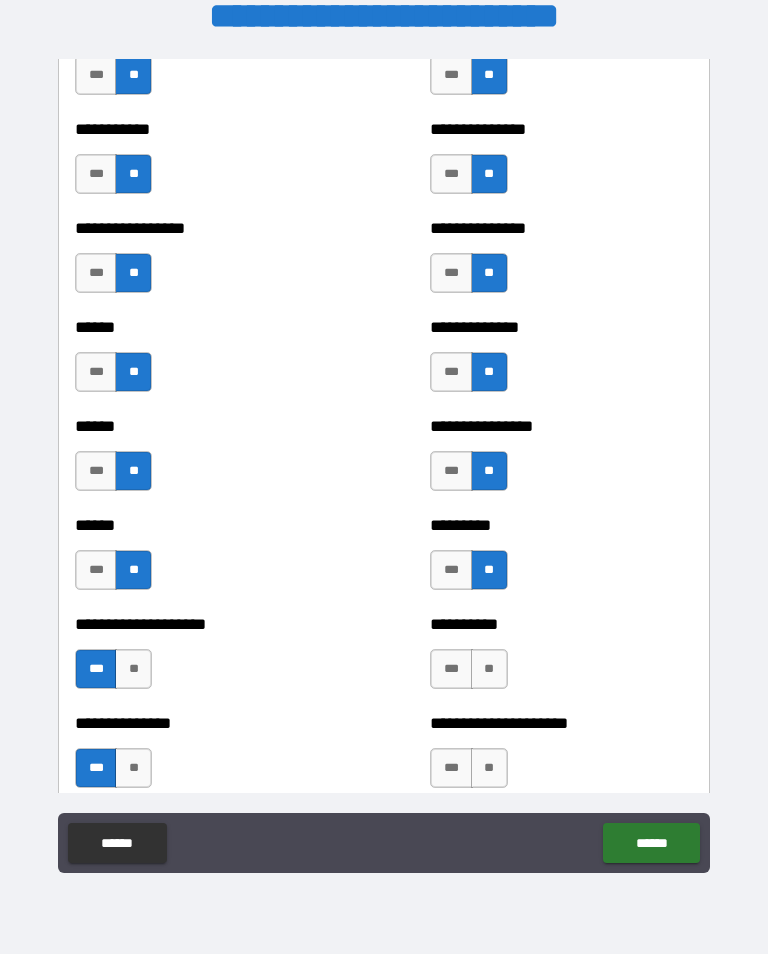 click on "**" at bounding box center (489, 669) 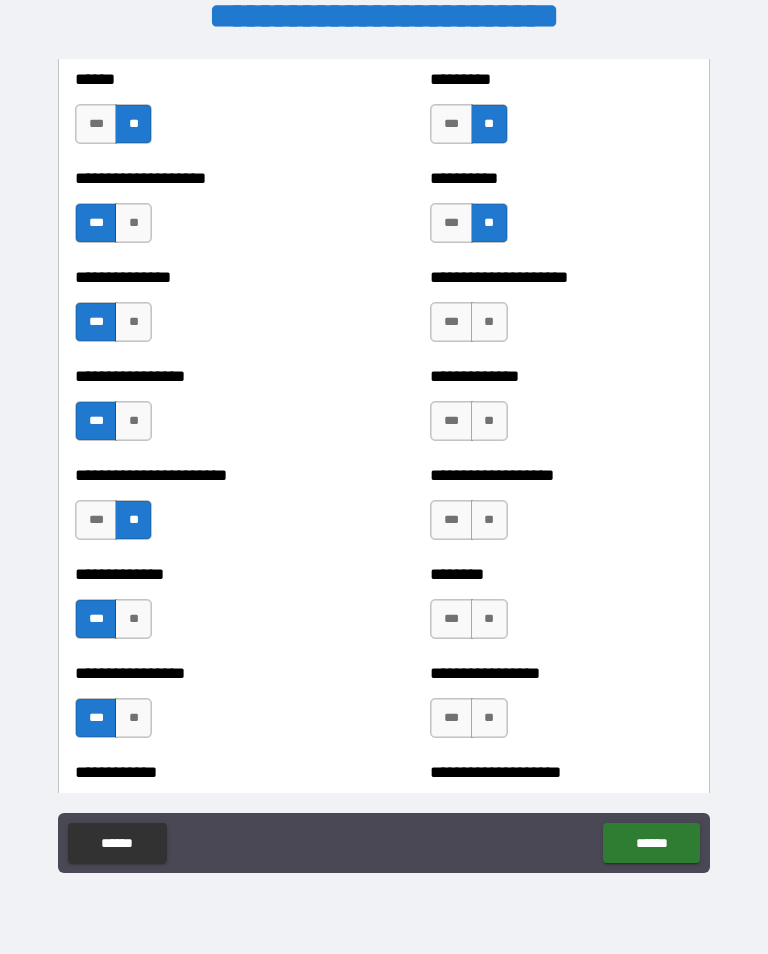 scroll, scrollTop: 3284, scrollLeft: 0, axis: vertical 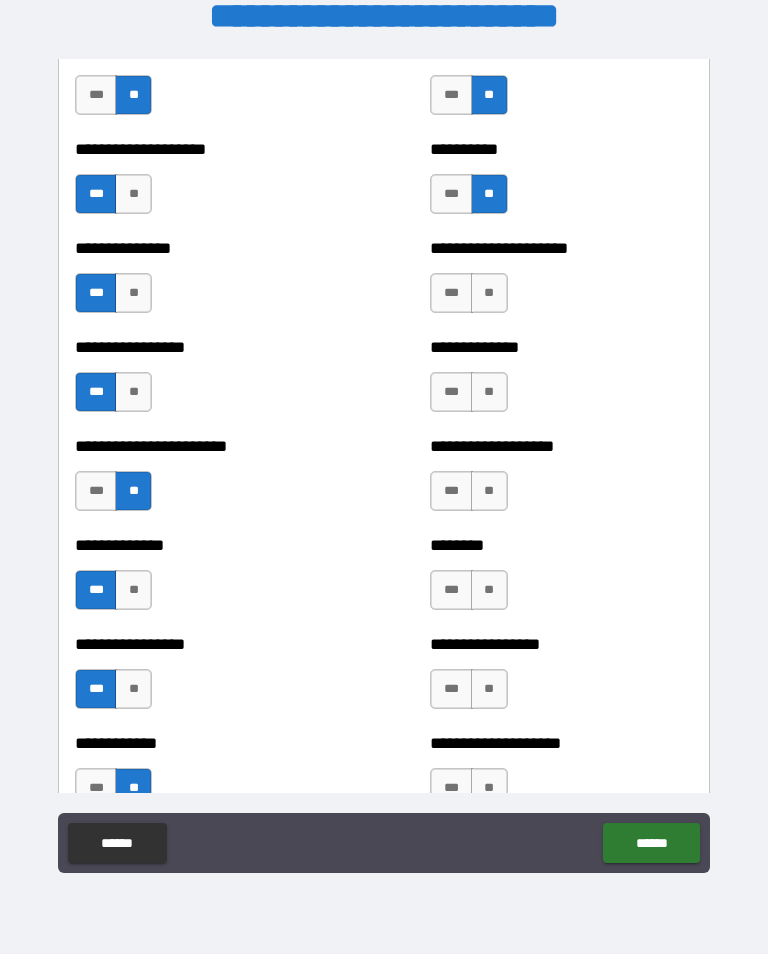 click on "**" at bounding box center (489, 293) 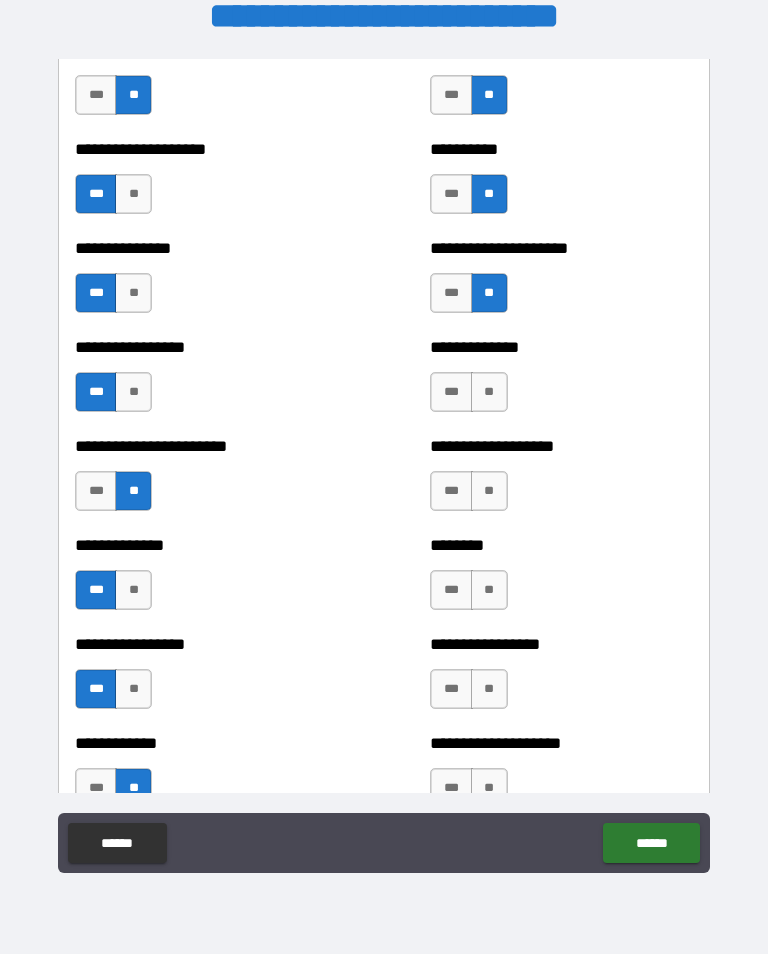 click on "**" at bounding box center [489, 392] 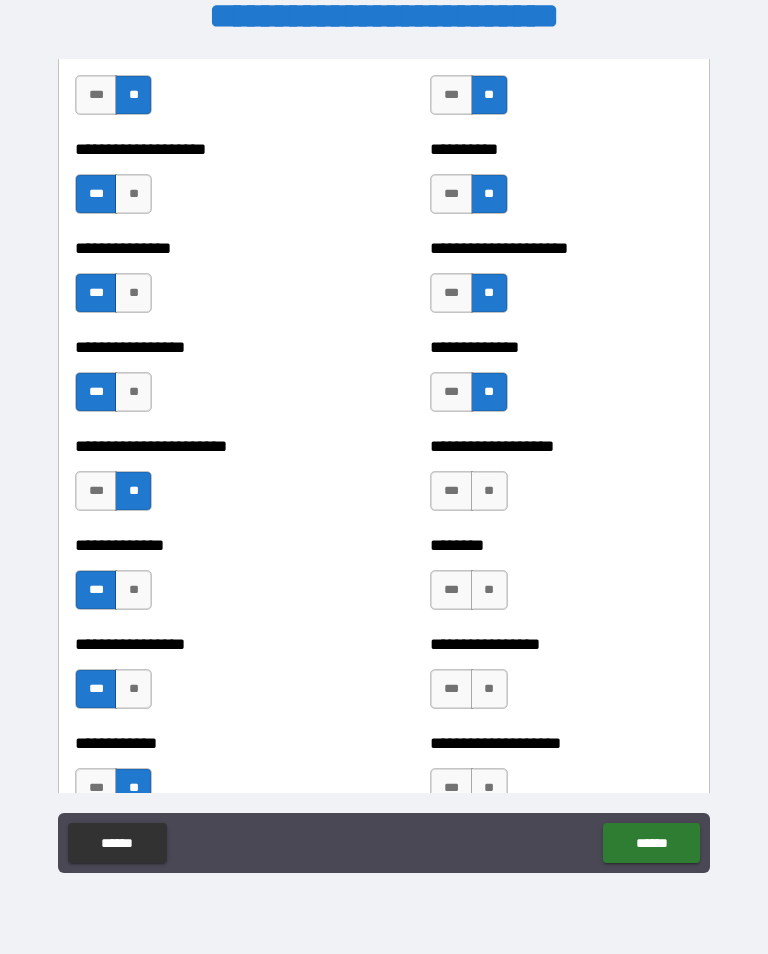 click on "**" at bounding box center (489, 491) 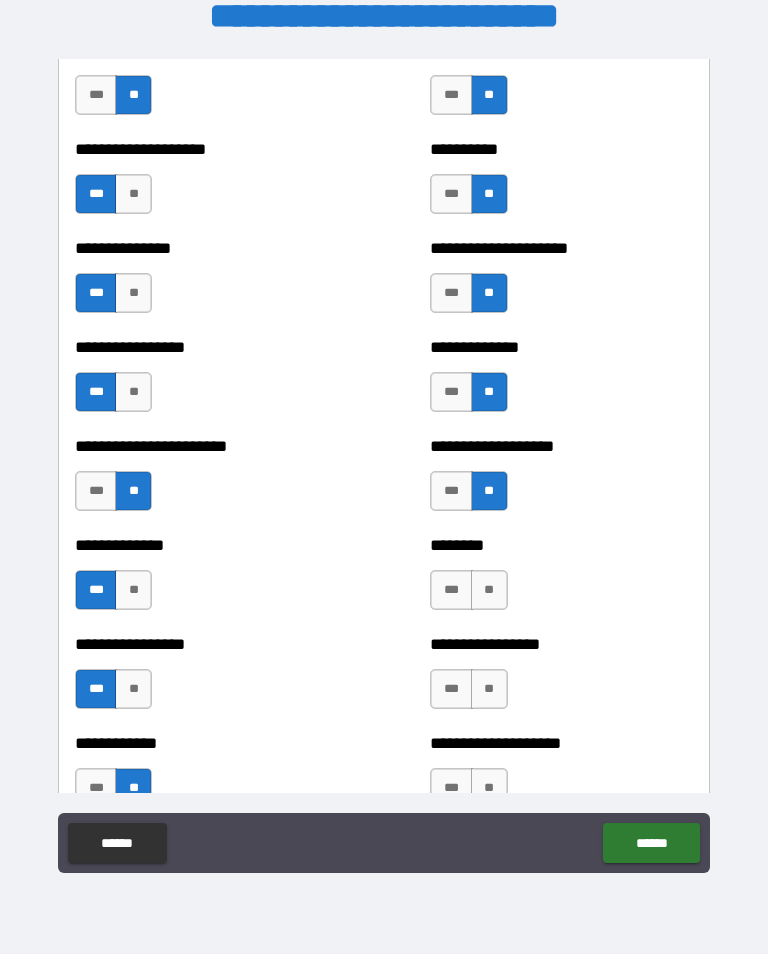 click on "**" at bounding box center (489, 590) 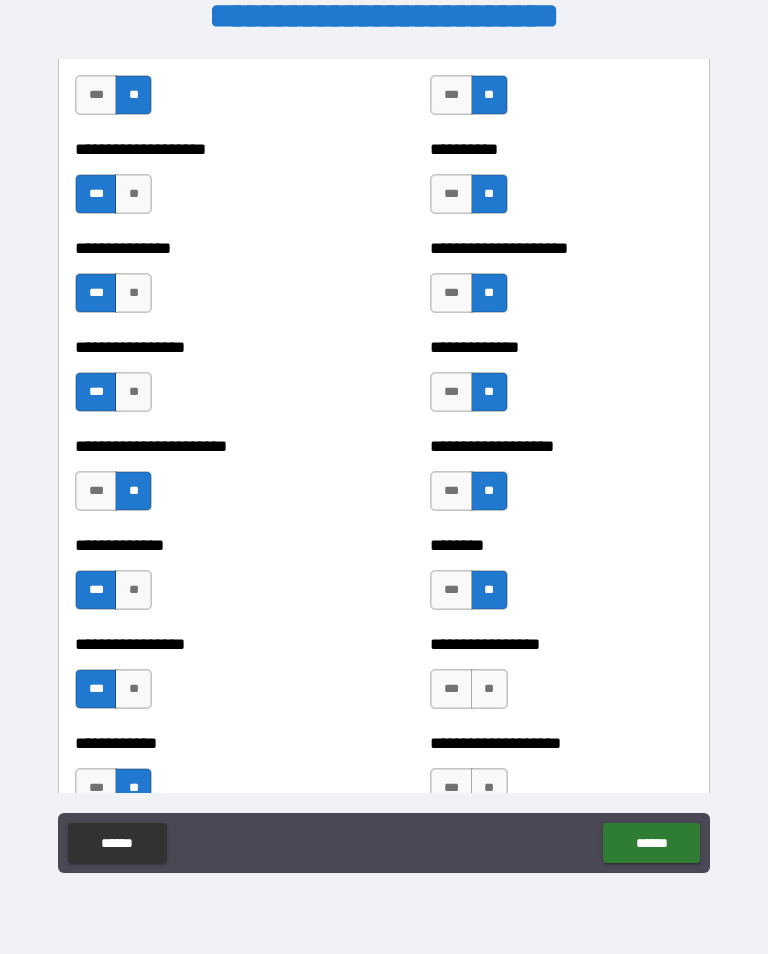 click on "**" at bounding box center [489, 689] 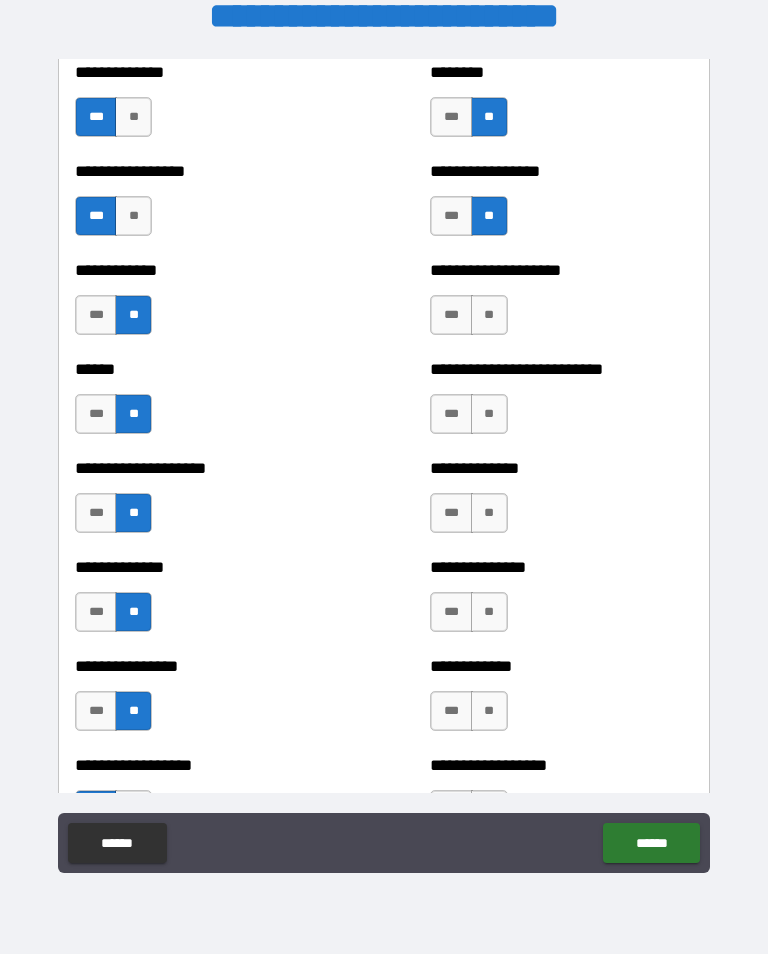 scroll, scrollTop: 3778, scrollLeft: 0, axis: vertical 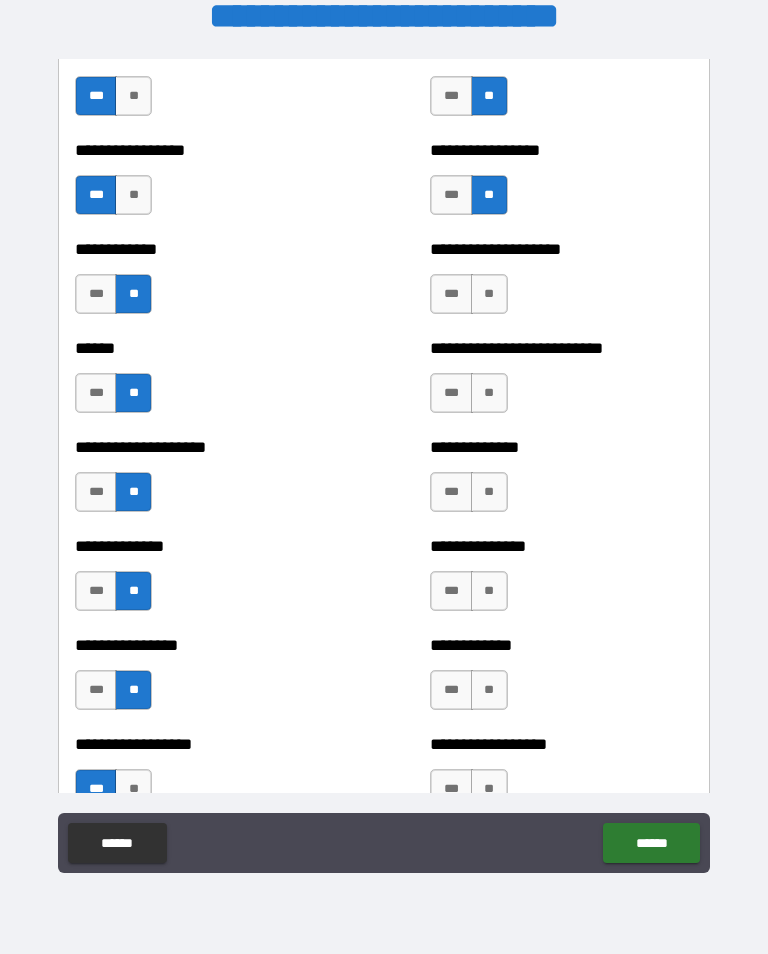 click on "**" at bounding box center (489, 294) 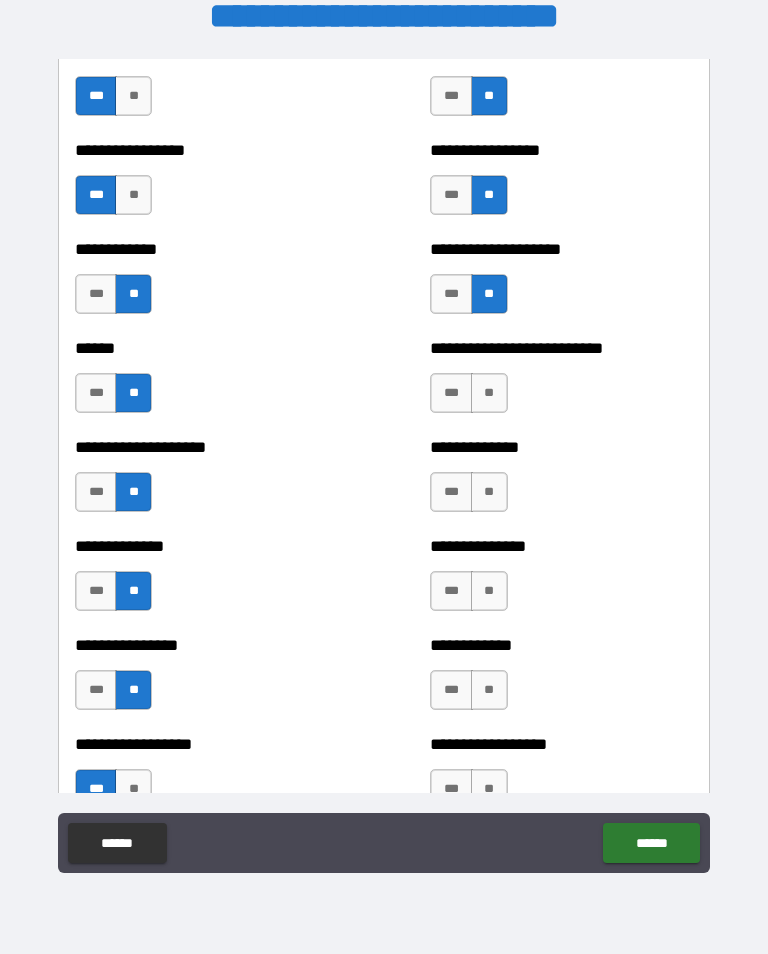 click on "**" at bounding box center (489, 393) 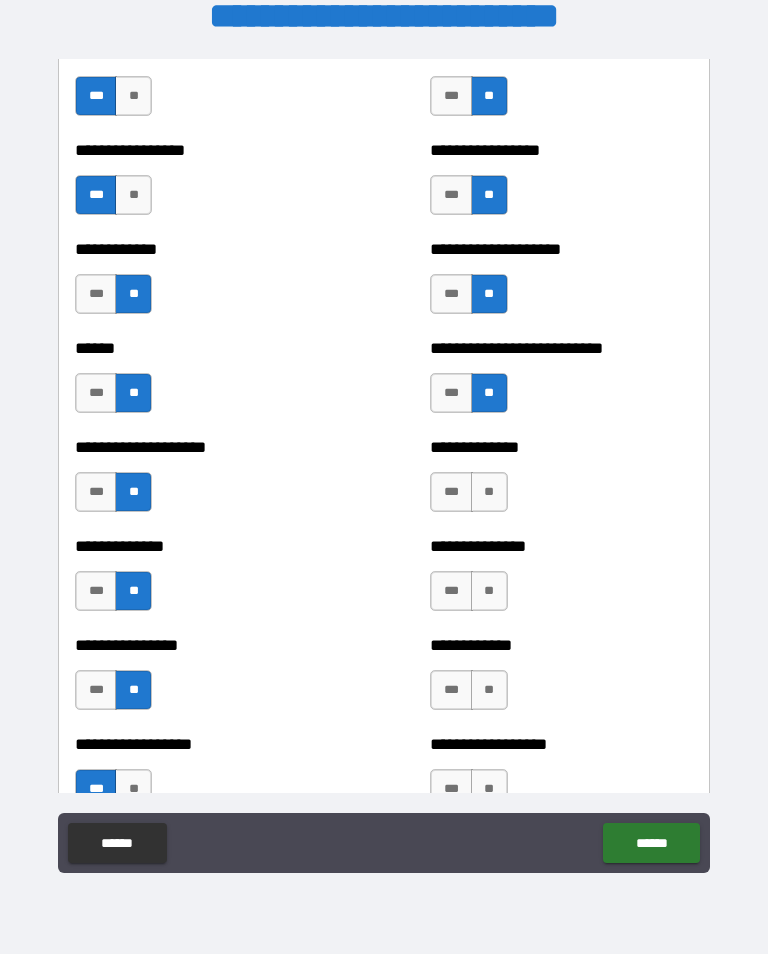click on "**" at bounding box center (489, 492) 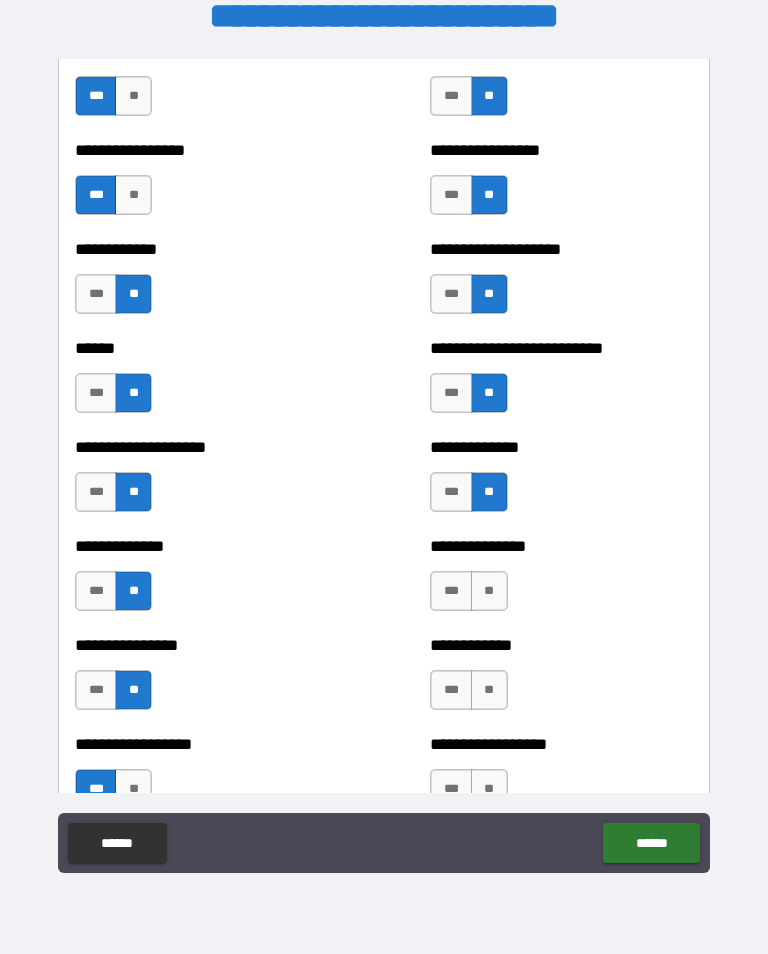 click on "**" at bounding box center (489, 591) 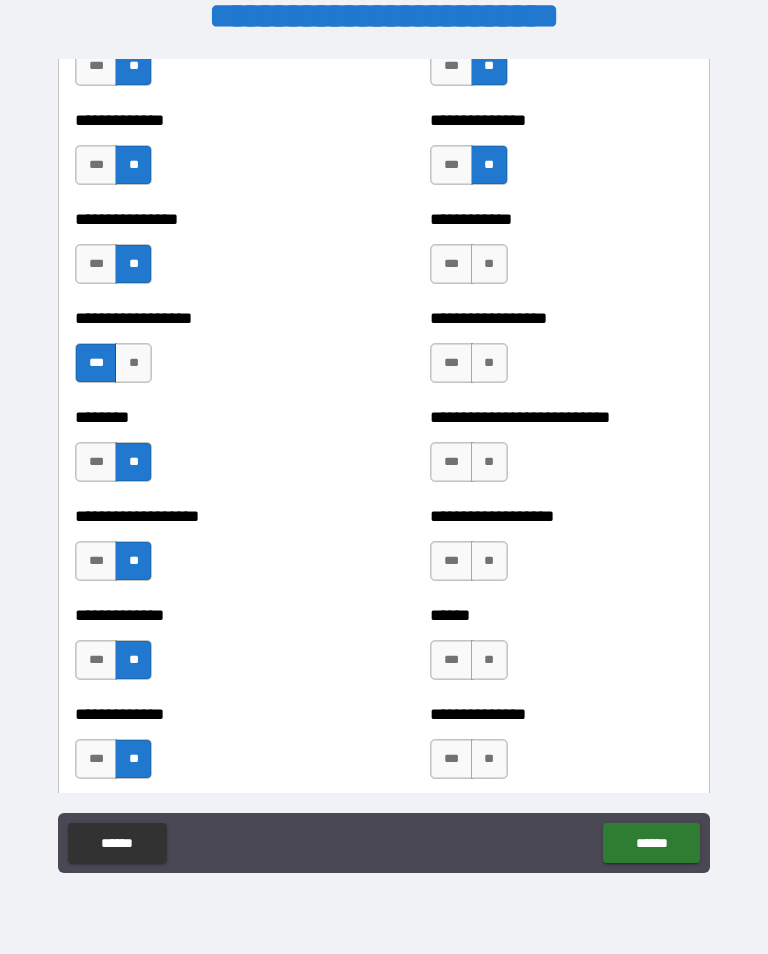 scroll, scrollTop: 4214, scrollLeft: 0, axis: vertical 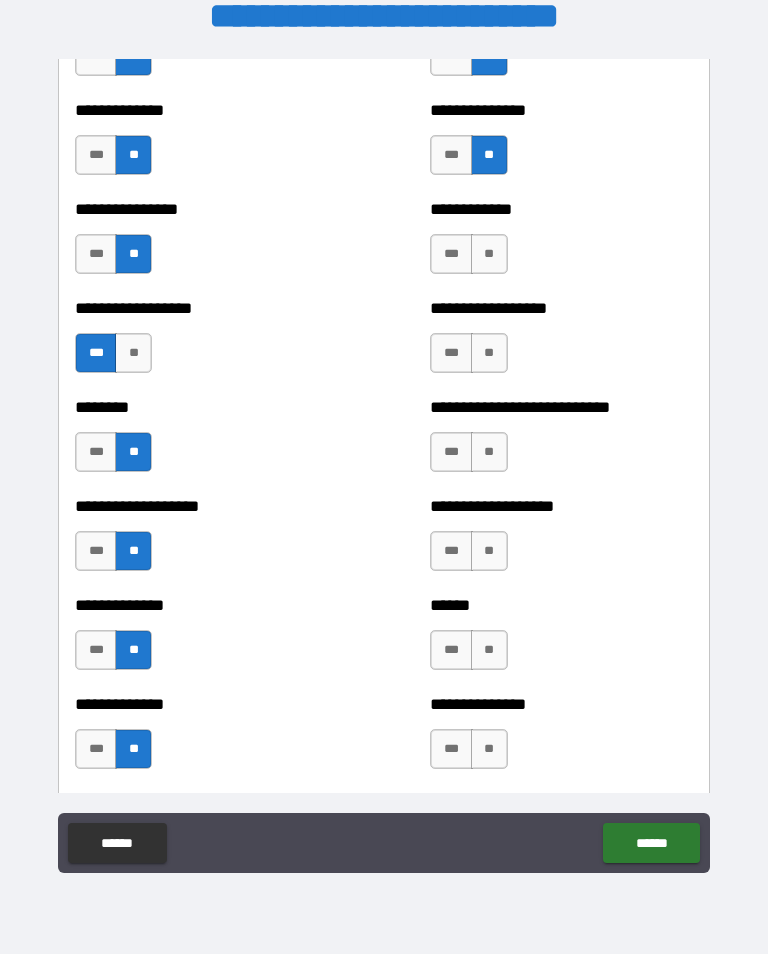 click on "**" at bounding box center [489, 254] 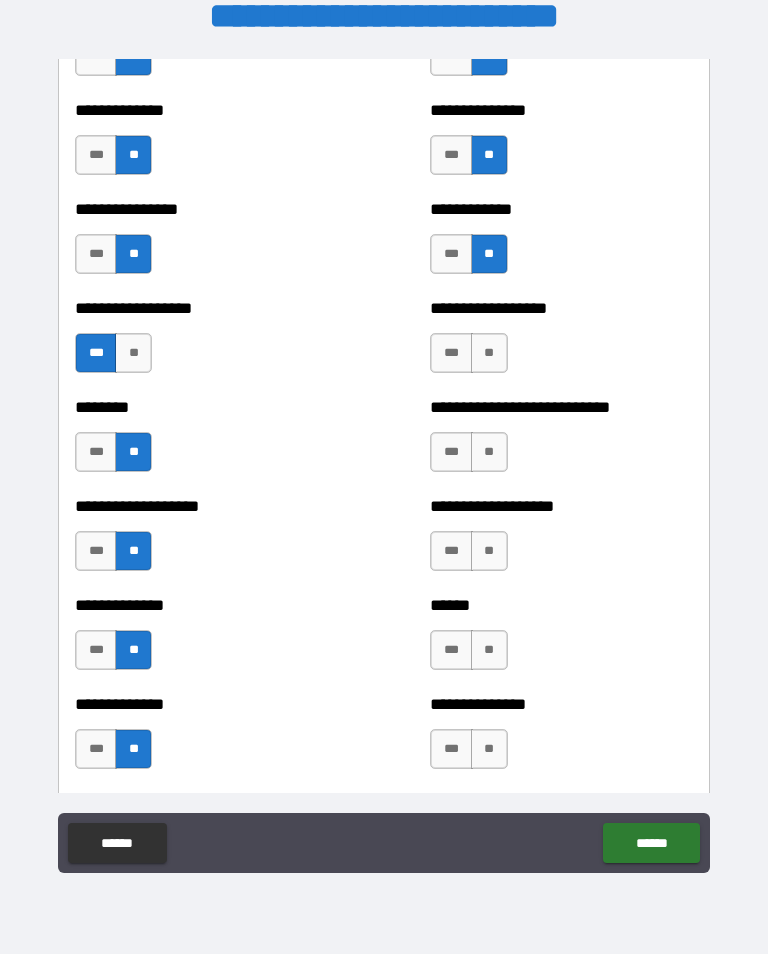 click on "**" at bounding box center (489, 353) 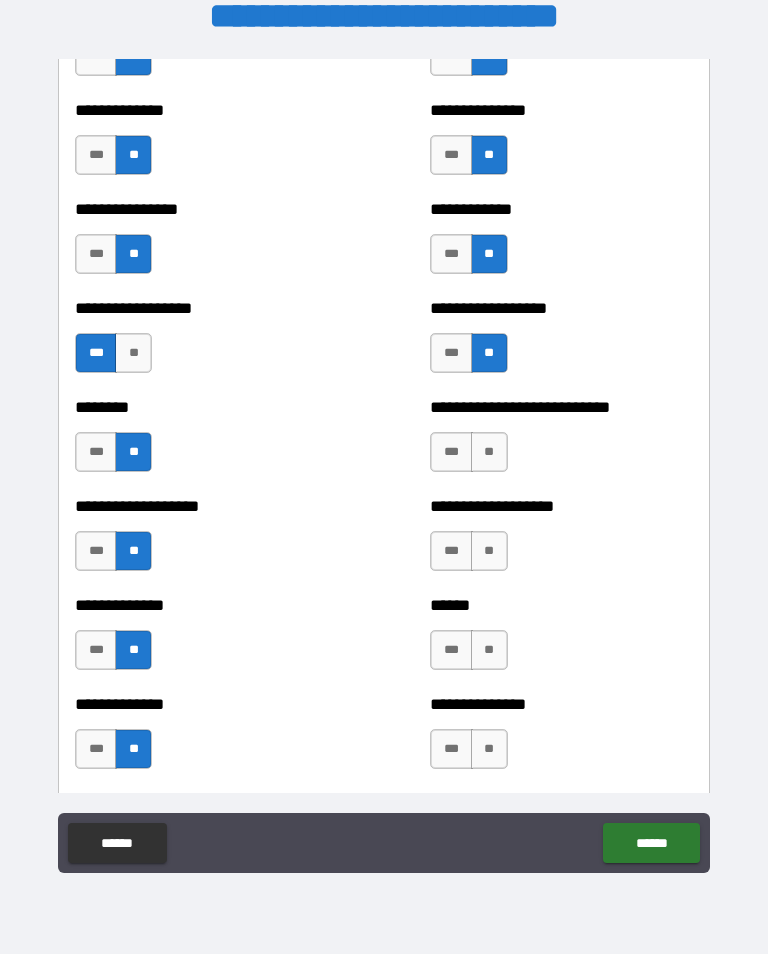 click on "**" at bounding box center [489, 452] 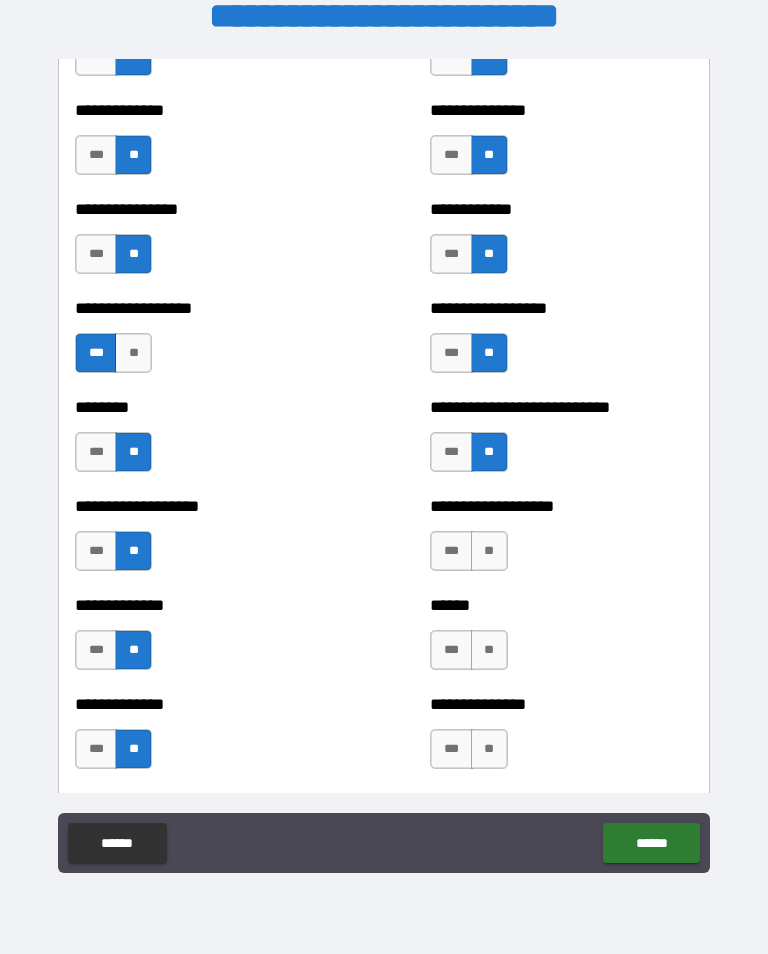 click on "**" at bounding box center (489, 551) 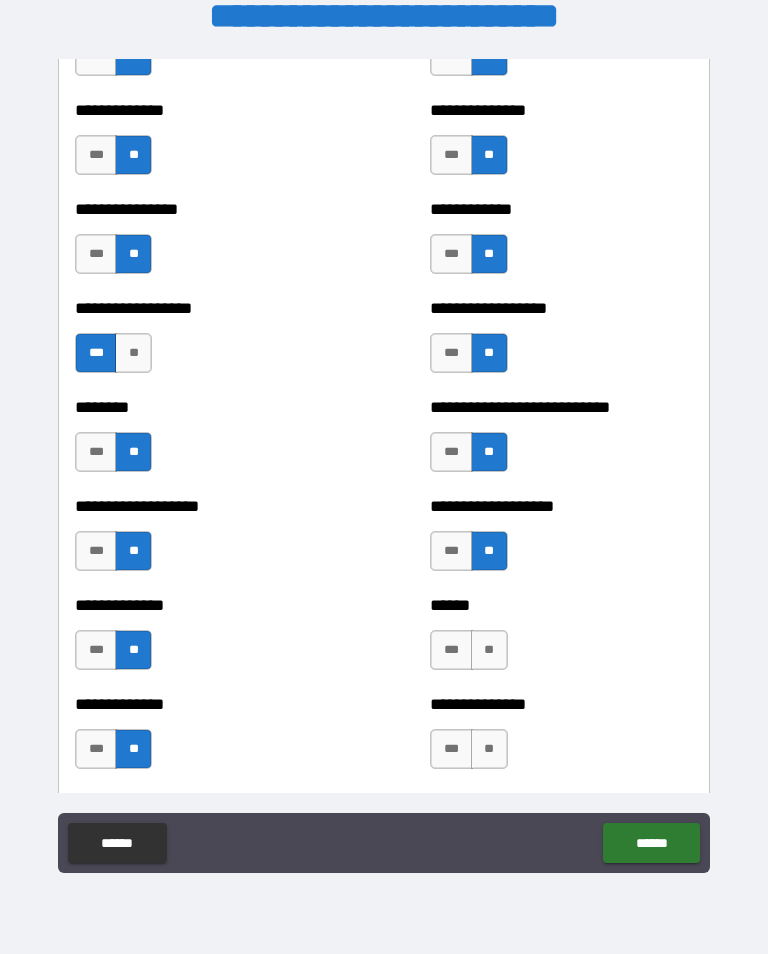 click on "**" at bounding box center [489, 650] 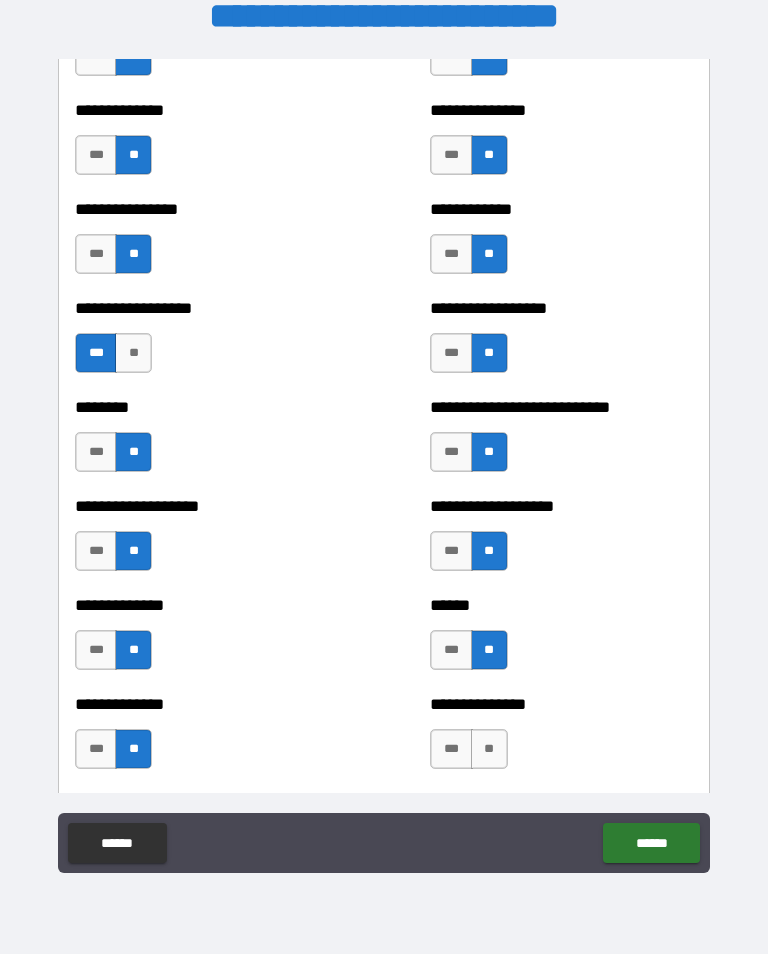 click on "**" at bounding box center (489, 749) 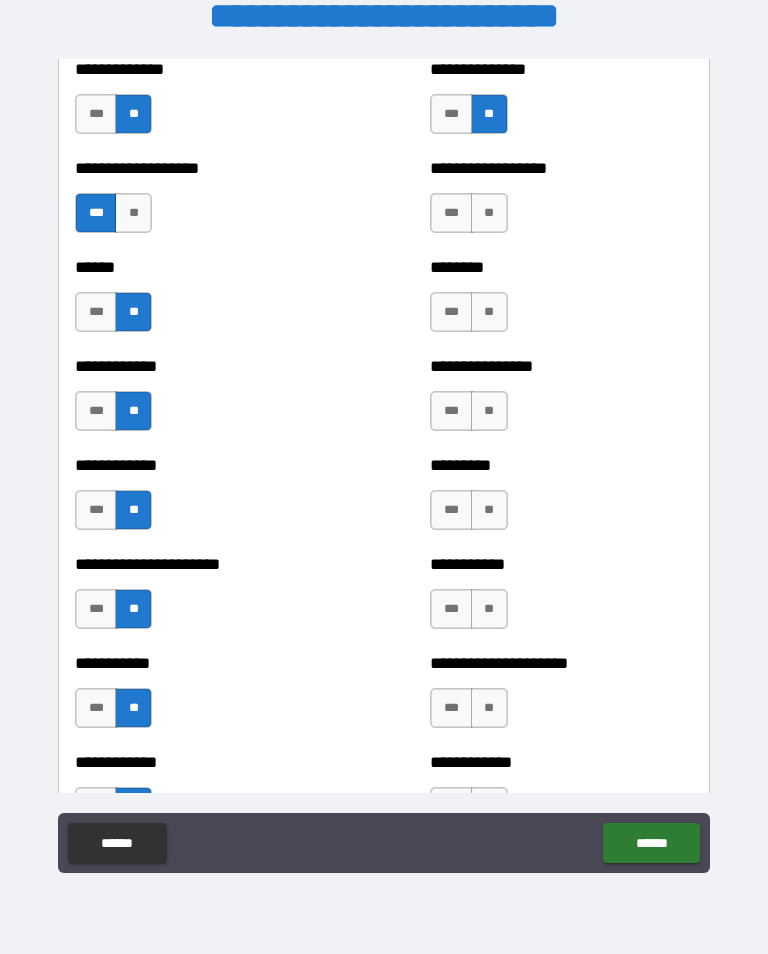 scroll, scrollTop: 4850, scrollLeft: 0, axis: vertical 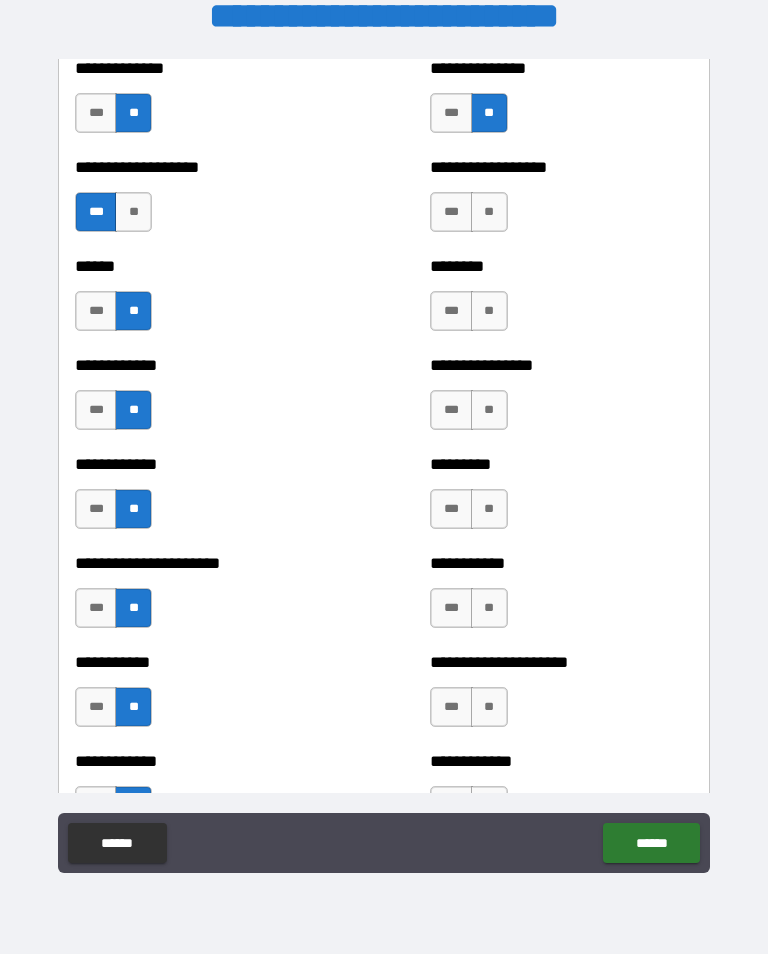 click on "***" at bounding box center (451, 212) 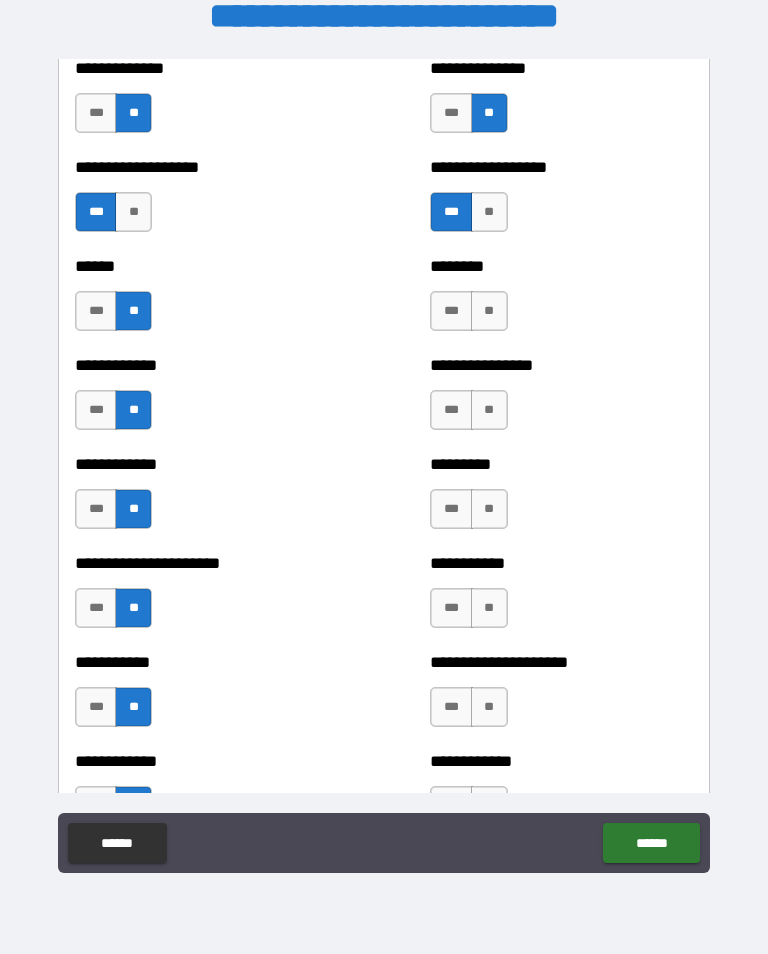 click on "**" at bounding box center [489, 311] 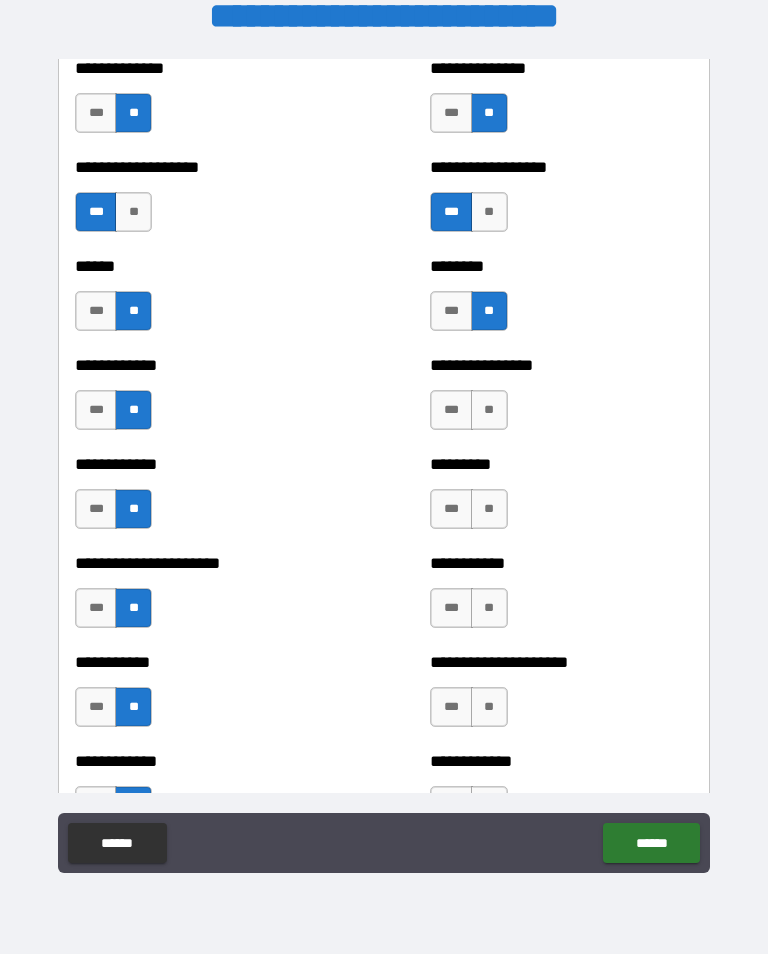click on "***" at bounding box center (451, 410) 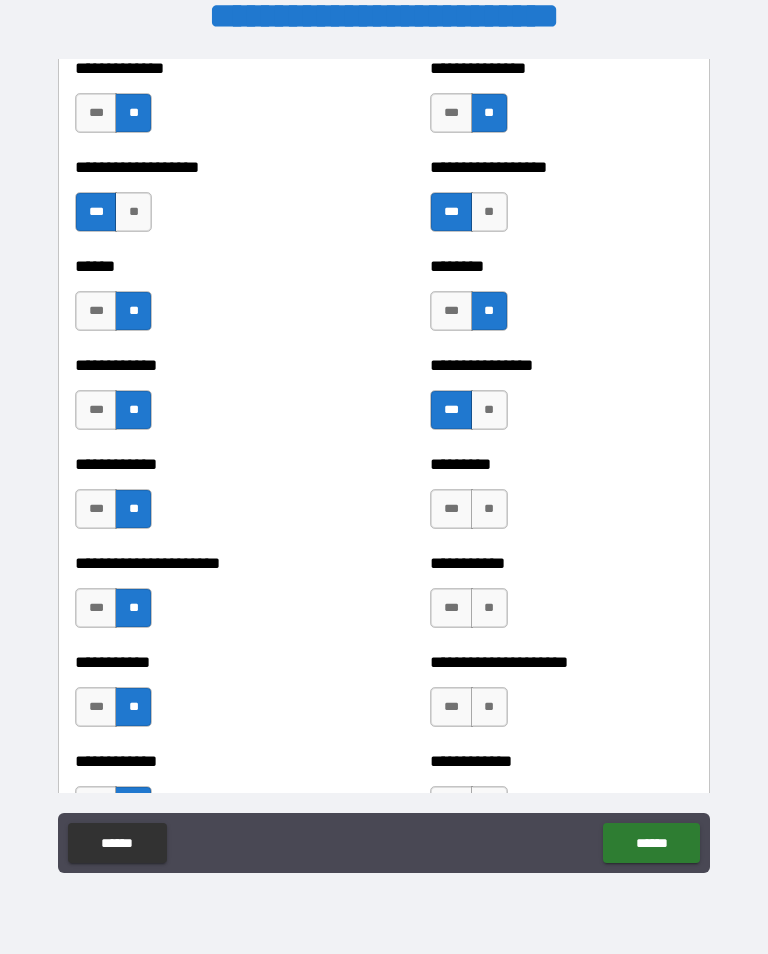 click on "**" at bounding box center [489, 410] 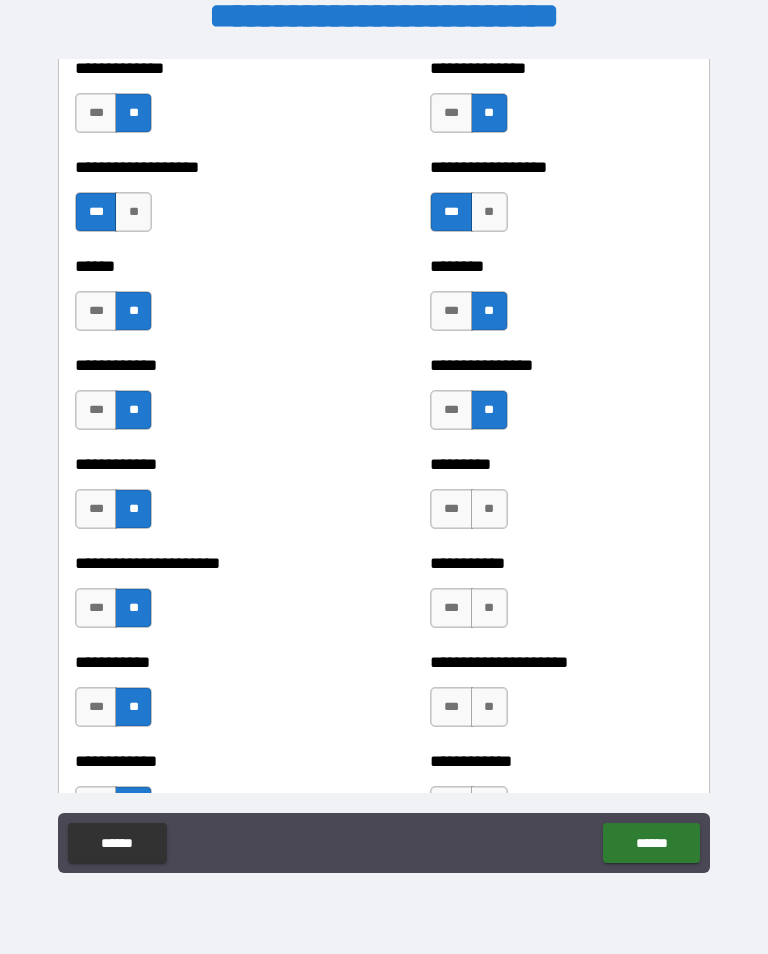 click on "***" at bounding box center [451, 509] 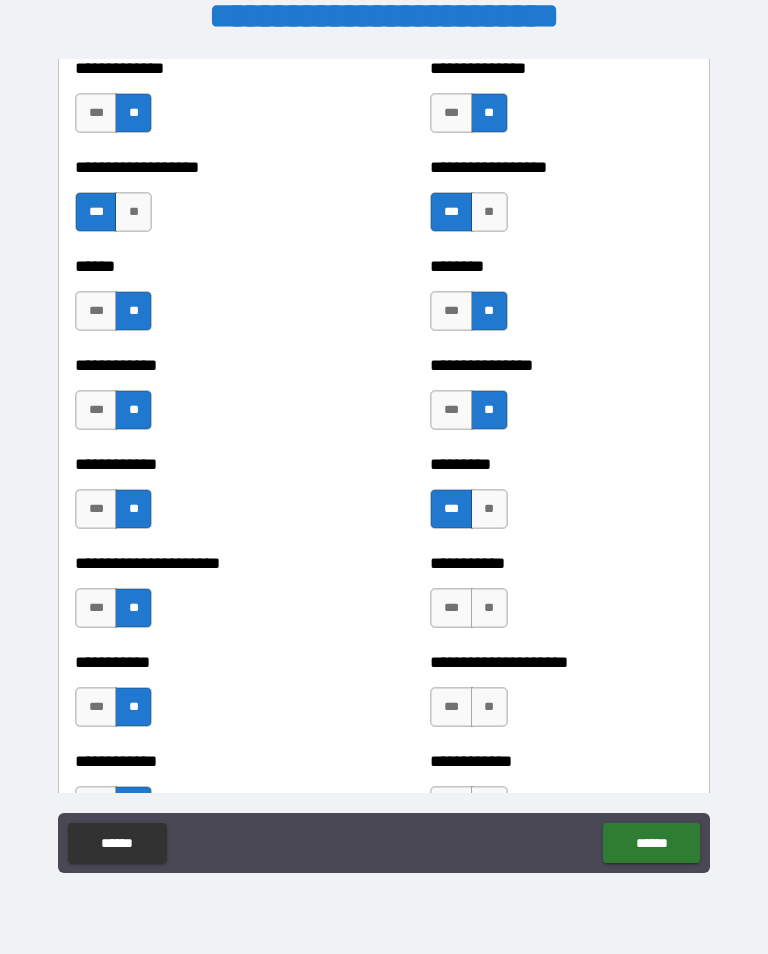 click on "***" at bounding box center [451, 608] 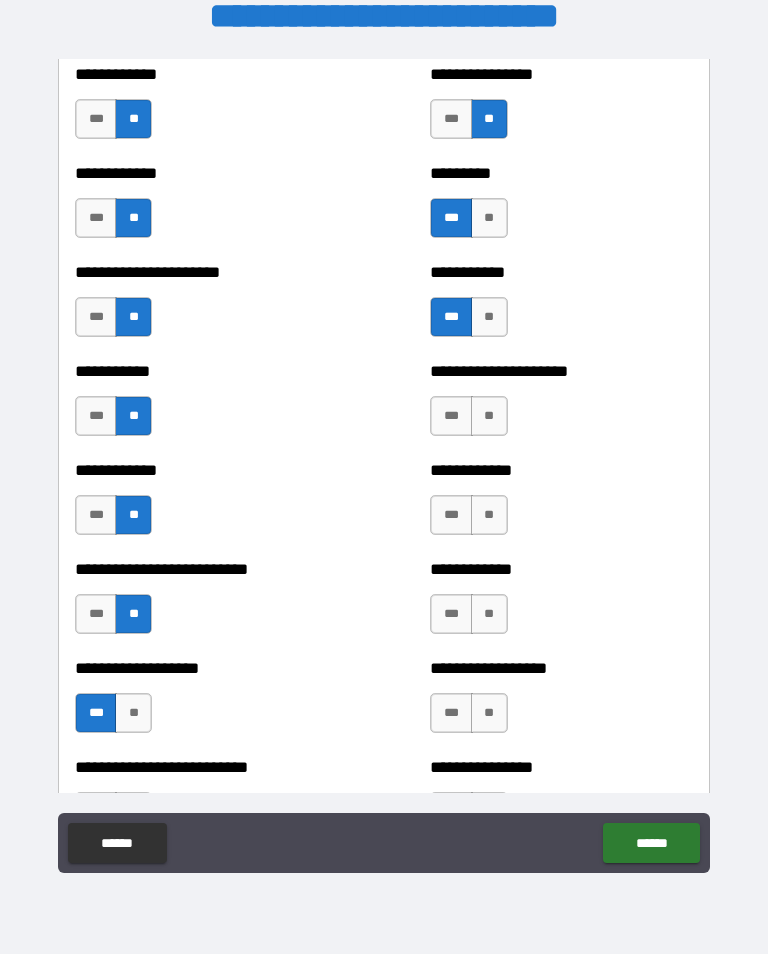 scroll, scrollTop: 5174, scrollLeft: 0, axis: vertical 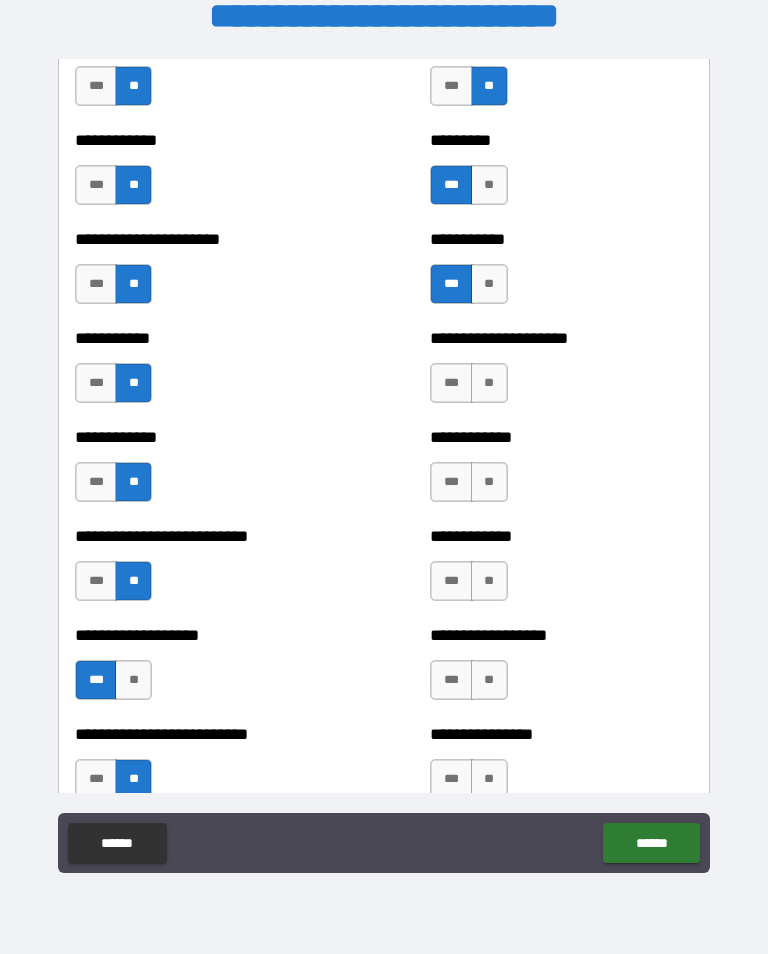 click on "**" at bounding box center (489, 383) 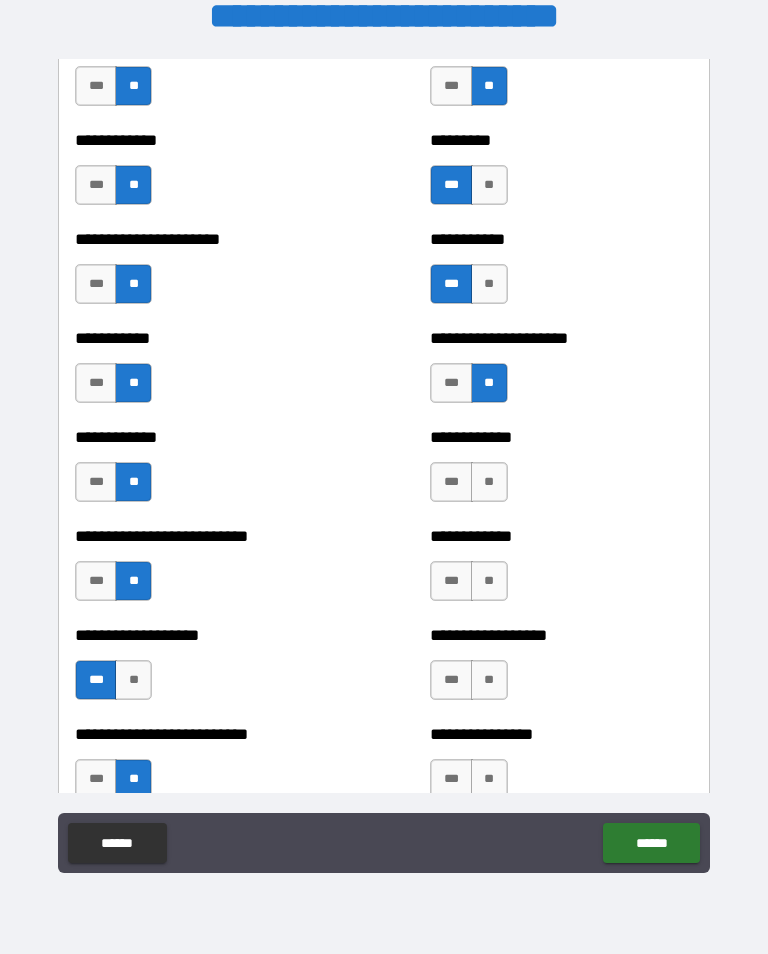 click on "**" at bounding box center (489, 482) 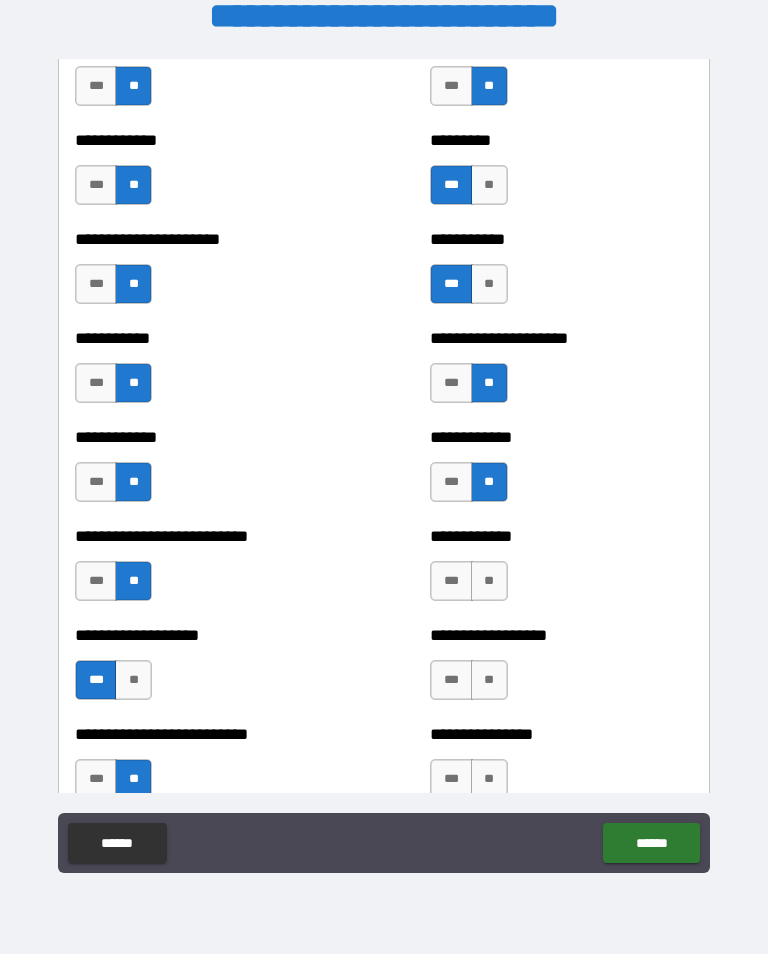 click on "**" at bounding box center (489, 581) 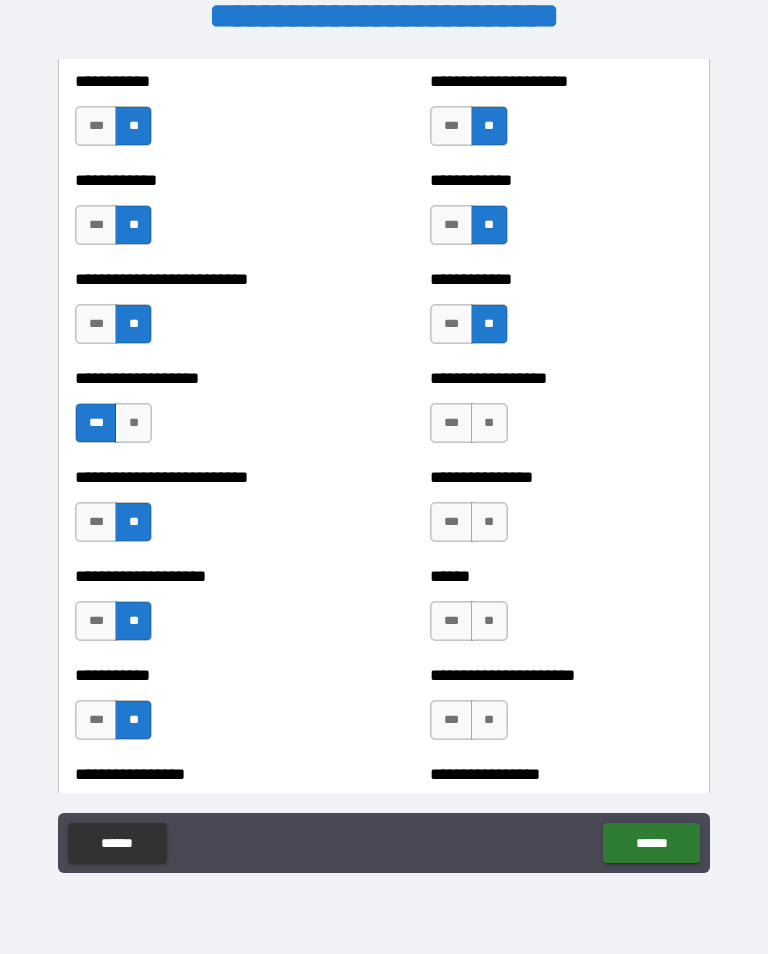 scroll, scrollTop: 5452, scrollLeft: 0, axis: vertical 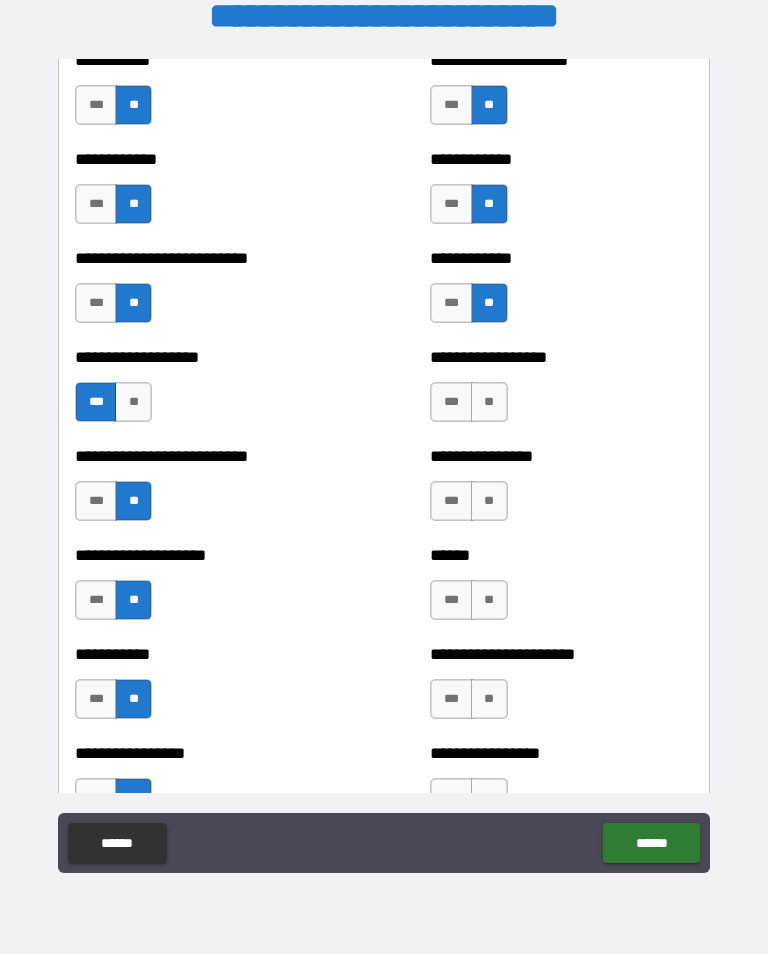click on "***" at bounding box center [451, 402] 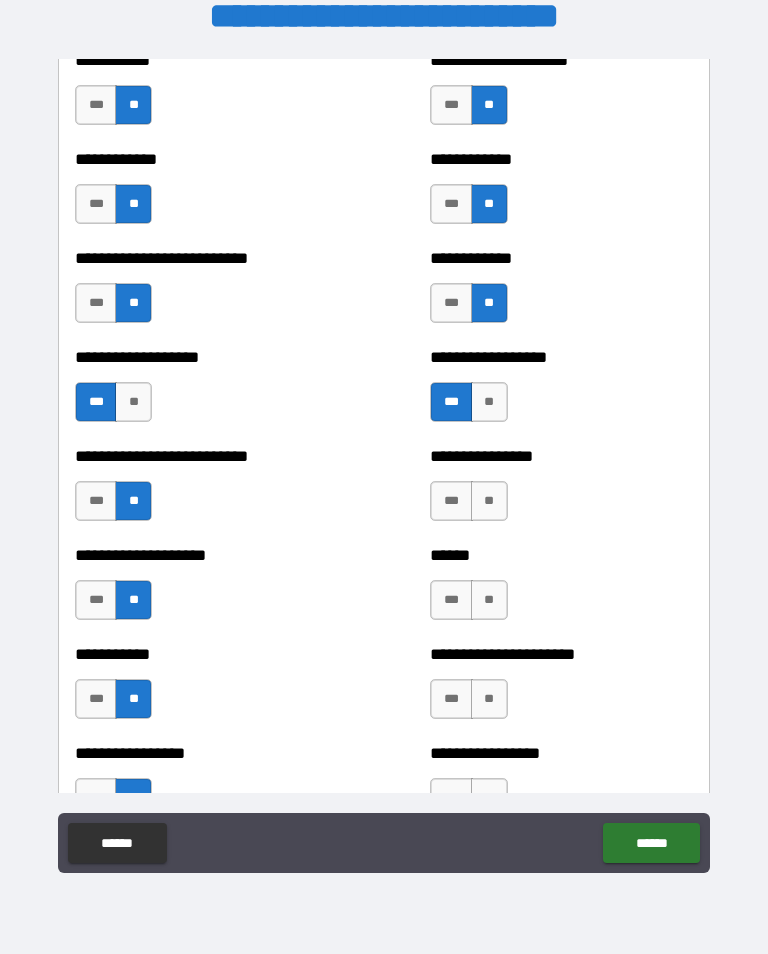 click on "**" at bounding box center [489, 501] 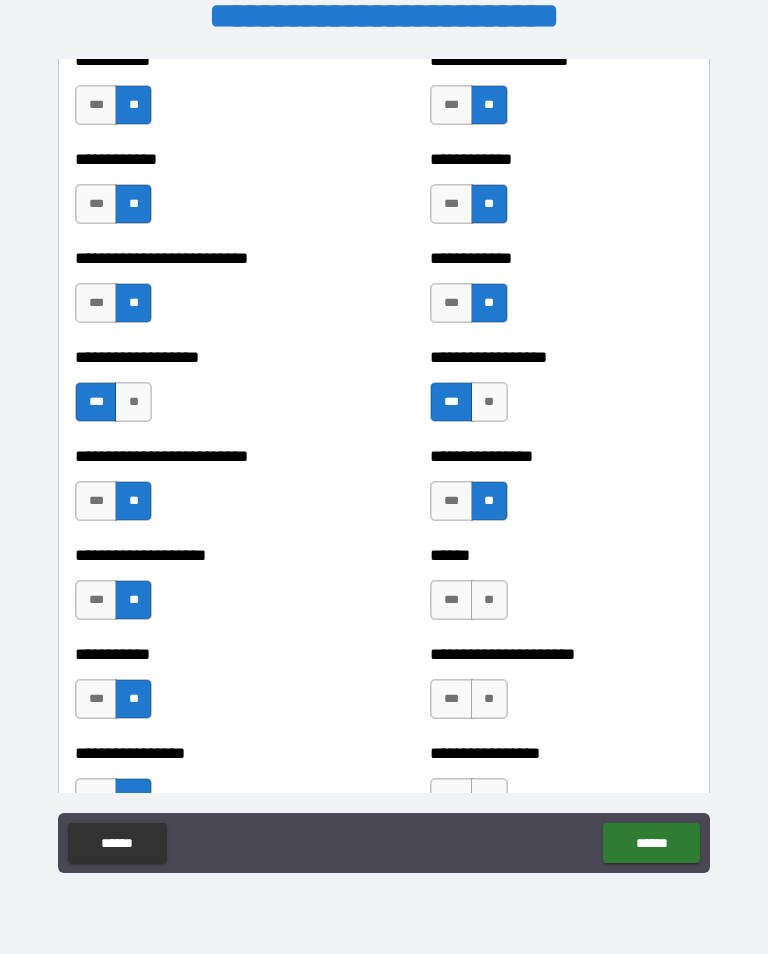 click on "***" at bounding box center (451, 600) 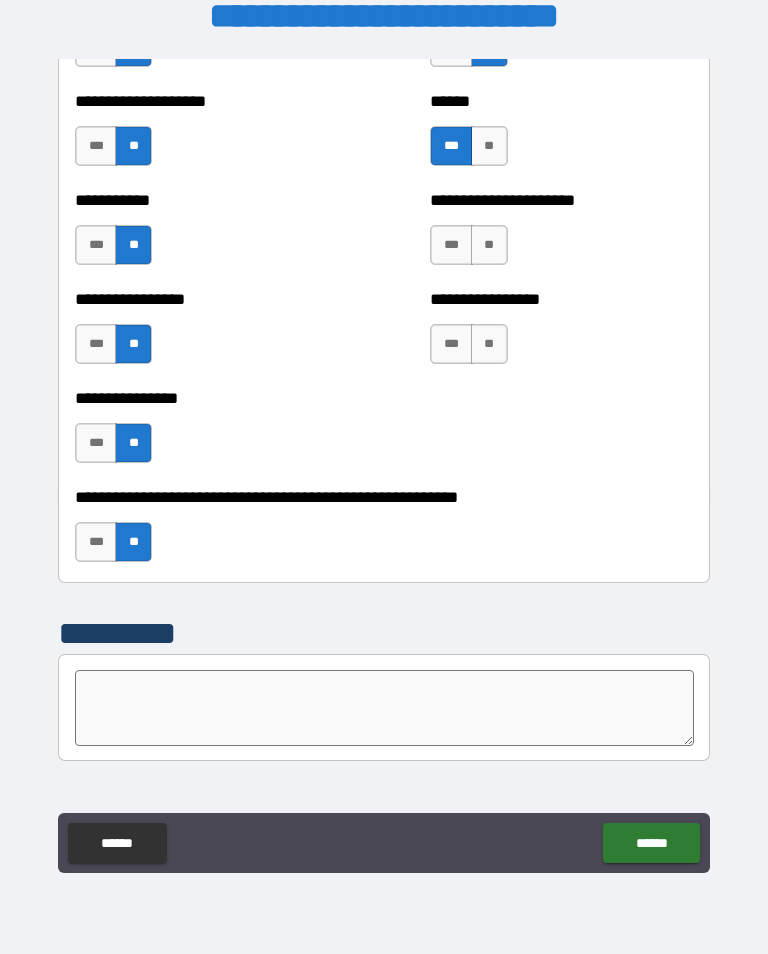 scroll, scrollTop: 5907, scrollLeft: 0, axis: vertical 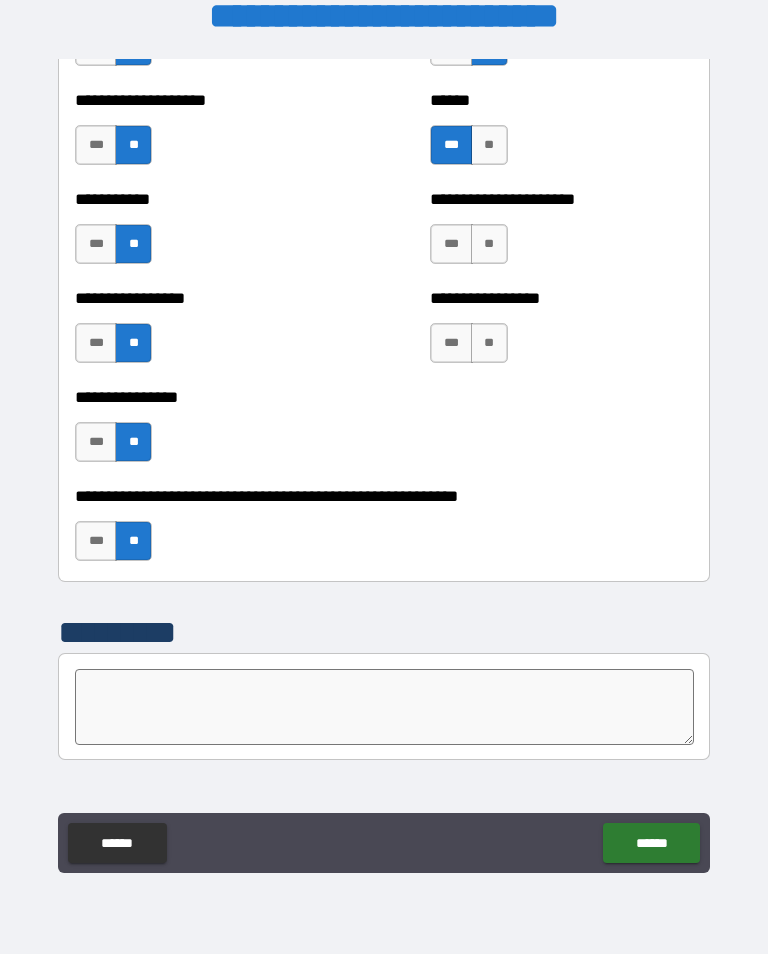 click on "**" at bounding box center [489, 244] 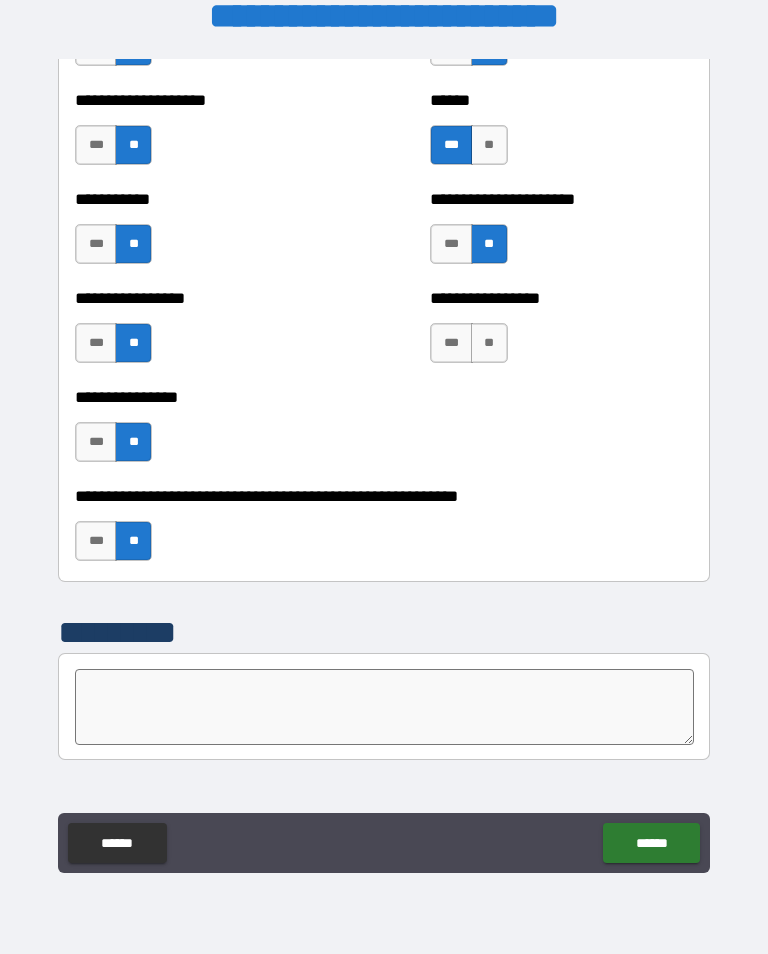 click on "**" at bounding box center [489, 343] 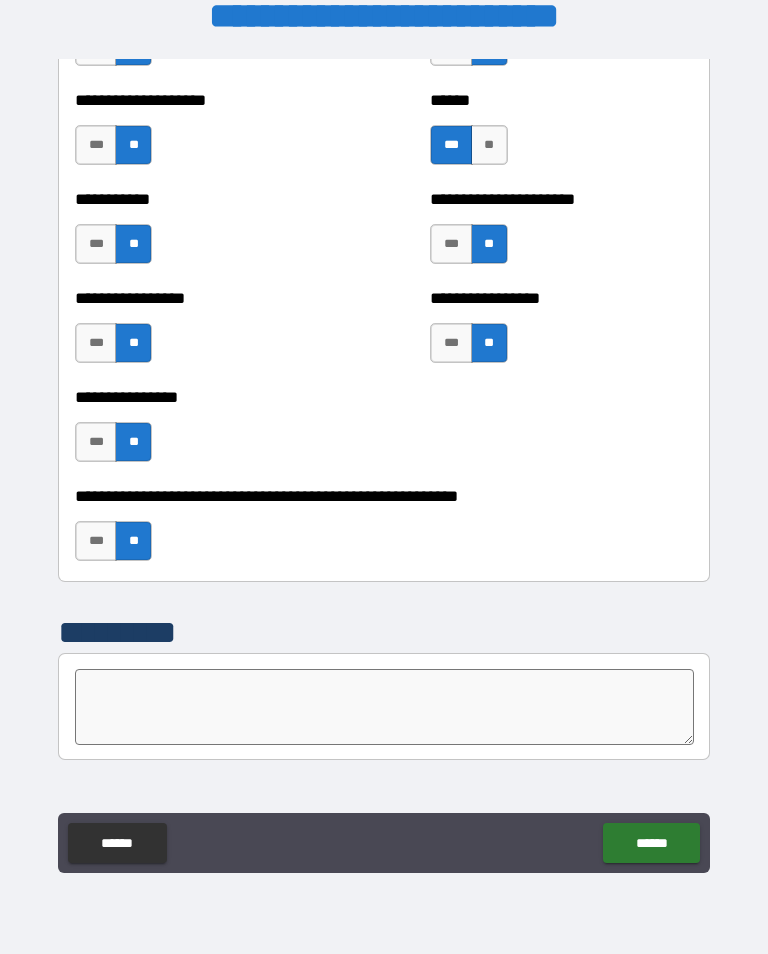 click on "******" at bounding box center (651, 843) 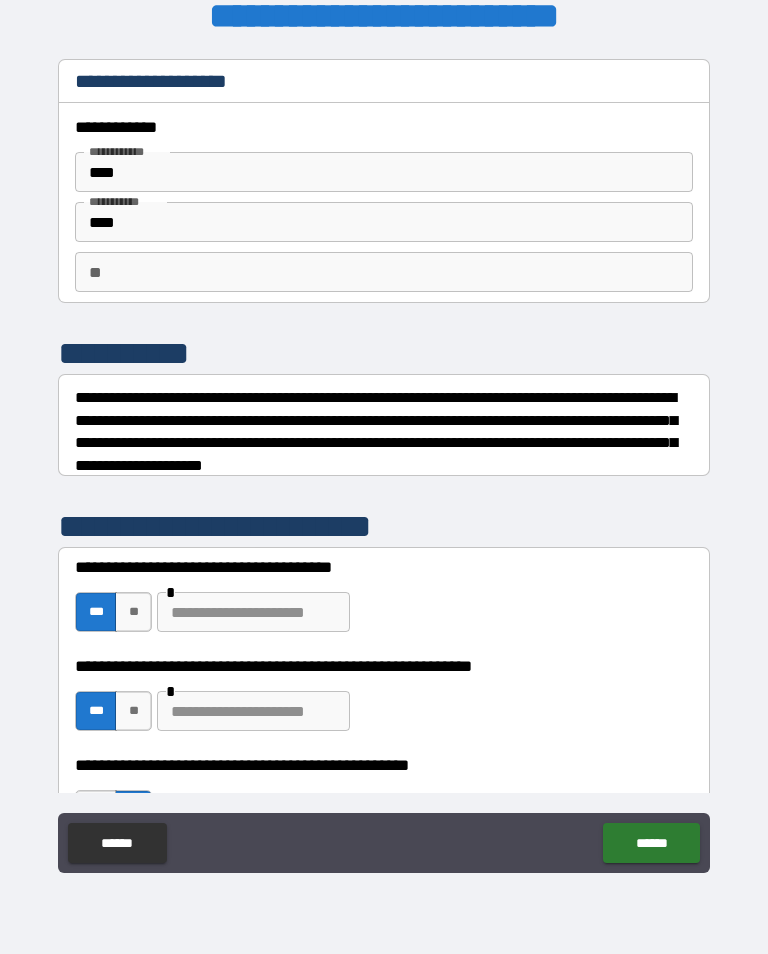 scroll, scrollTop: 0, scrollLeft: 0, axis: both 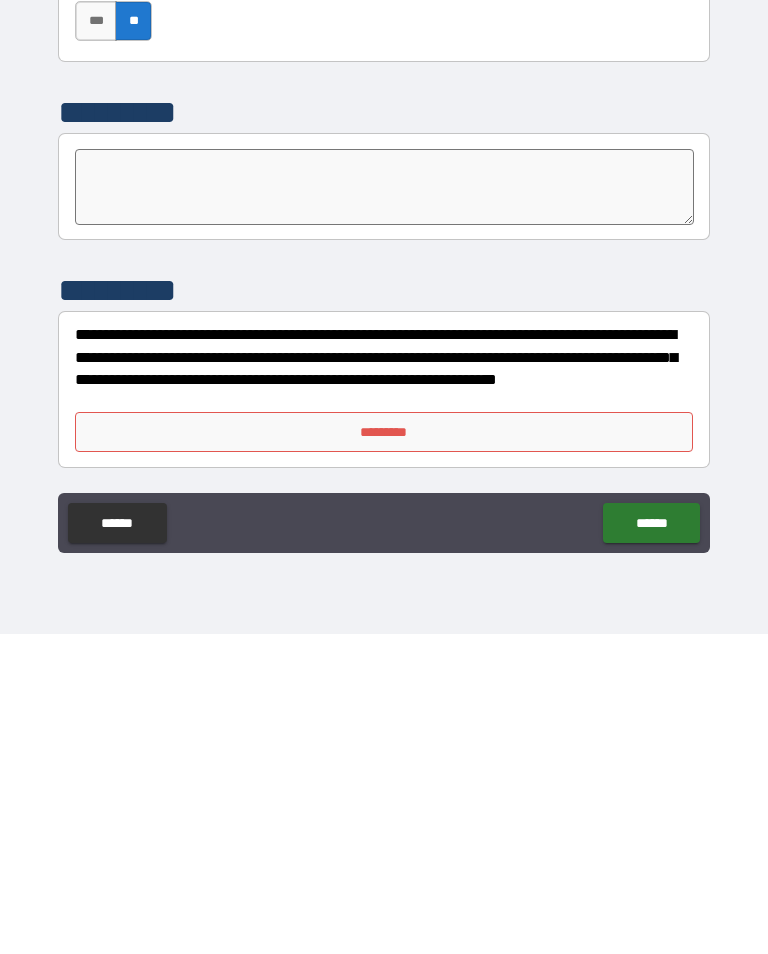 type on "*" 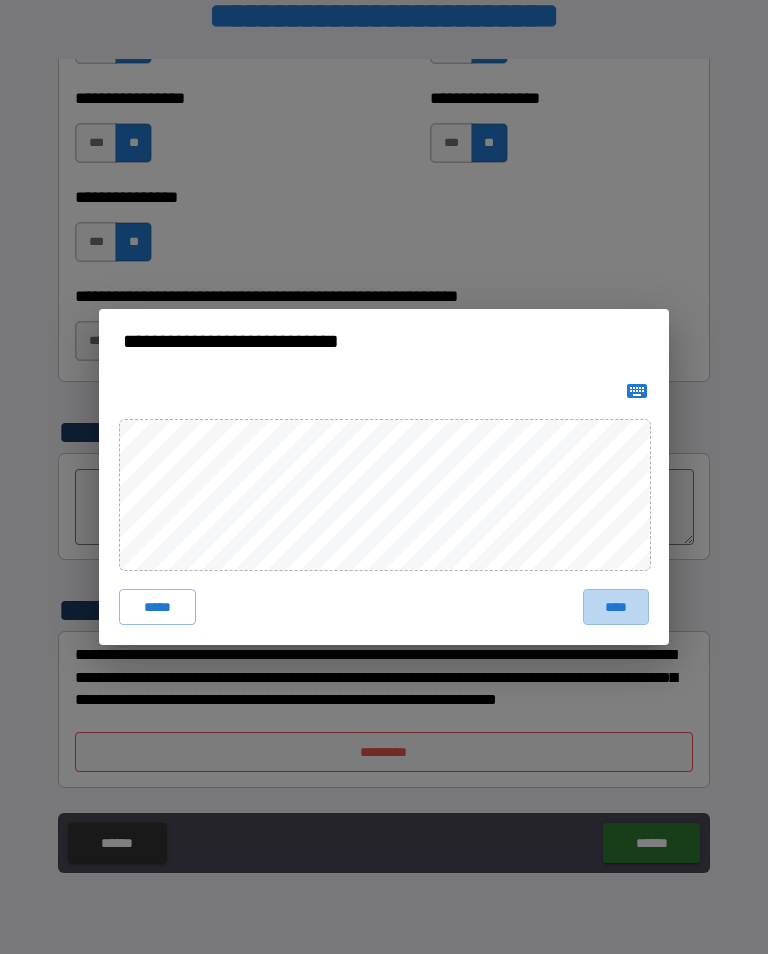 click on "****" at bounding box center [616, 607] 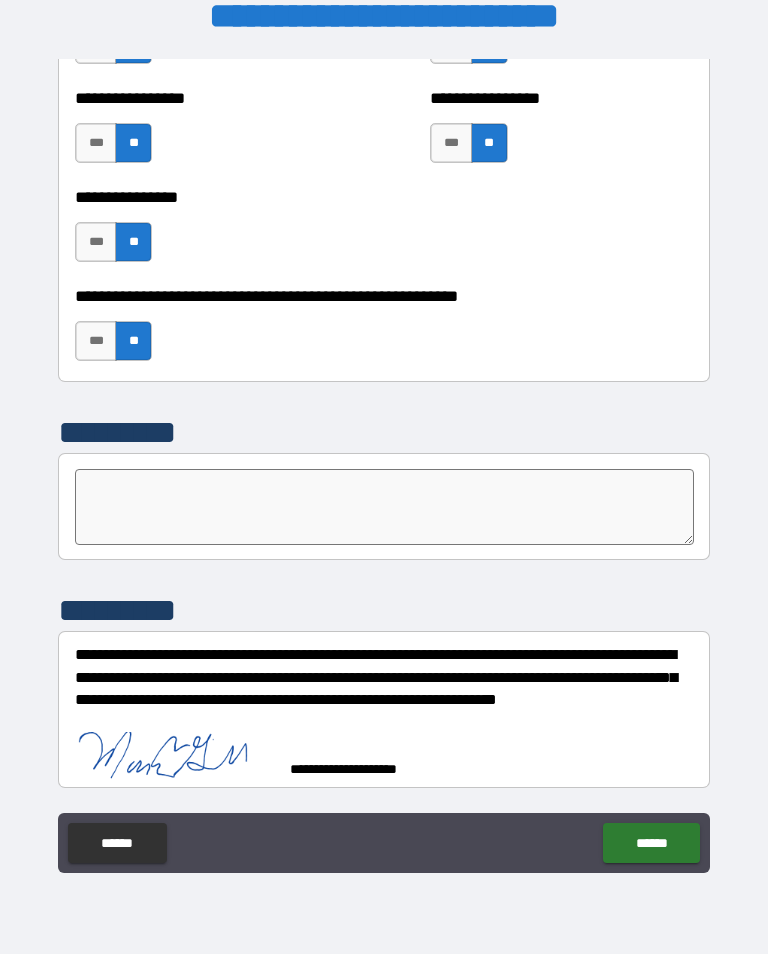 scroll, scrollTop: 6097, scrollLeft: 0, axis: vertical 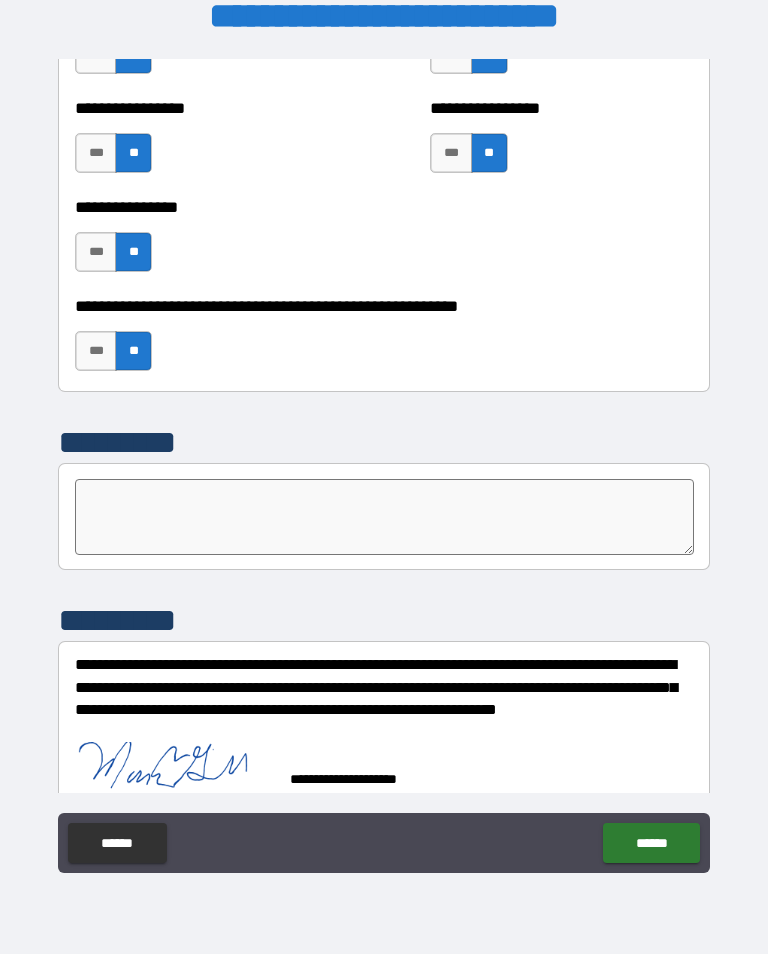 click on "******" at bounding box center (651, 843) 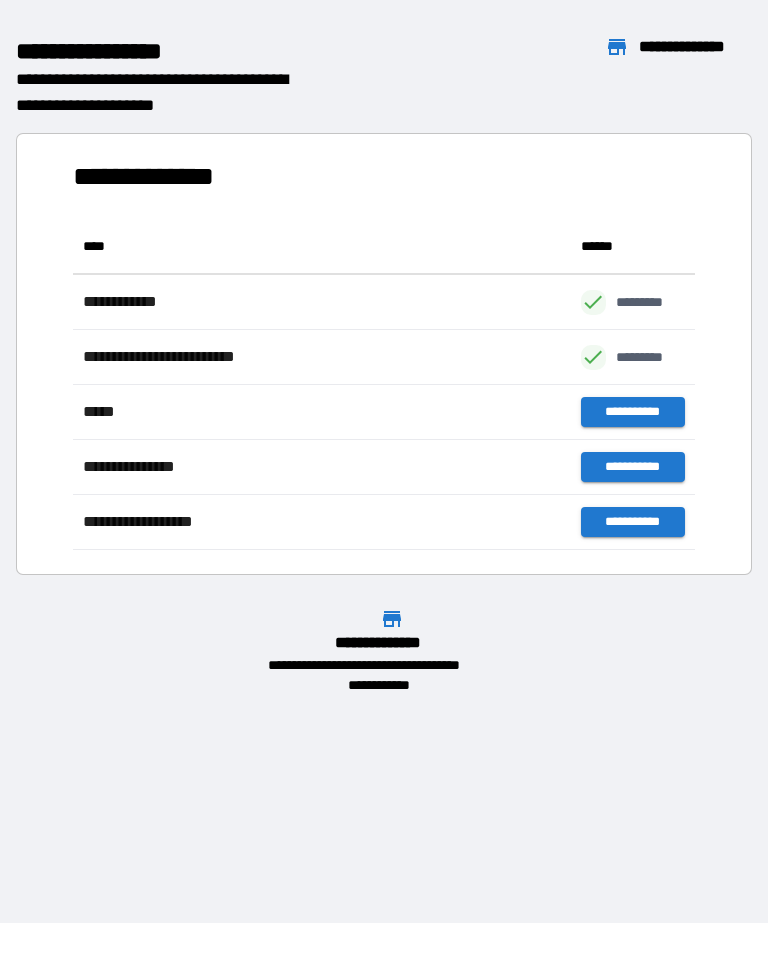 scroll, scrollTop: 331, scrollLeft: 622, axis: both 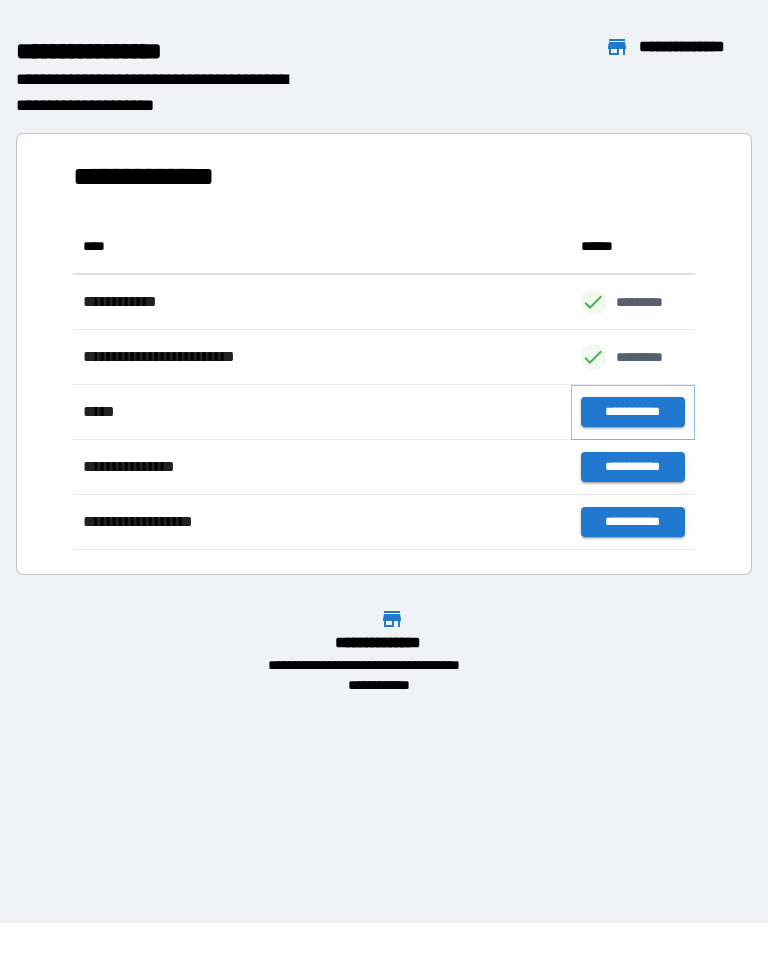 click on "**********" at bounding box center (633, 412) 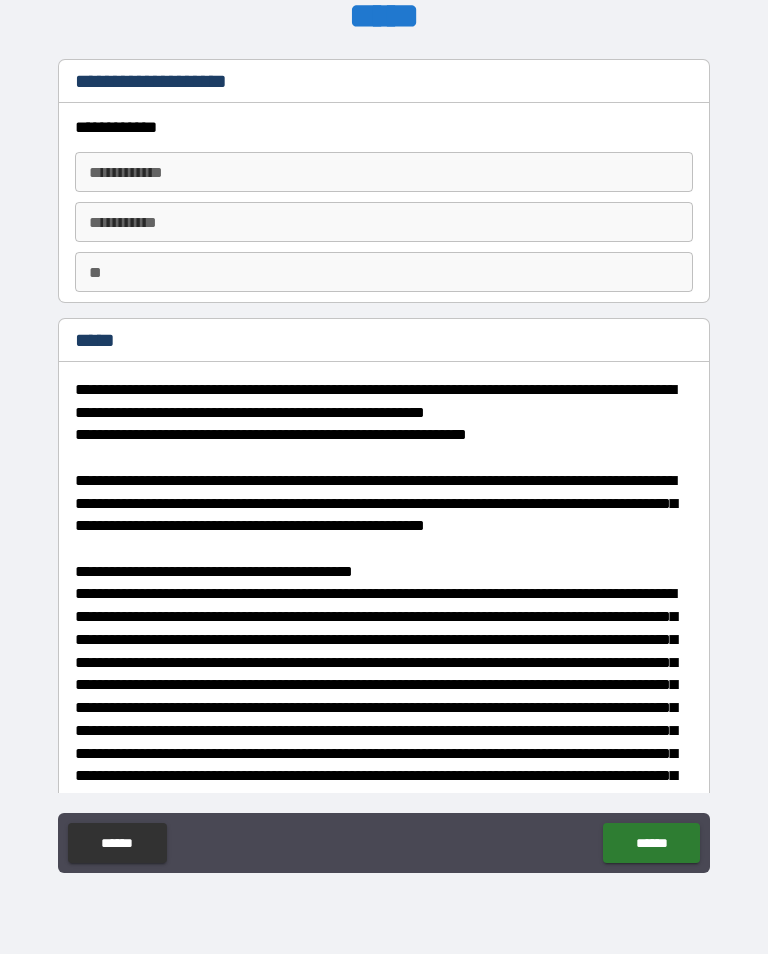 click on "**********" at bounding box center [384, 172] 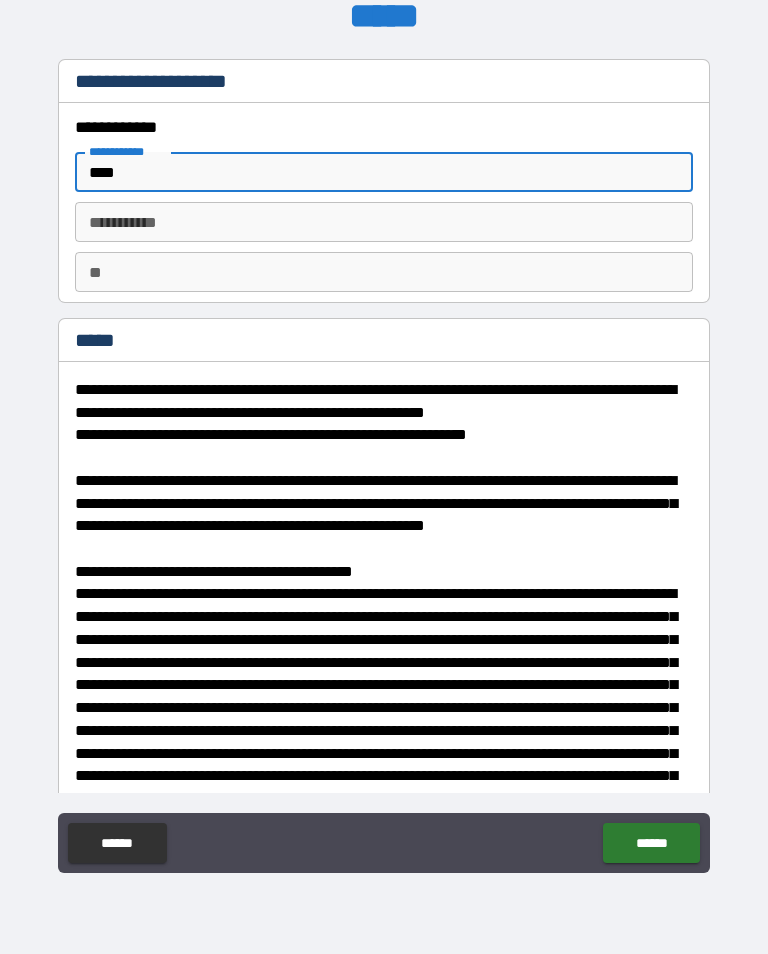 type on "****" 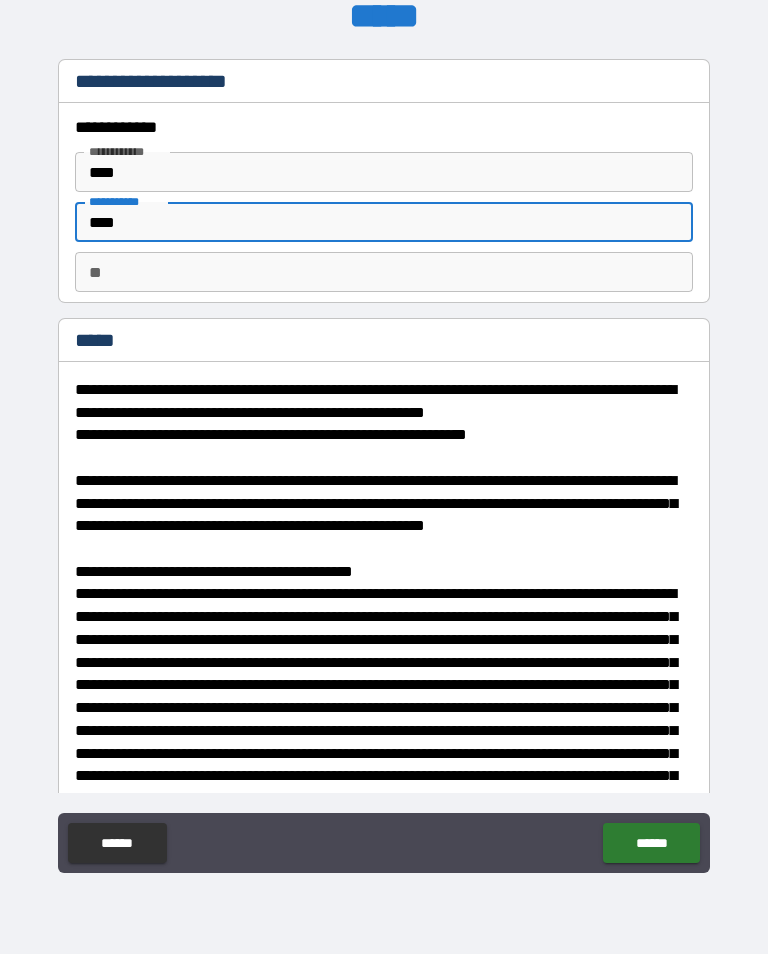 type on "****" 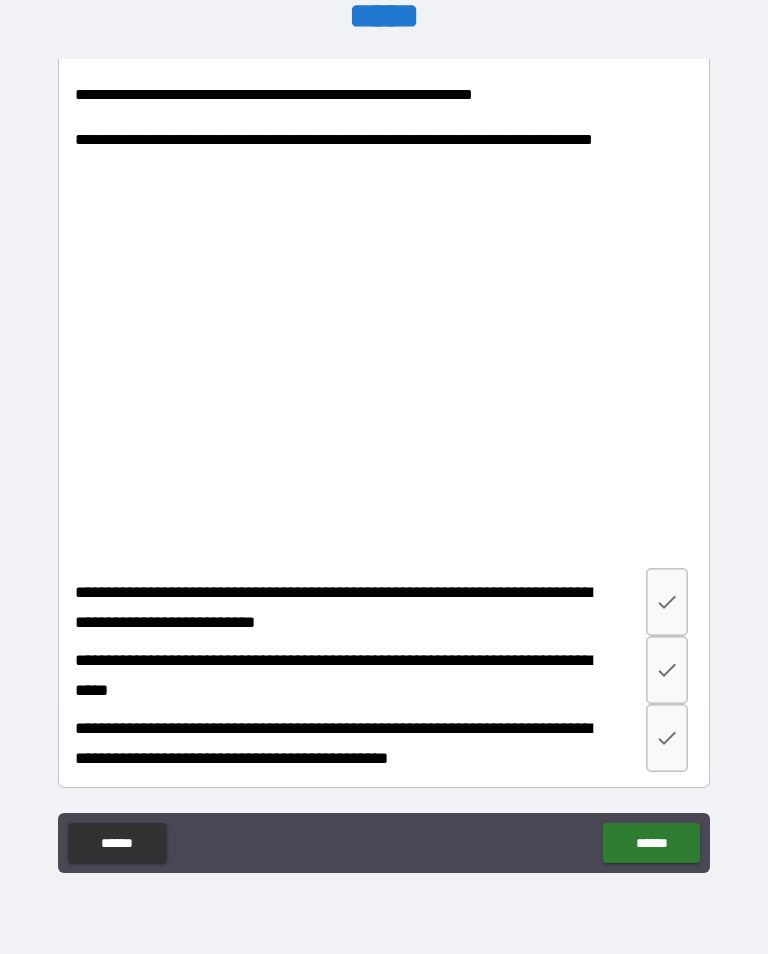 scroll, scrollTop: 3771, scrollLeft: 0, axis: vertical 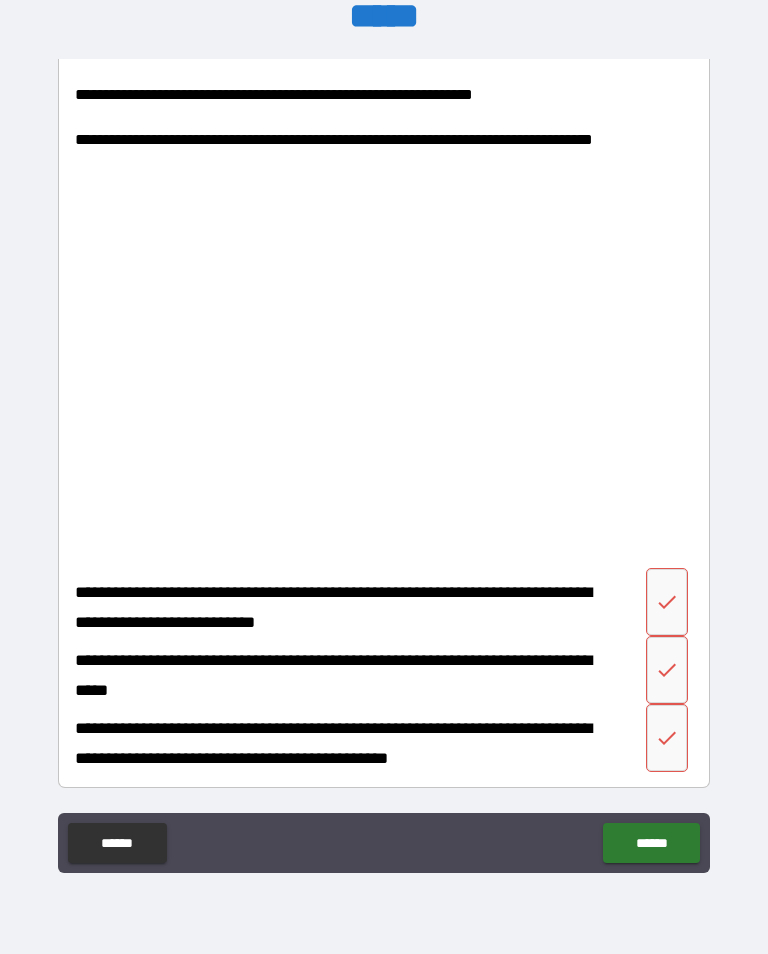 click on "**********" at bounding box center (384, -1412) 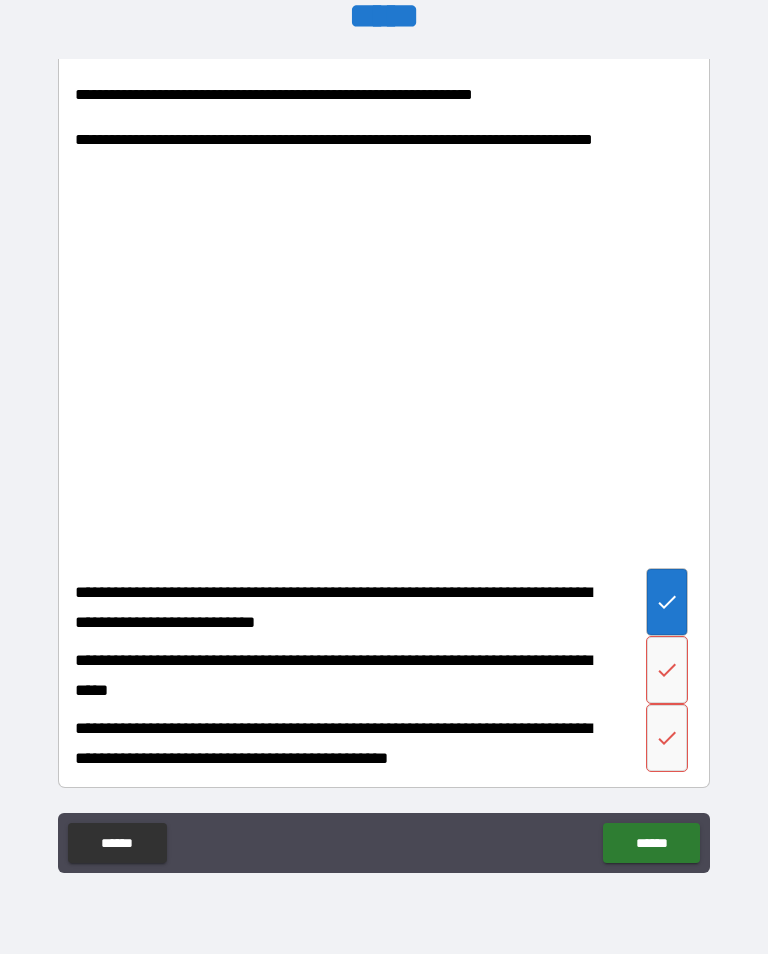 click 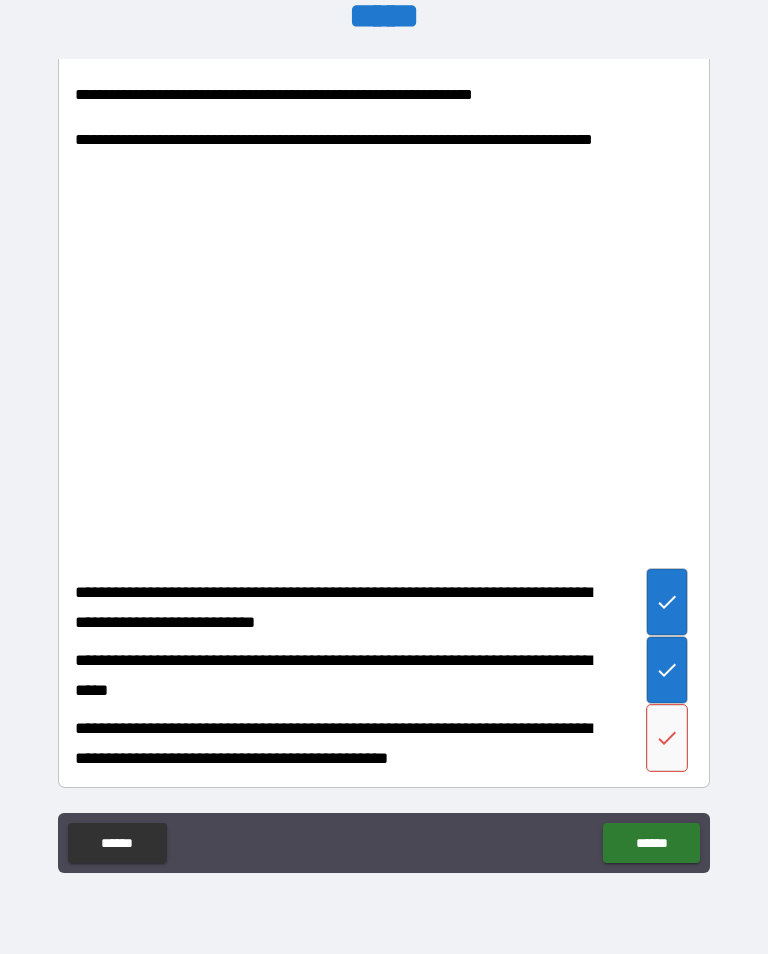 click 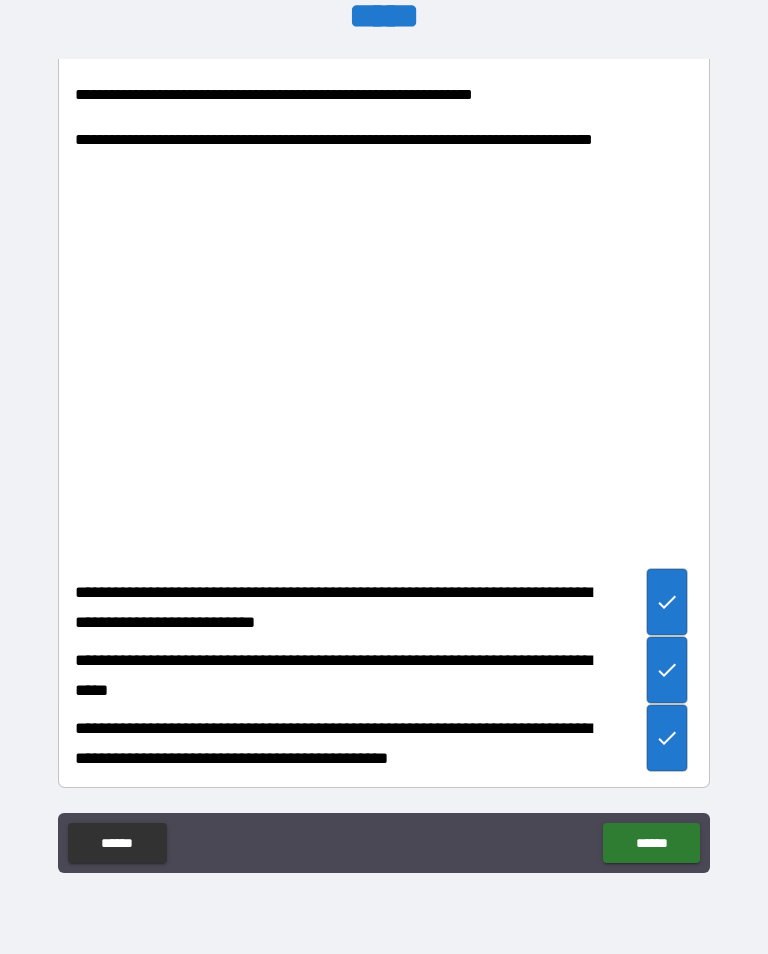 click on "******" at bounding box center (651, 843) 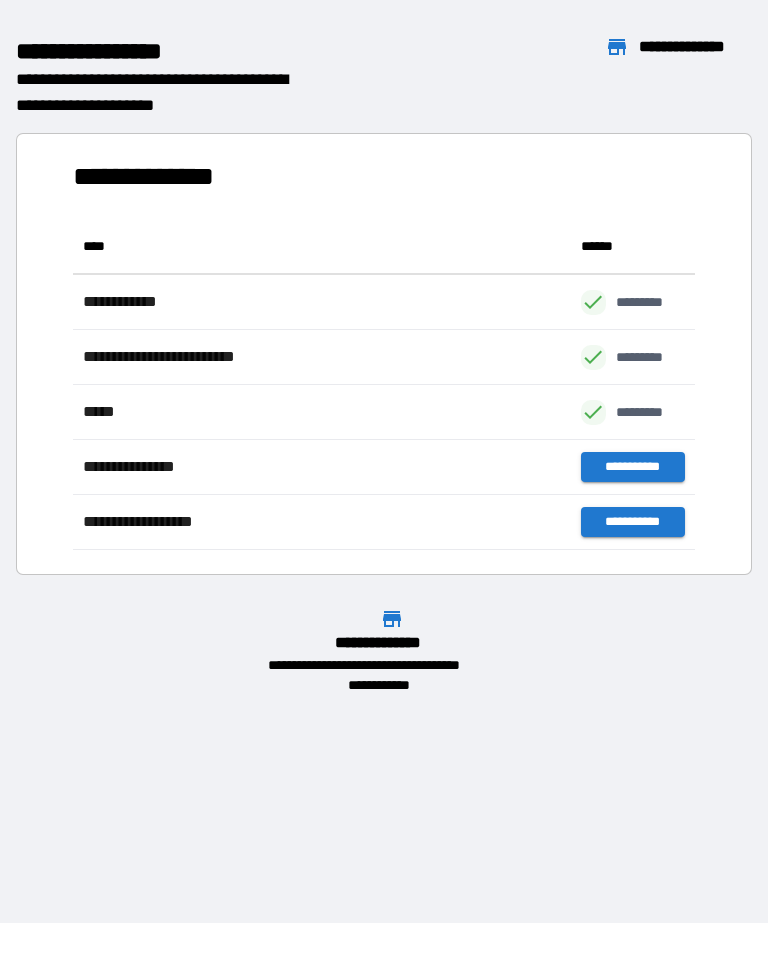 scroll, scrollTop: 1, scrollLeft: 1, axis: both 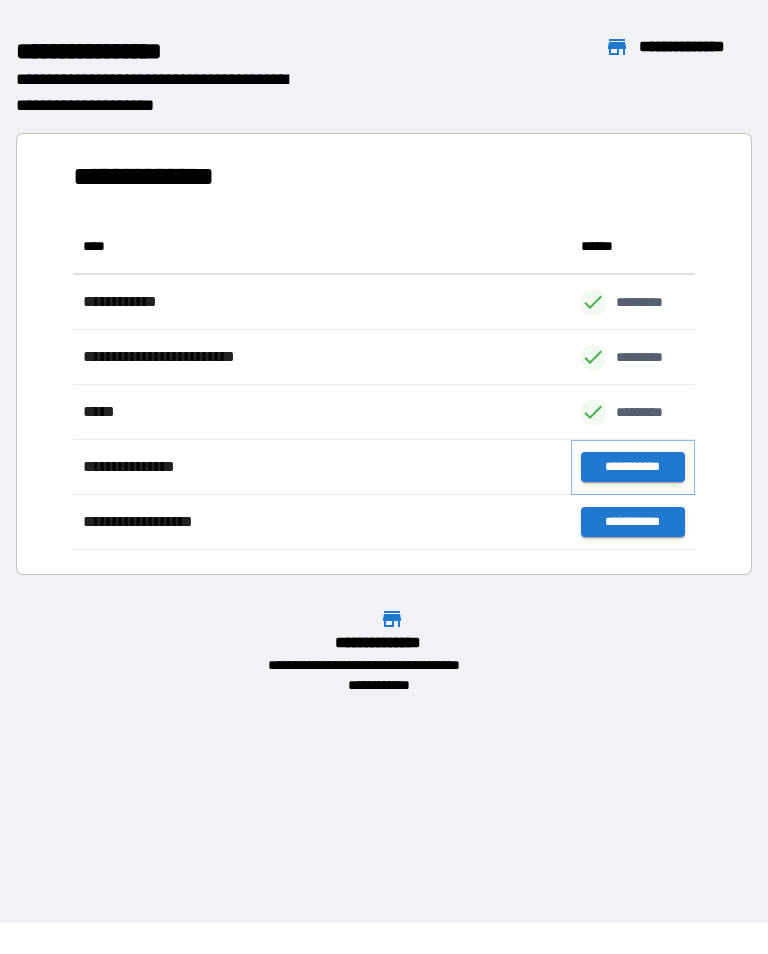 click on "**********" at bounding box center [633, 467] 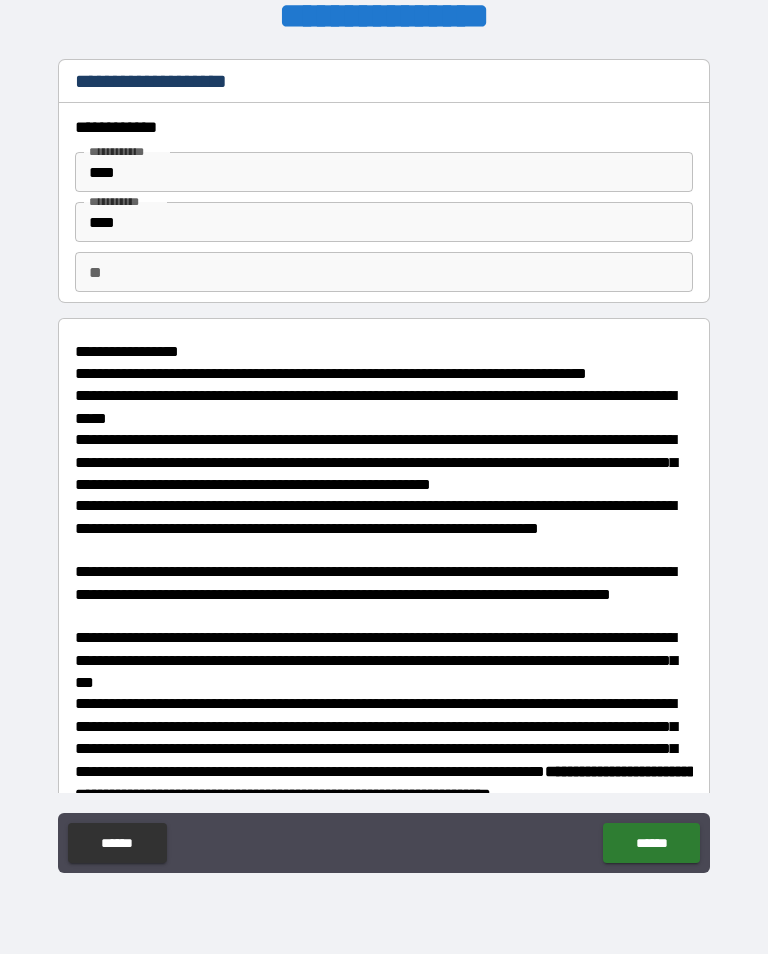 click on "** **" at bounding box center [384, 272] 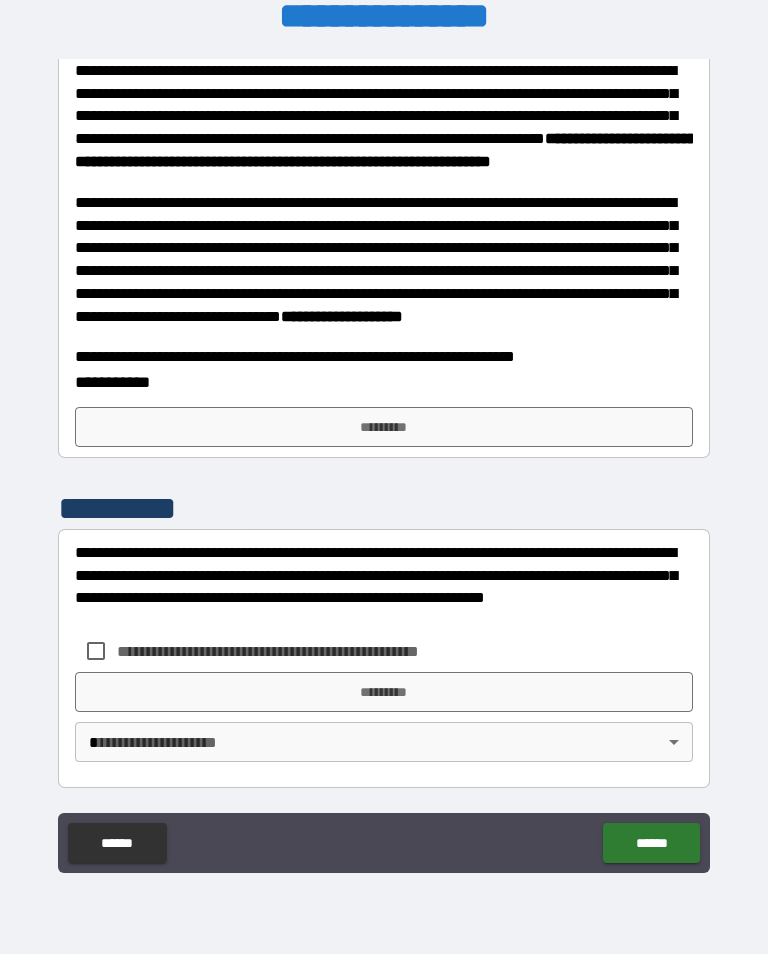 scroll, scrollTop: 633, scrollLeft: 0, axis: vertical 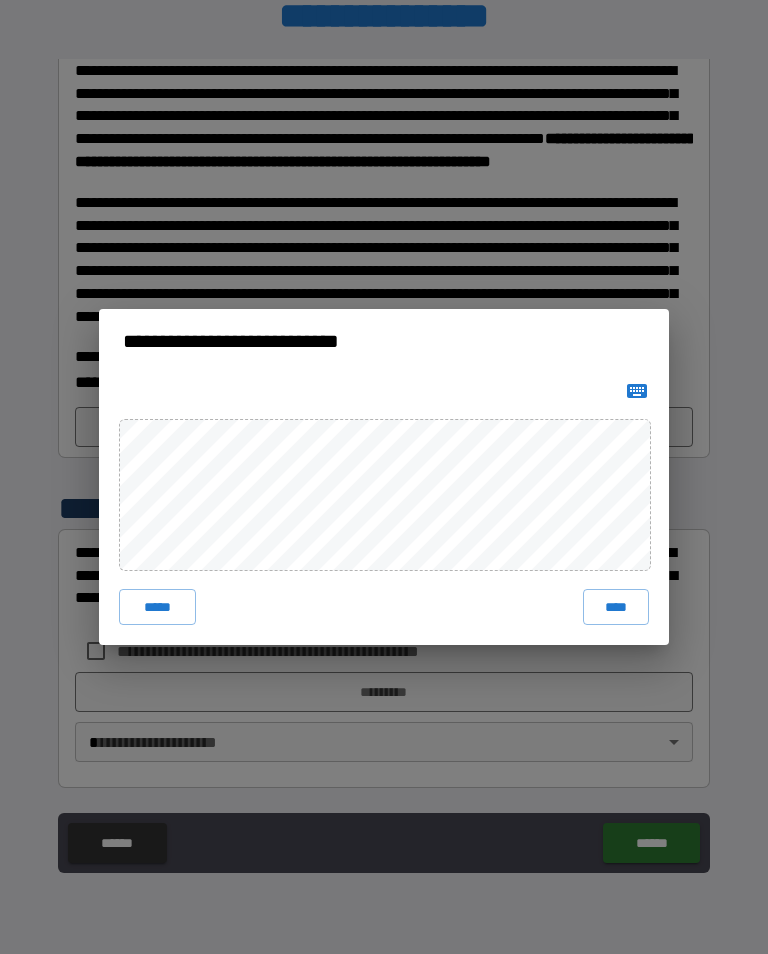 click on "****" at bounding box center (616, 607) 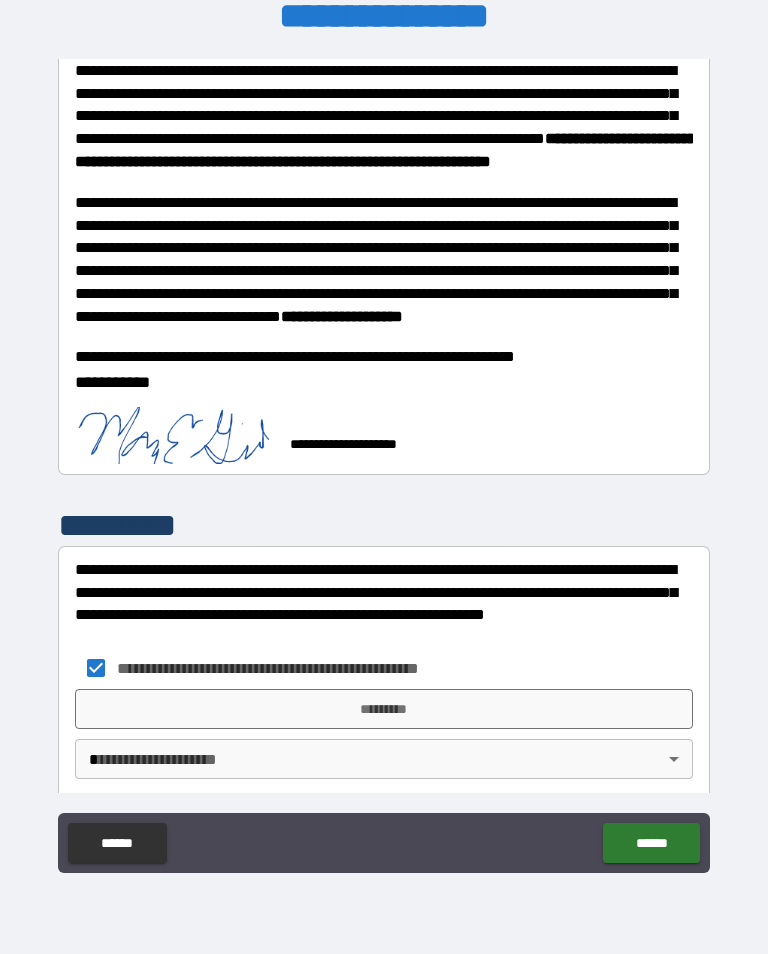 click on "*********" at bounding box center [384, 709] 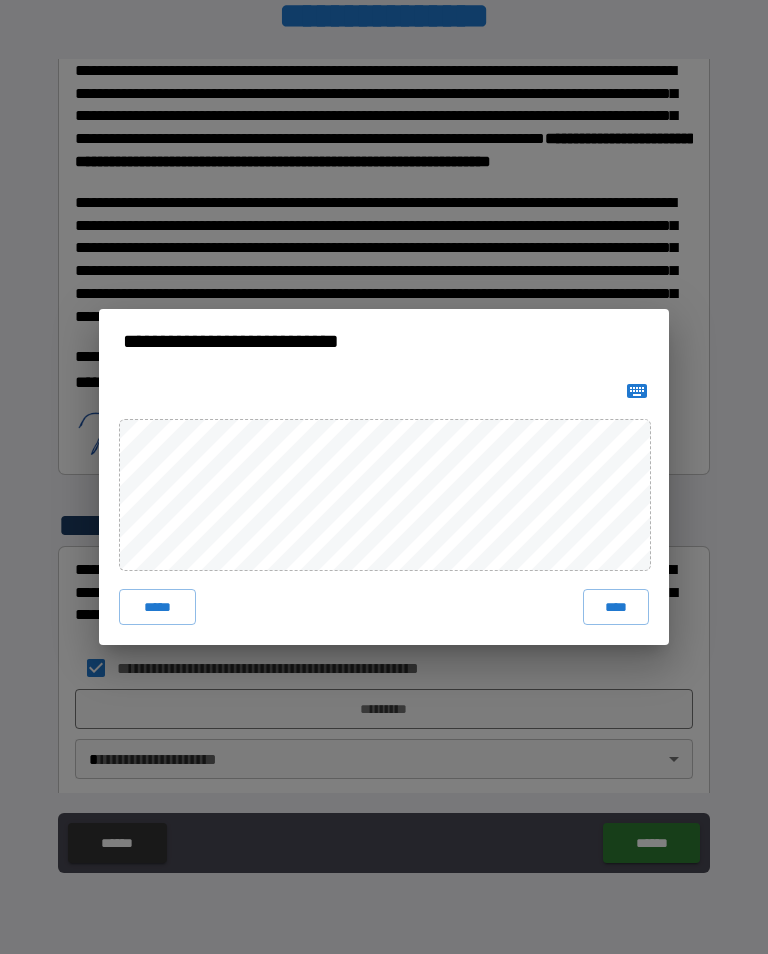 click on "****" at bounding box center [616, 607] 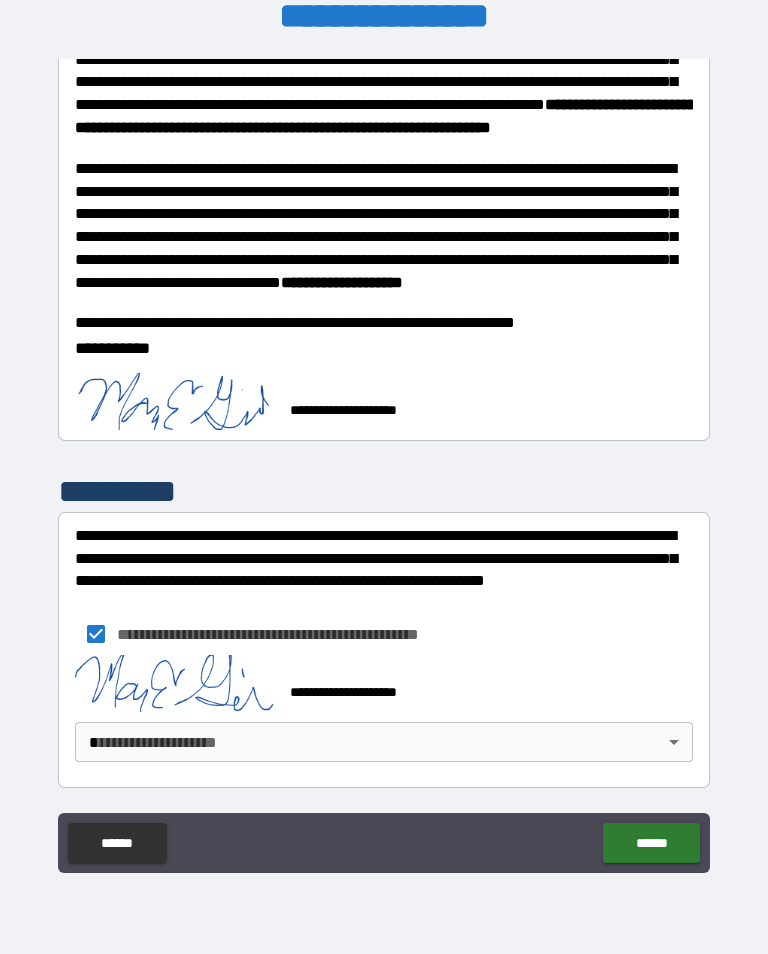 scroll, scrollTop: 667, scrollLeft: 0, axis: vertical 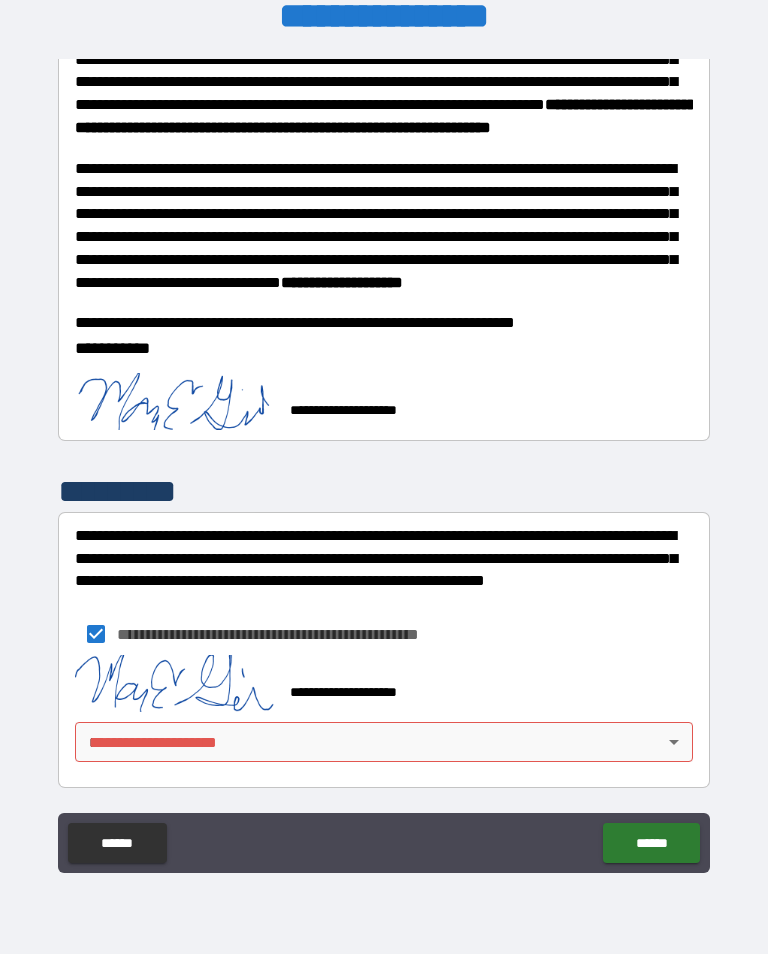 click on "[FIRST] [LAST] [STREET] [CITY], [STATE] [ZIP] [COUNTRY] [PHONE] [EMAIL] [SSN] [DLN] [CC] [PASSPORT] [DOB] [AGE] [ADDRESS] [COORDINATES] [POSTAL_CODE]" at bounding box center (384, 461) 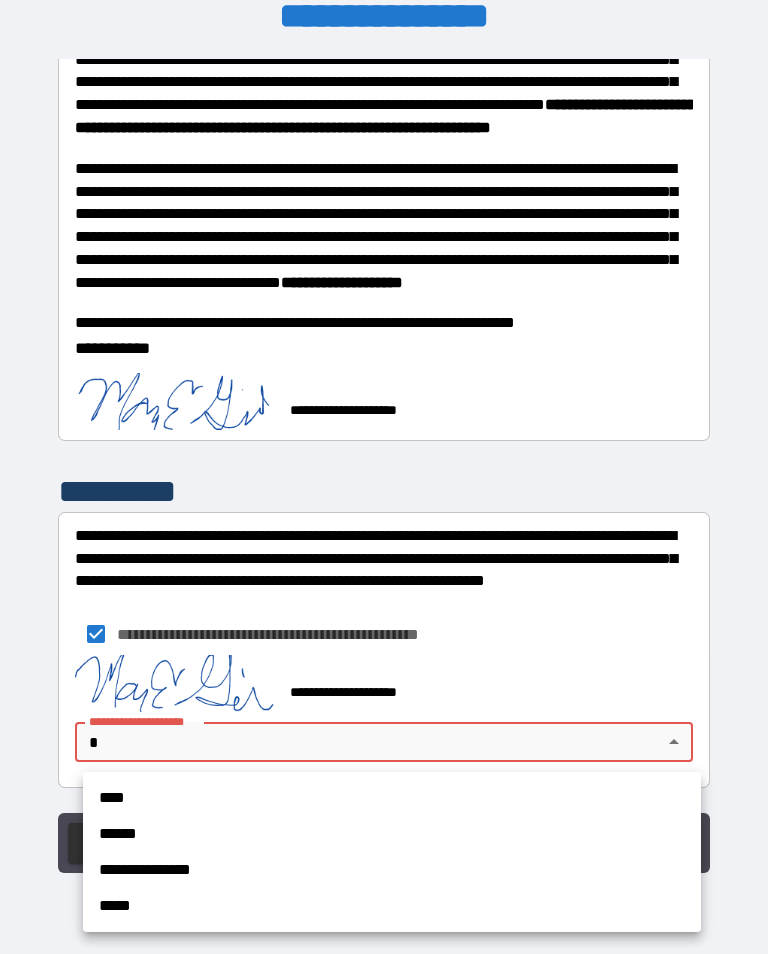 click on "****" at bounding box center (392, 798) 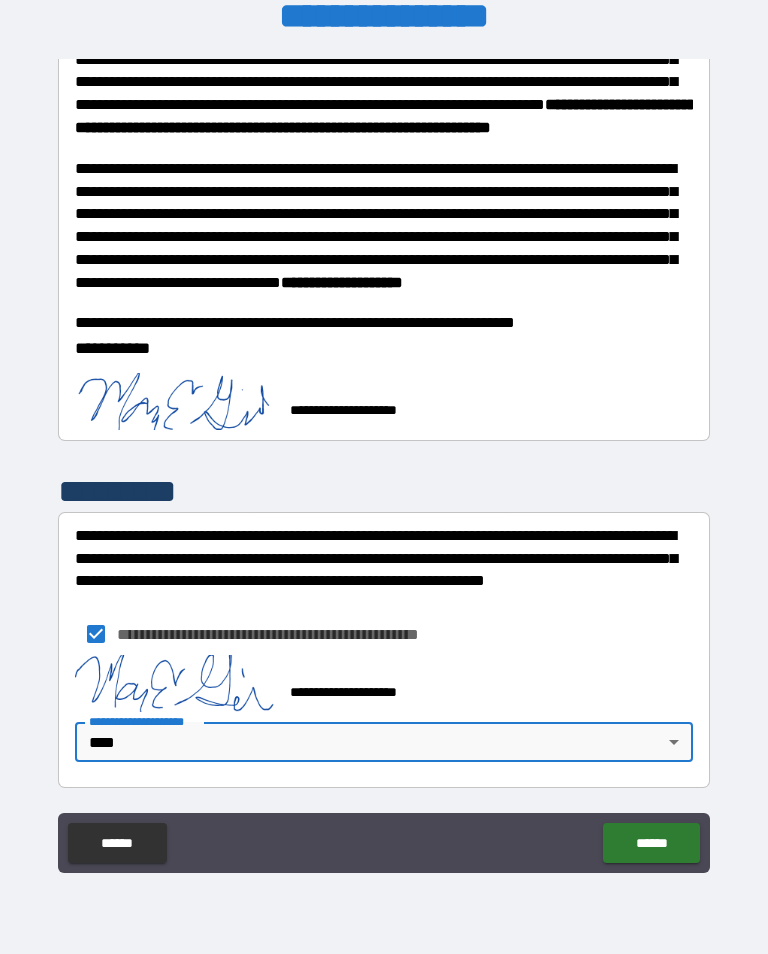 click on "******" at bounding box center [651, 843] 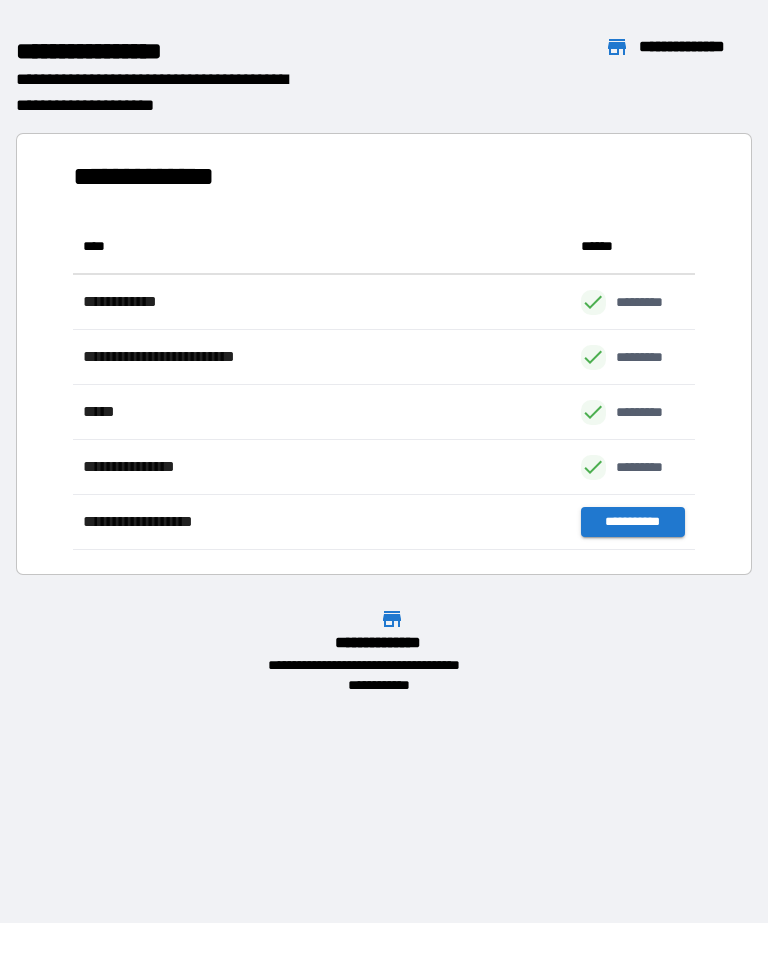 scroll, scrollTop: 1, scrollLeft: 1, axis: both 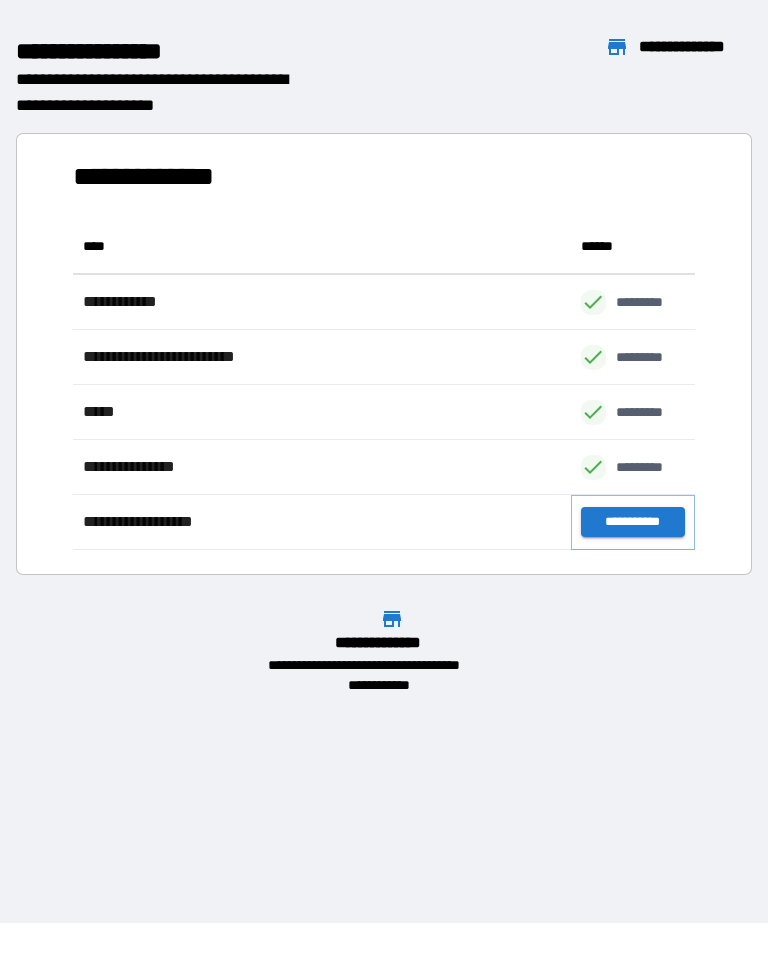 click on "**********" at bounding box center [633, 522] 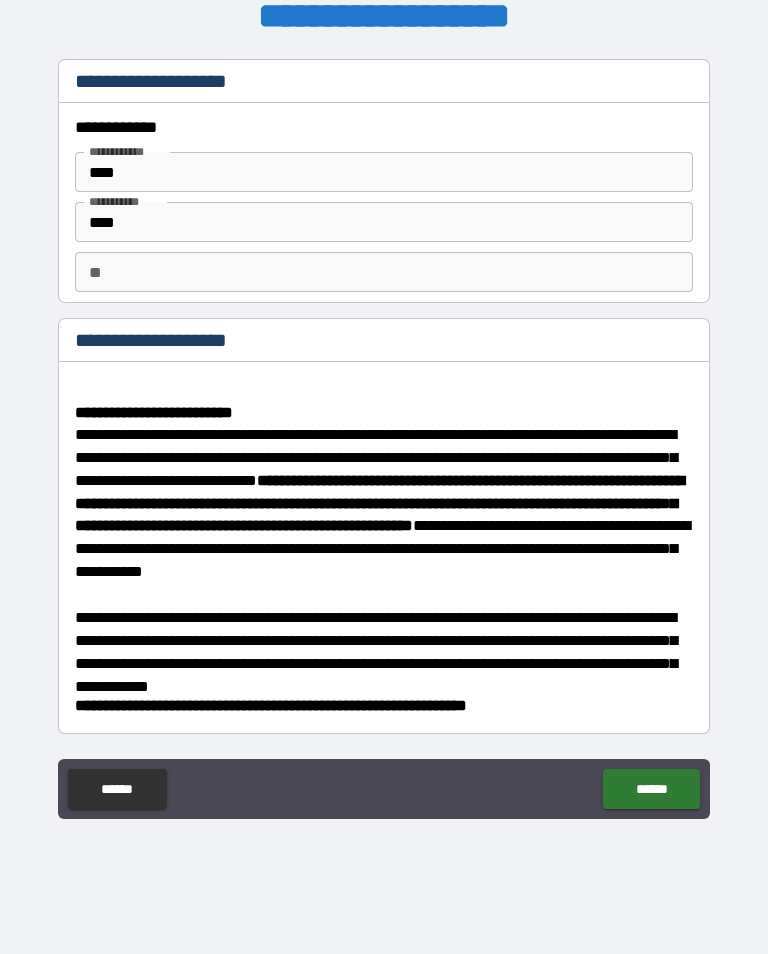 click on "** **" at bounding box center [384, 272] 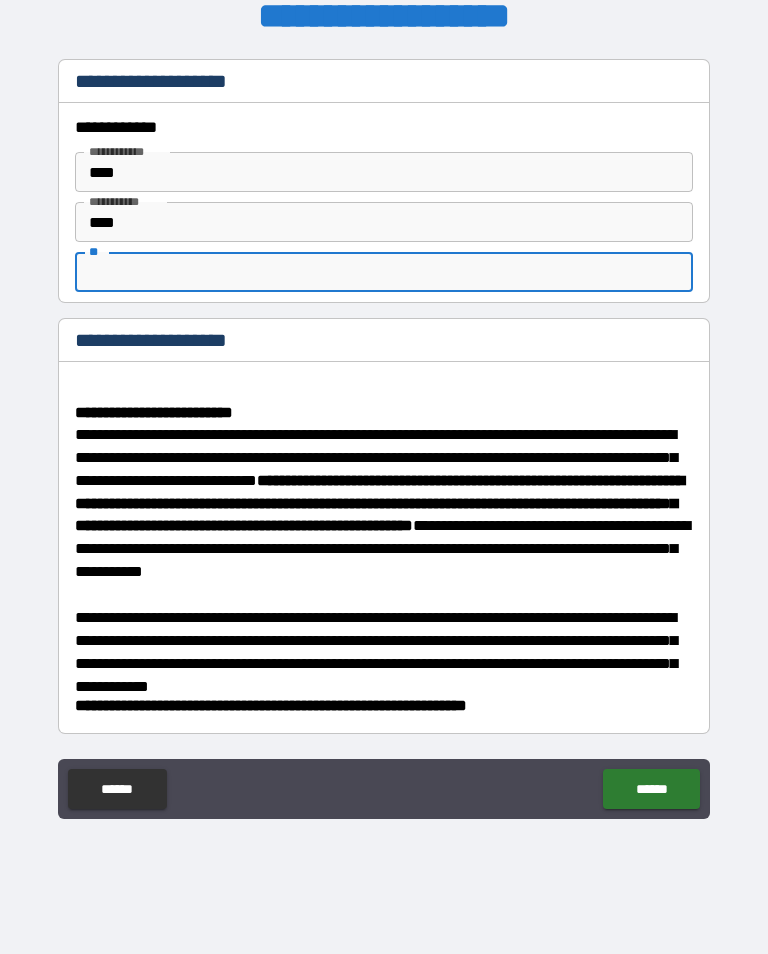 type on "*" 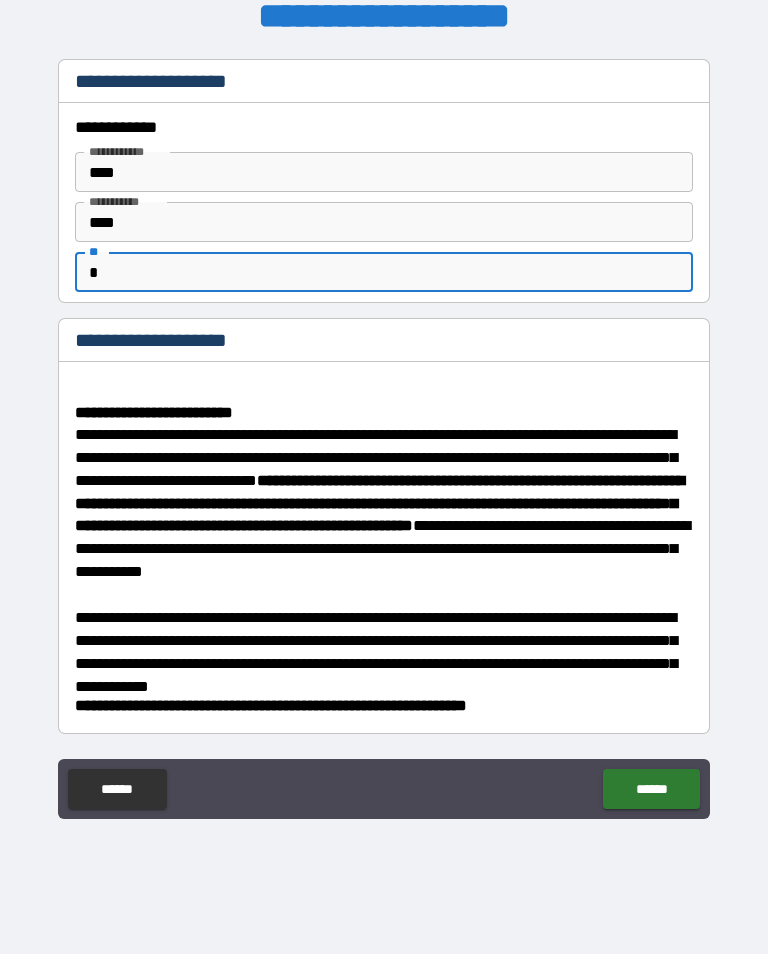 click on "******" at bounding box center (651, 789) 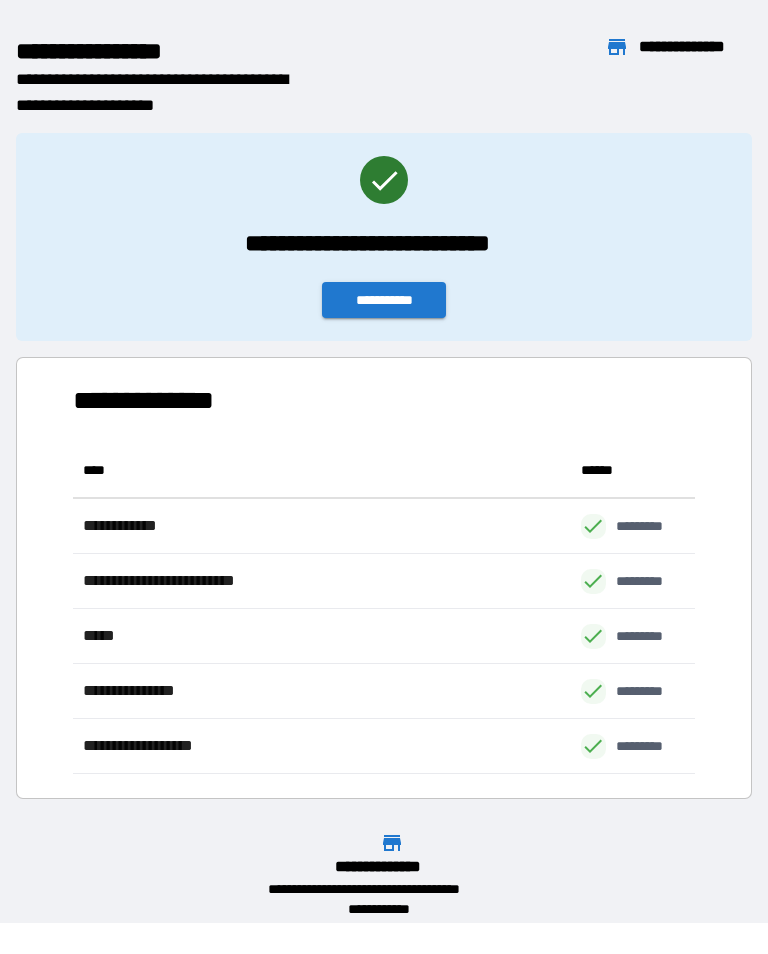 scroll, scrollTop: 331, scrollLeft: 622, axis: both 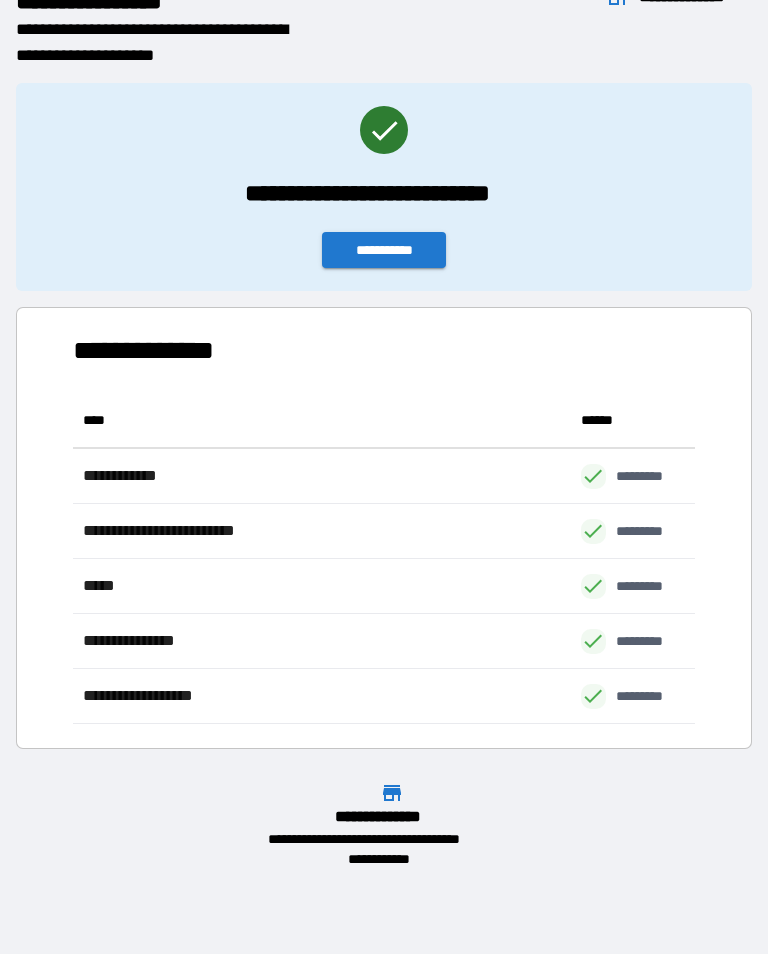 click on "**********" at bounding box center [384, 250] 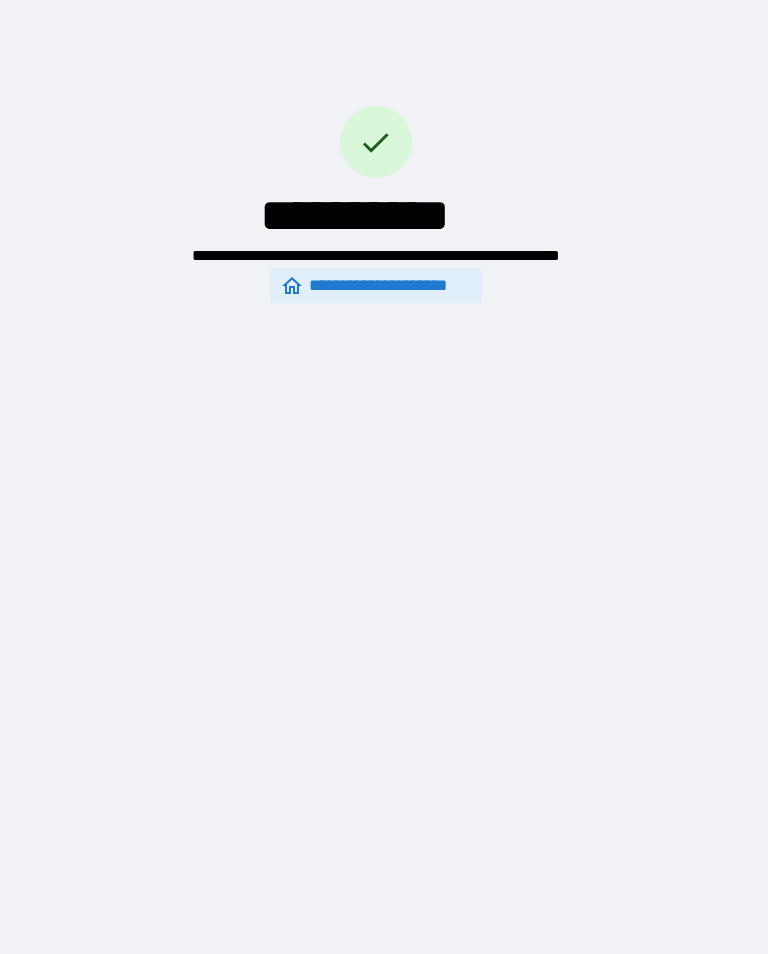 scroll, scrollTop: 0, scrollLeft: 0, axis: both 